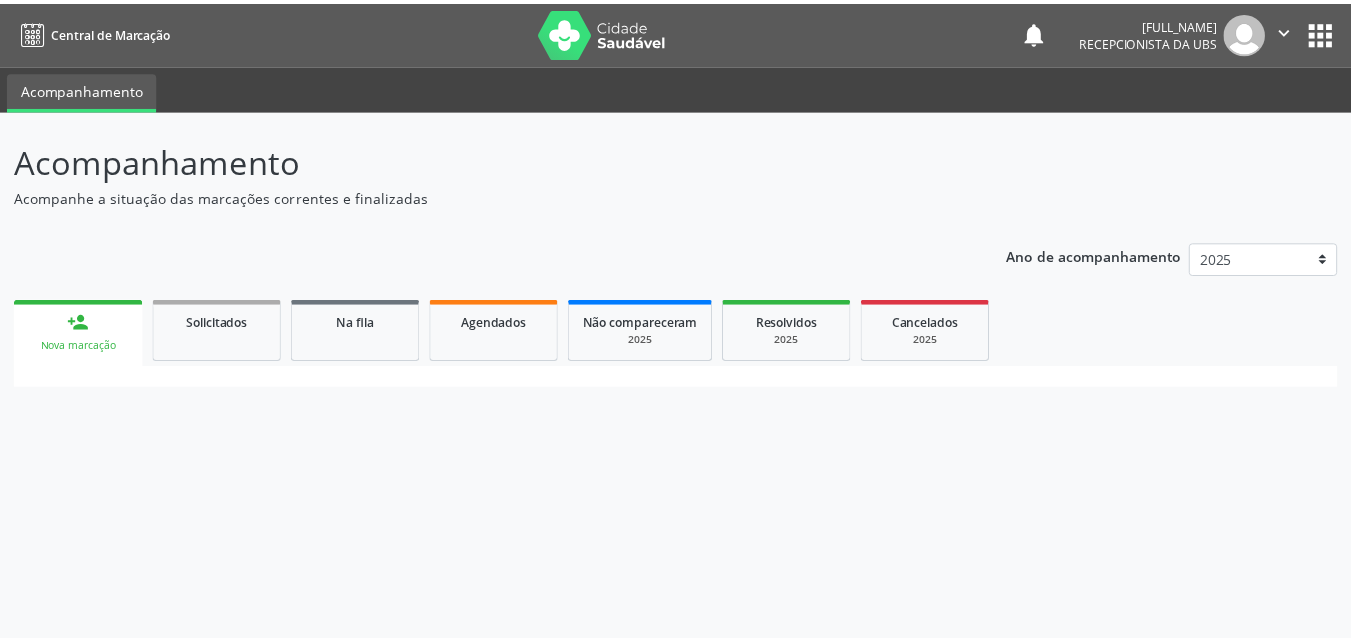 scroll, scrollTop: 0, scrollLeft: 0, axis: both 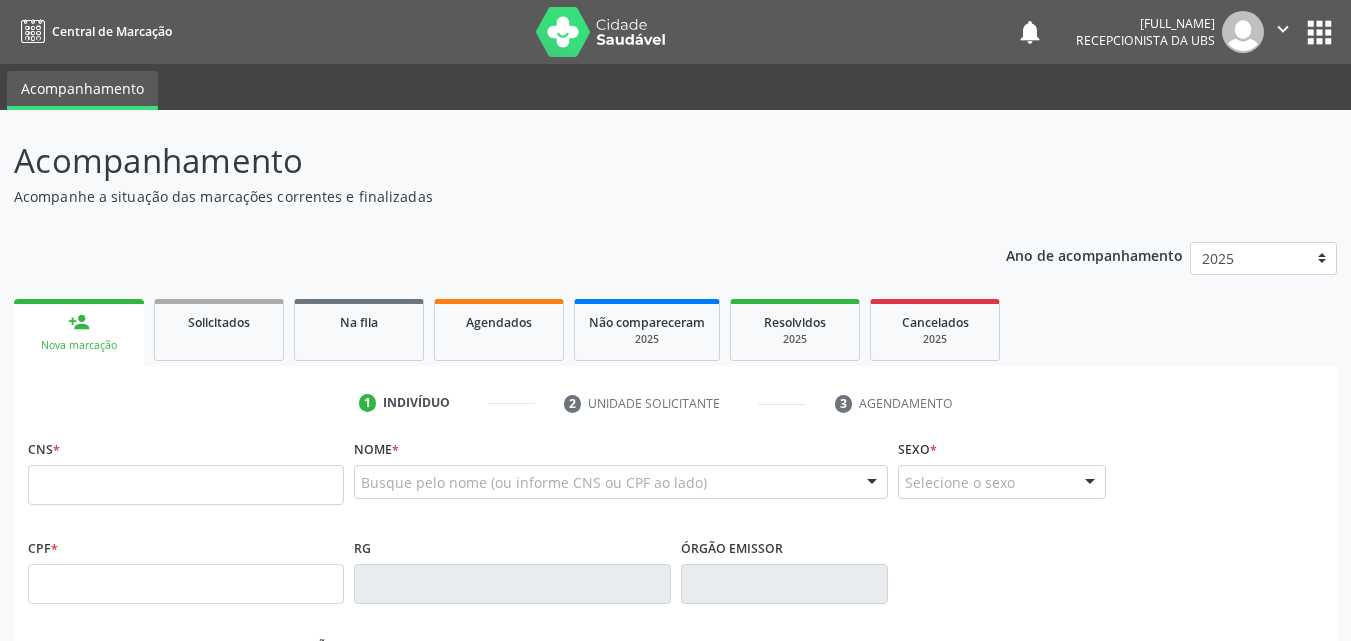 click at bounding box center [186, 485] 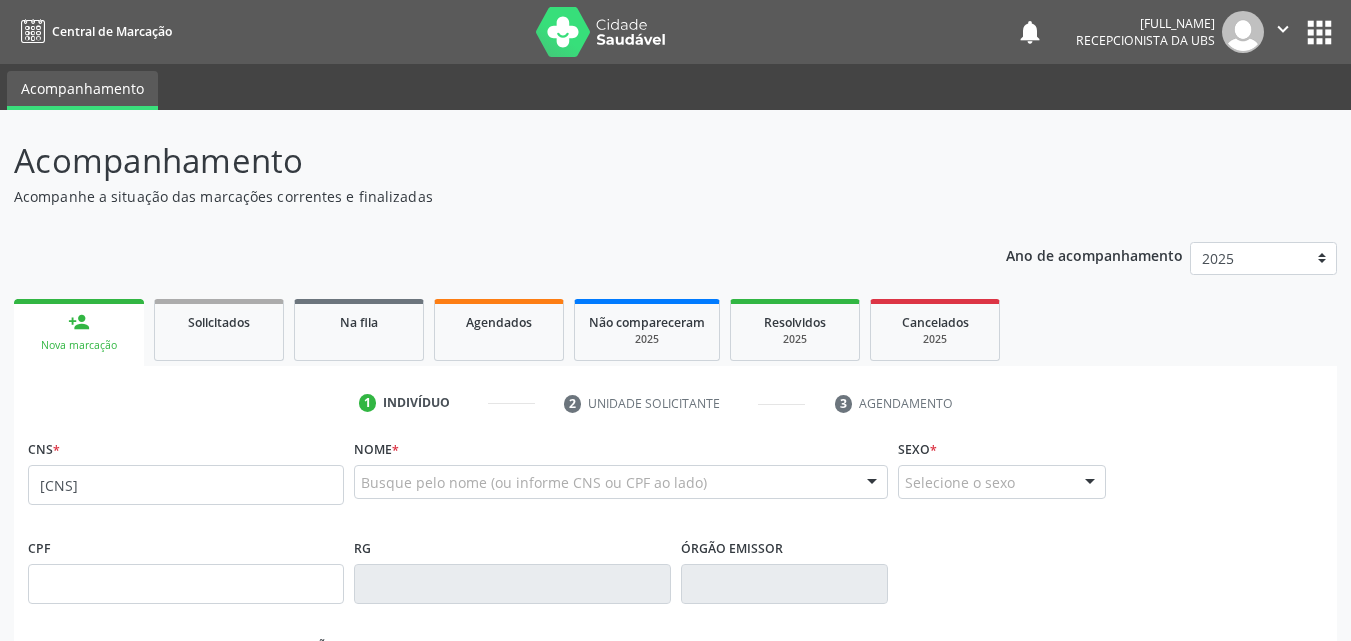type on "[CNS]" 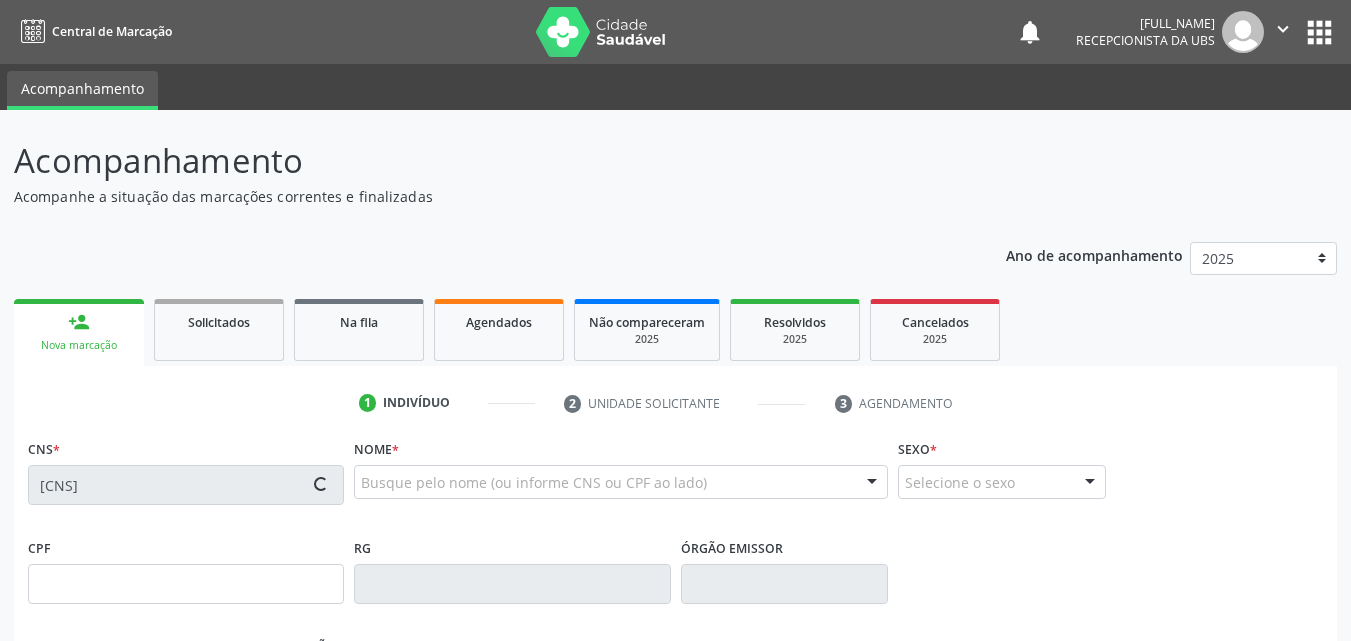 type on "[DATE]" 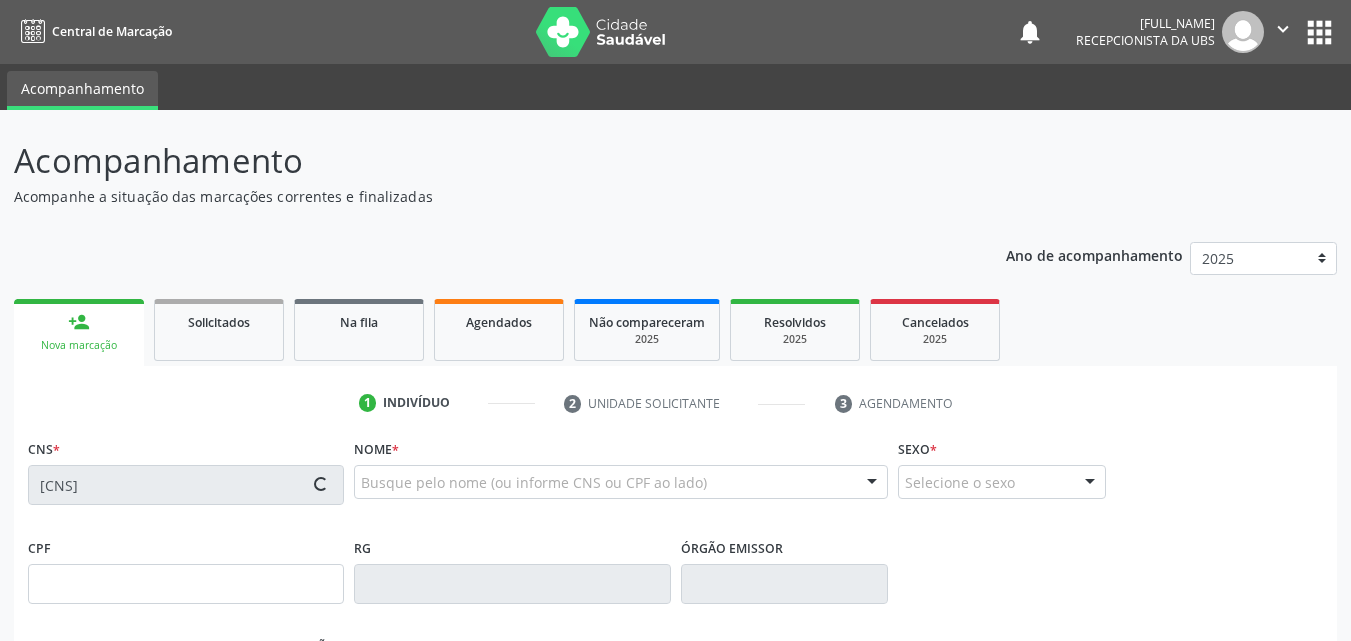 type on "[FULL_NAME]" 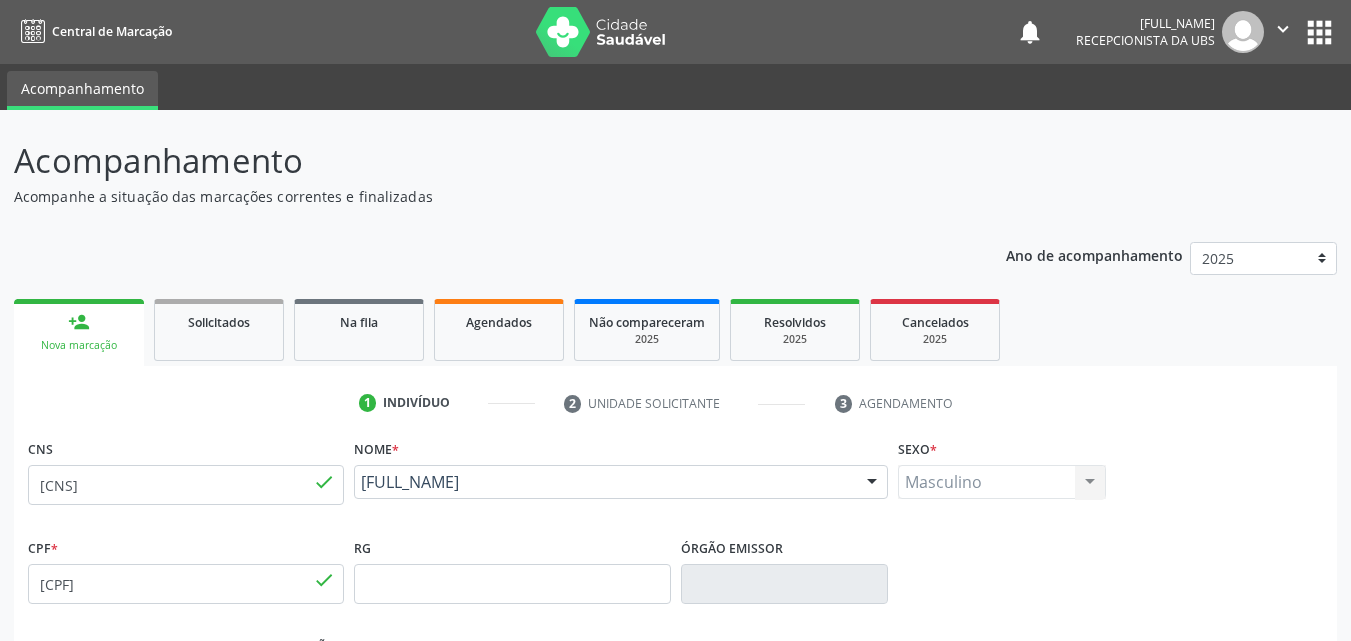 drag, startPoint x: 546, startPoint y: 500, endPoint x: 360, endPoint y: 490, distance: 186.26862 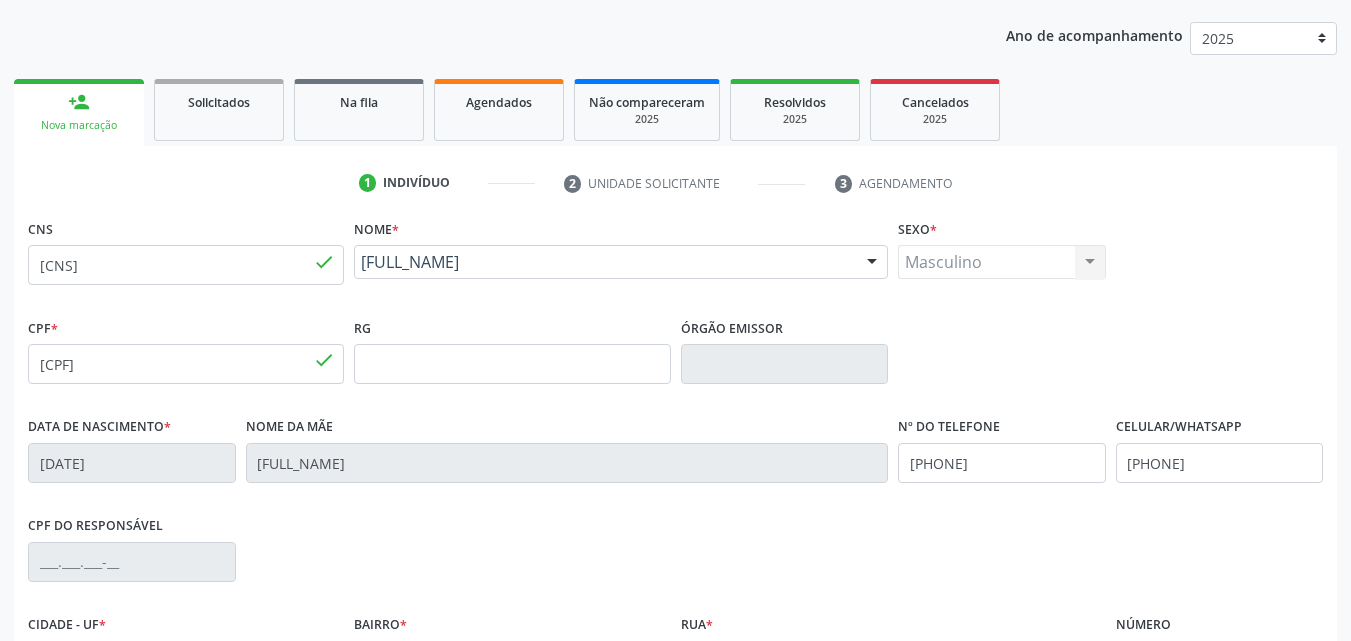 scroll, scrollTop: 400, scrollLeft: 0, axis: vertical 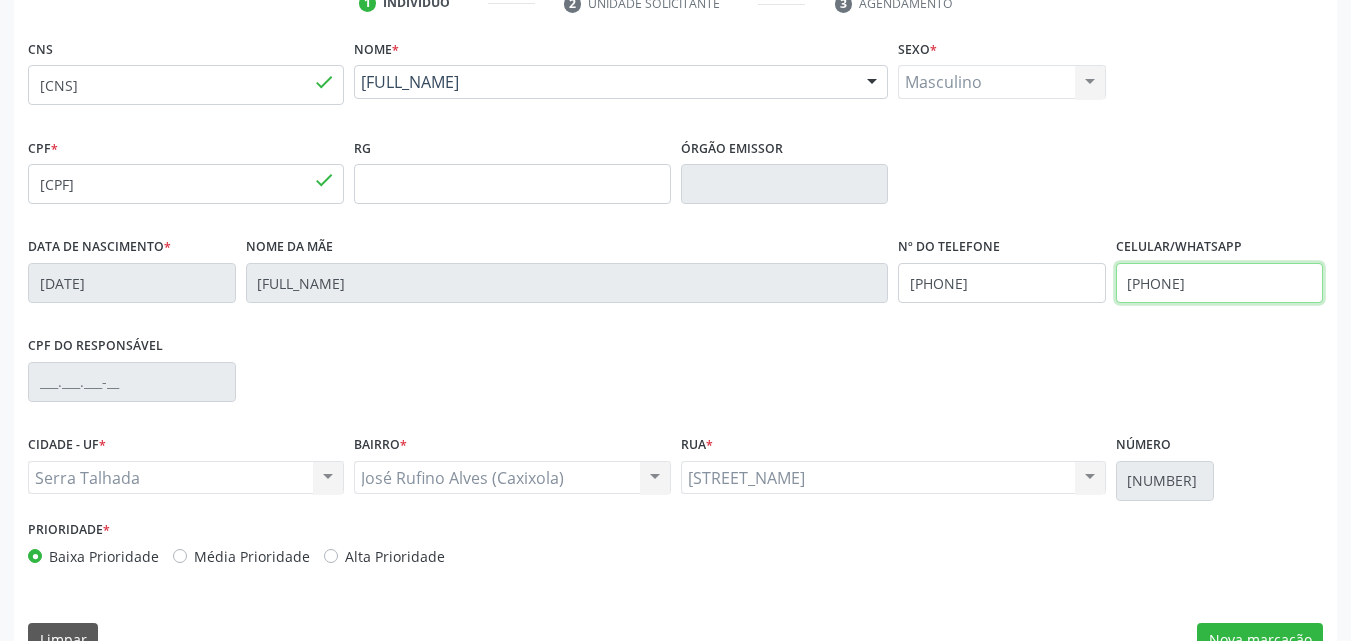 drag, startPoint x: 1239, startPoint y: 287, endPoint x: 1157, endPoint y: 287, distance: 82 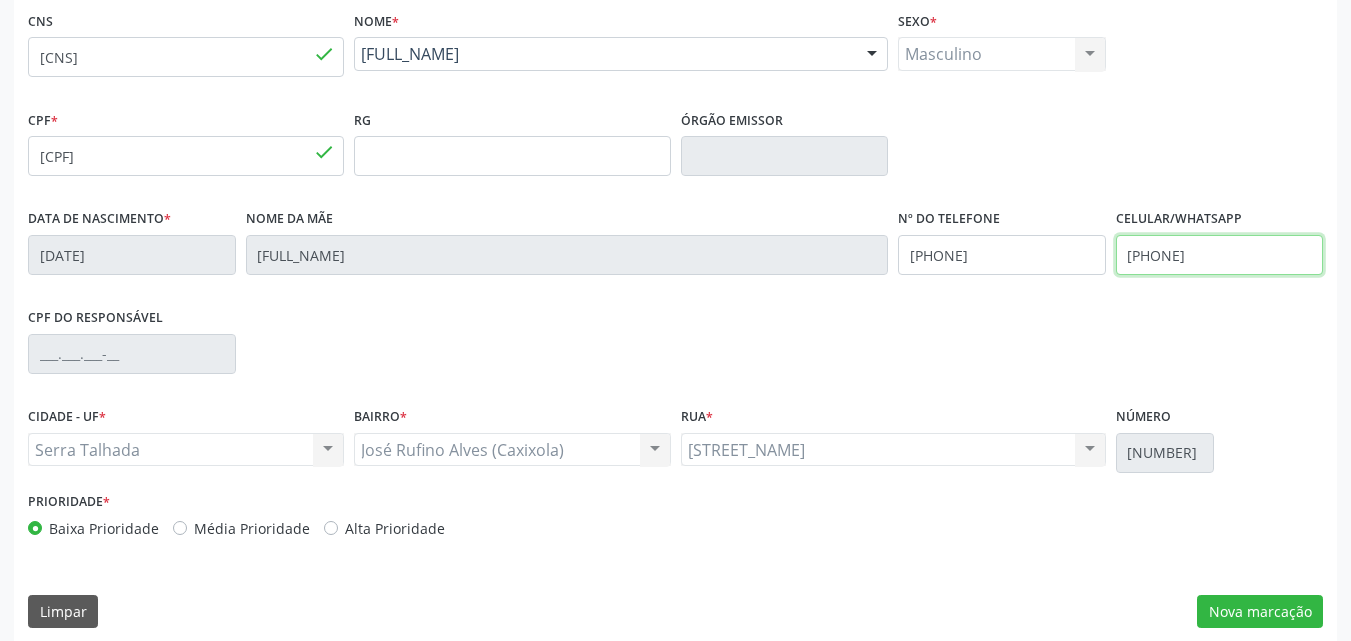 scroll, scrollTop: 443, scrollLeft: 0, axis: vertical 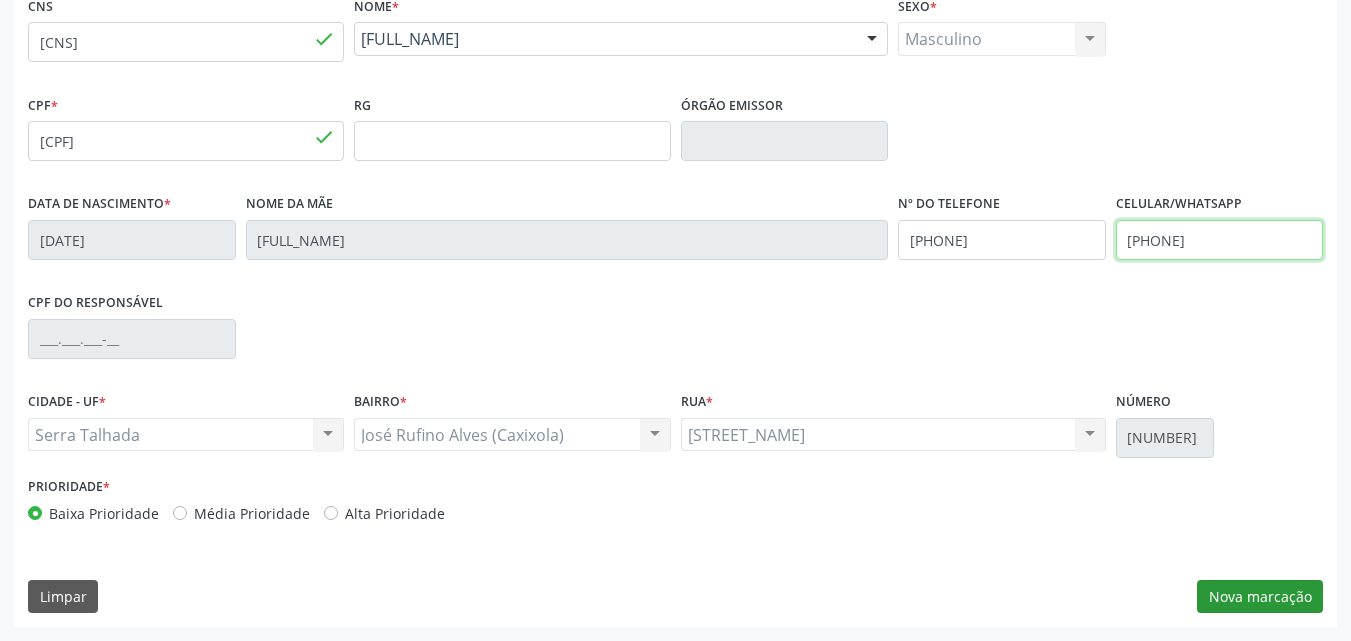 type on "[PHONE]" 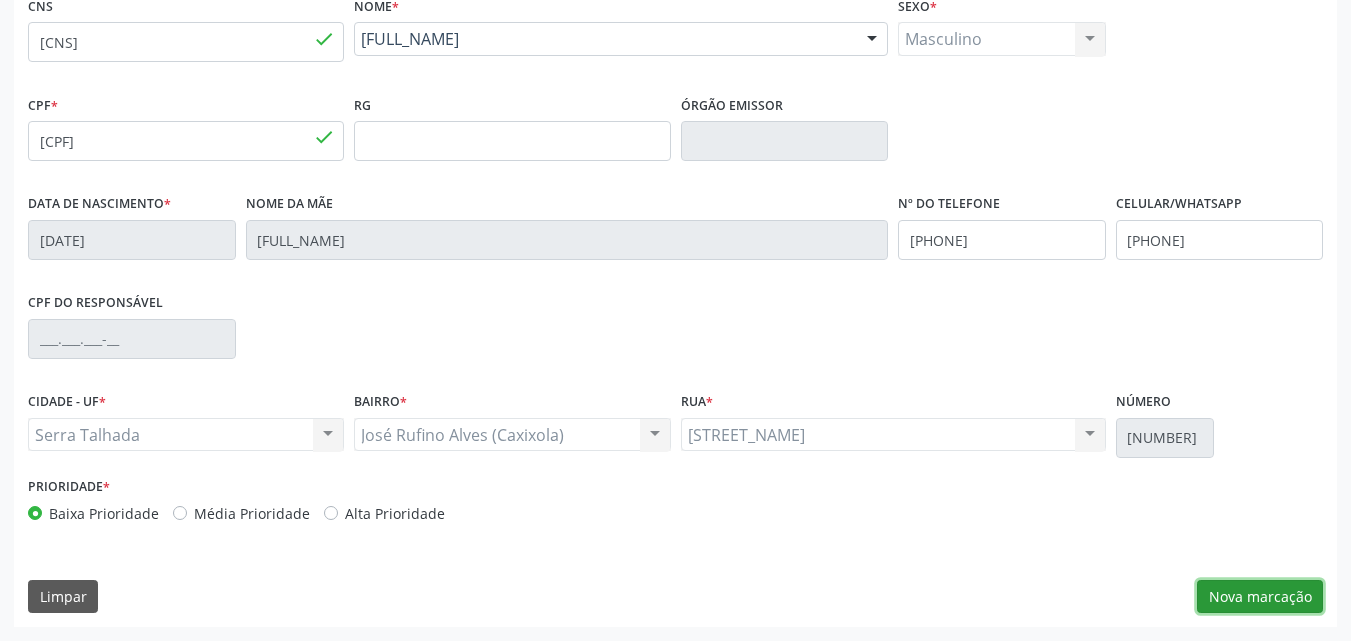 click on "Nova marcação" at bounding box center (1260, 597) 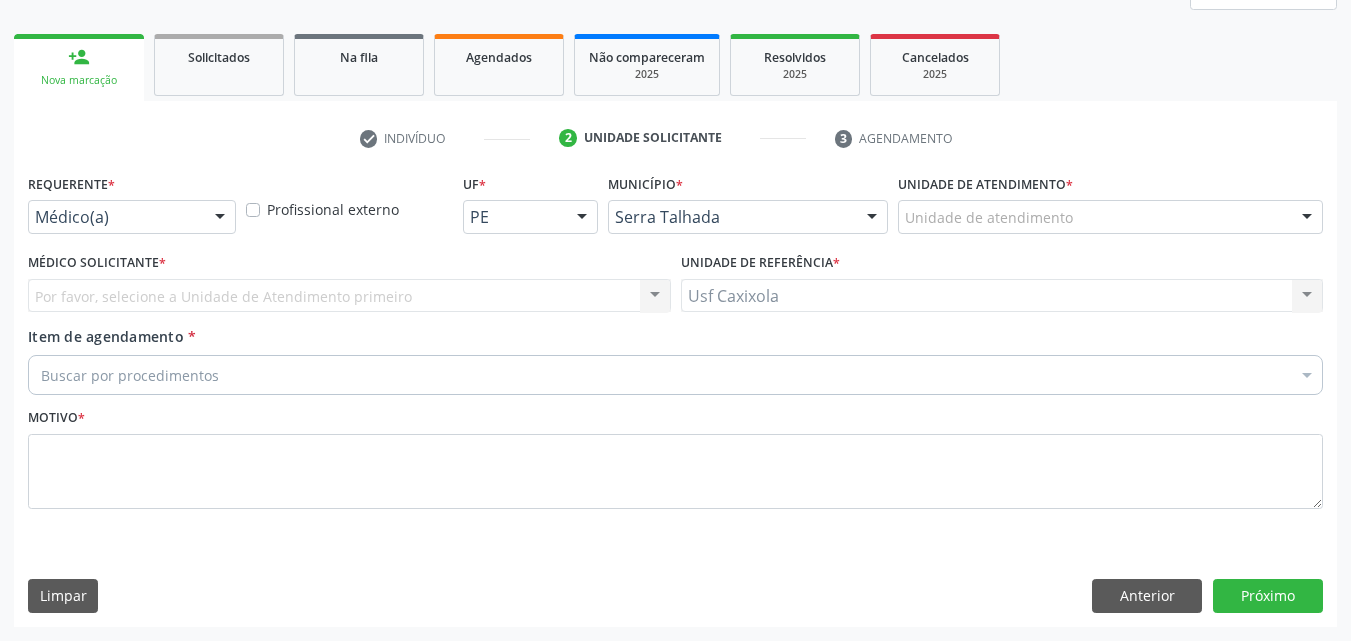scroll, scrollTop: 265, scrollLeft: 0, axis: vertical 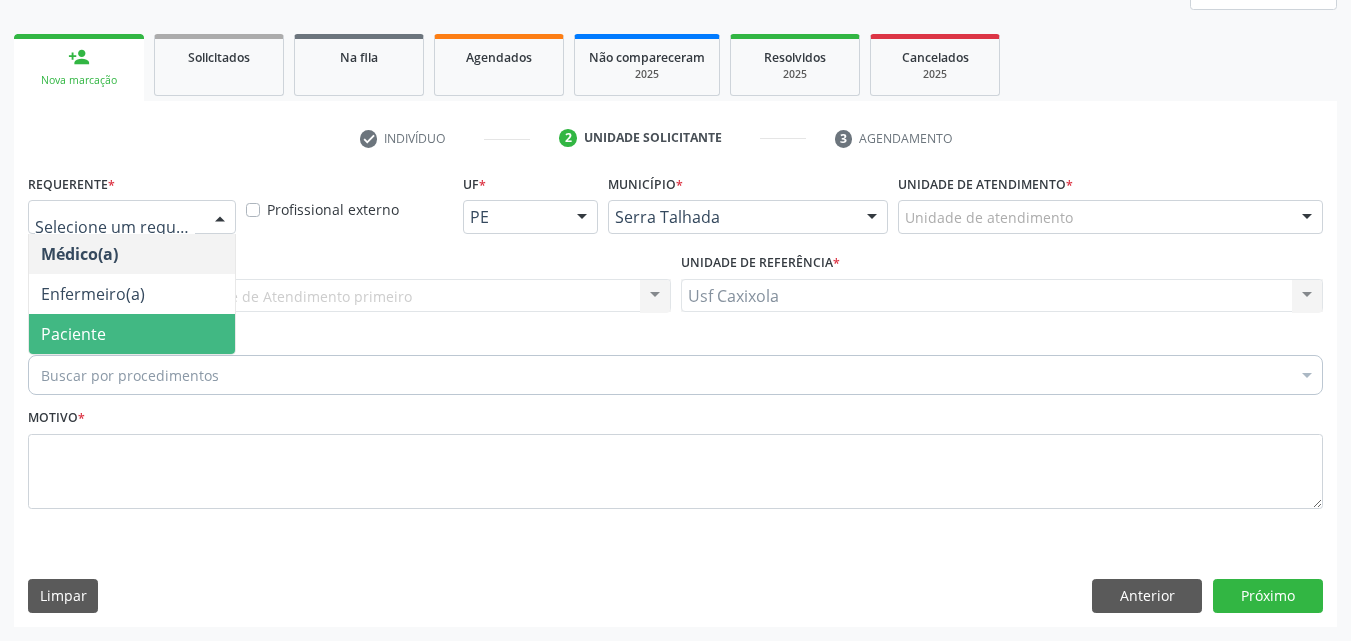 click on "Paciente" at bounding box center (132, 334) 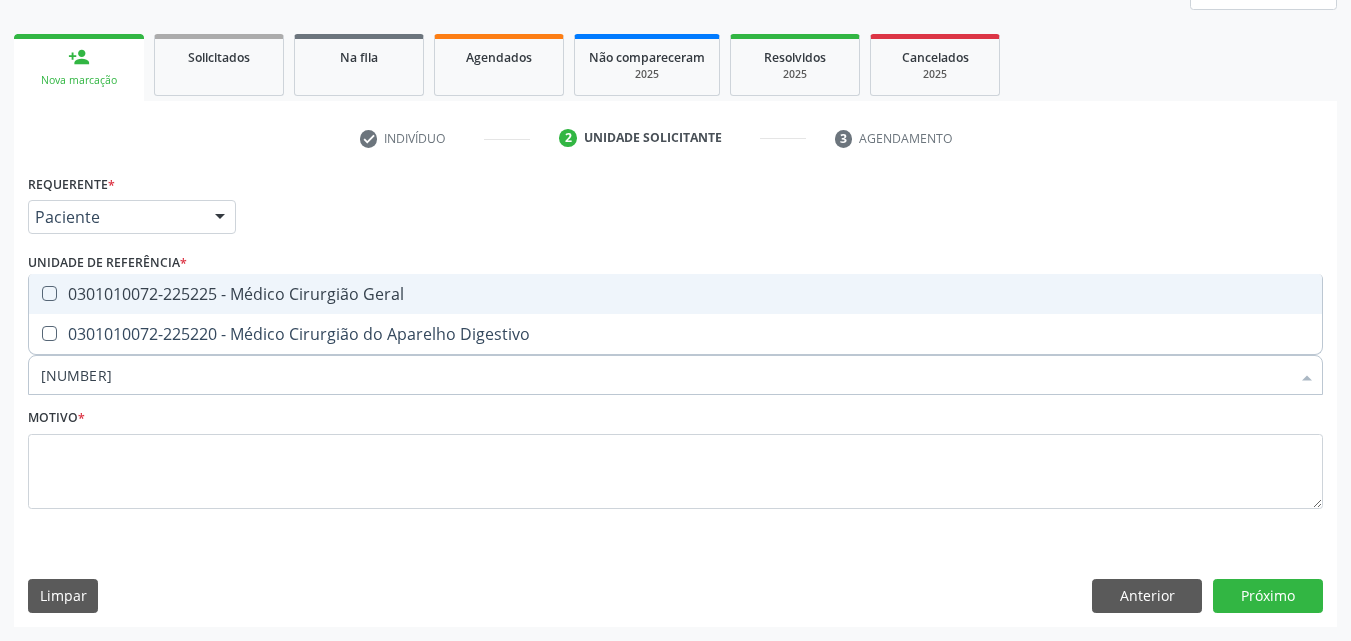 type on "[NUMBER]" 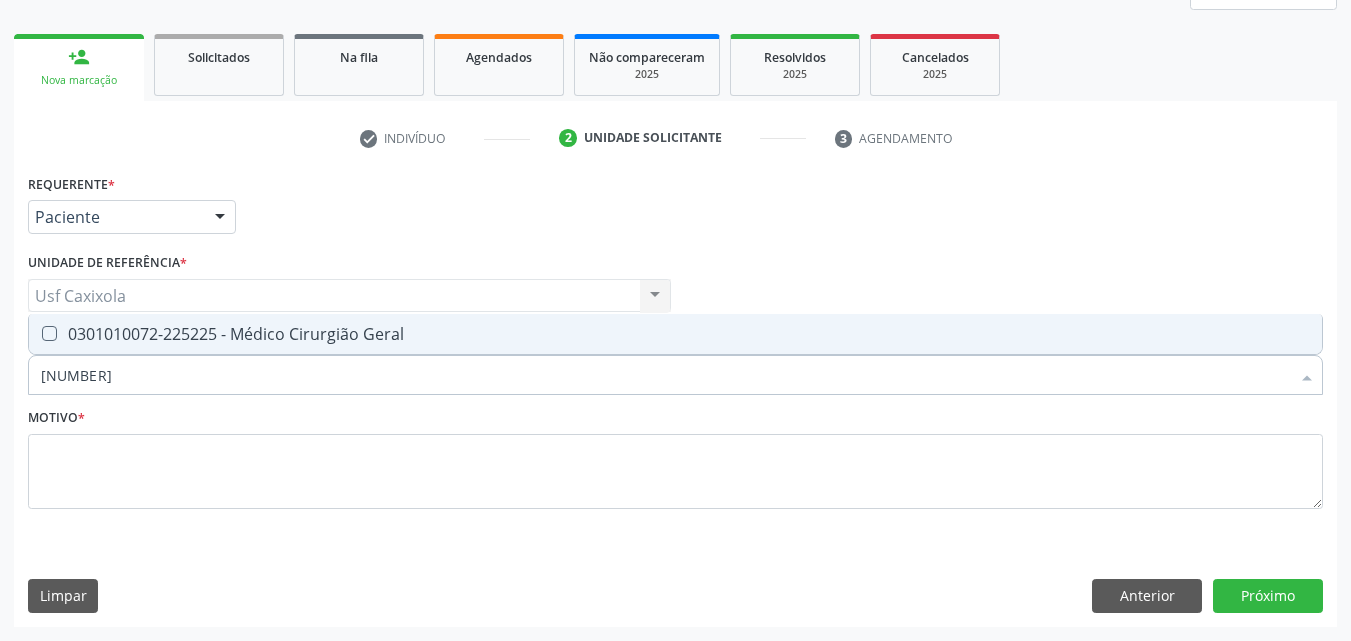 click on "0301010072-225225 - Médico Cirurgião Geral" at bounding box center (675, 334) 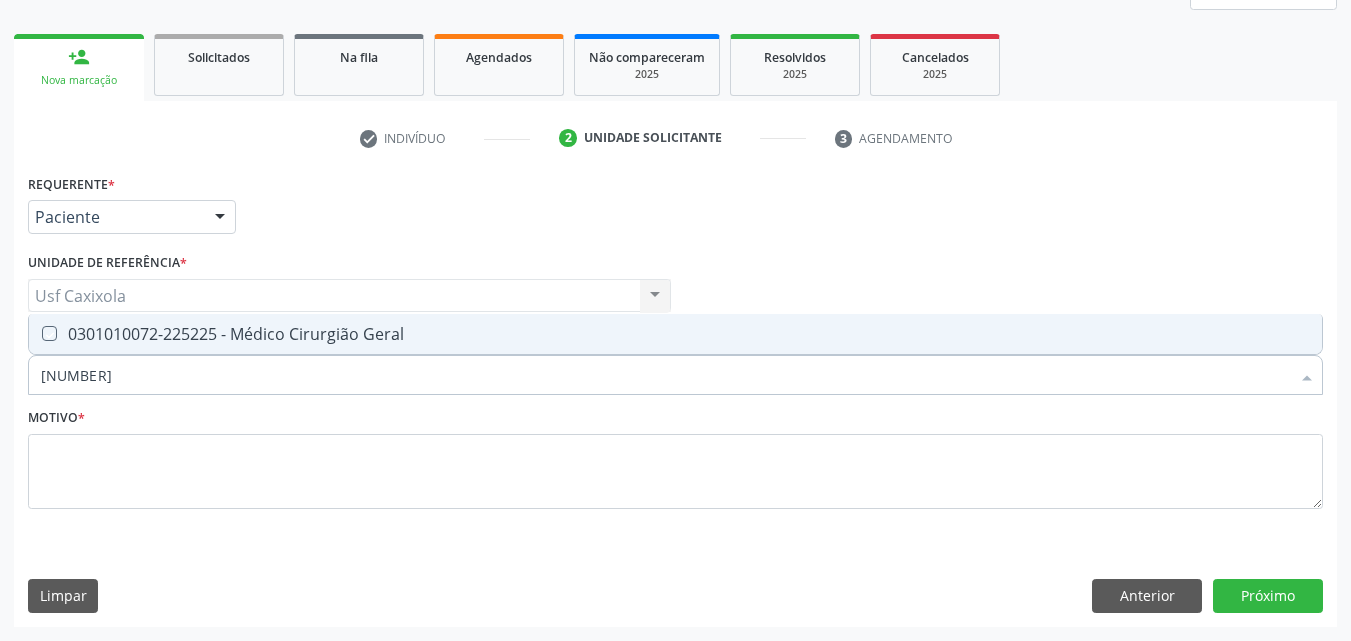 checkbox on "true" 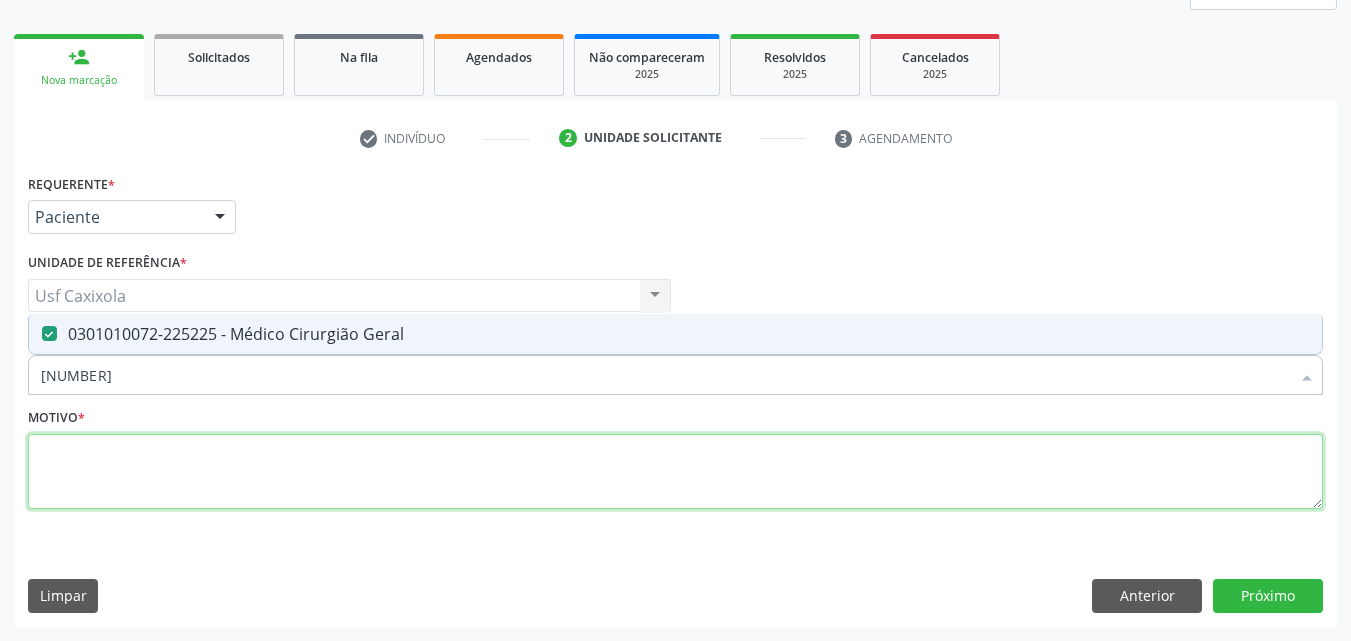 click at bounding box center (675, 472) 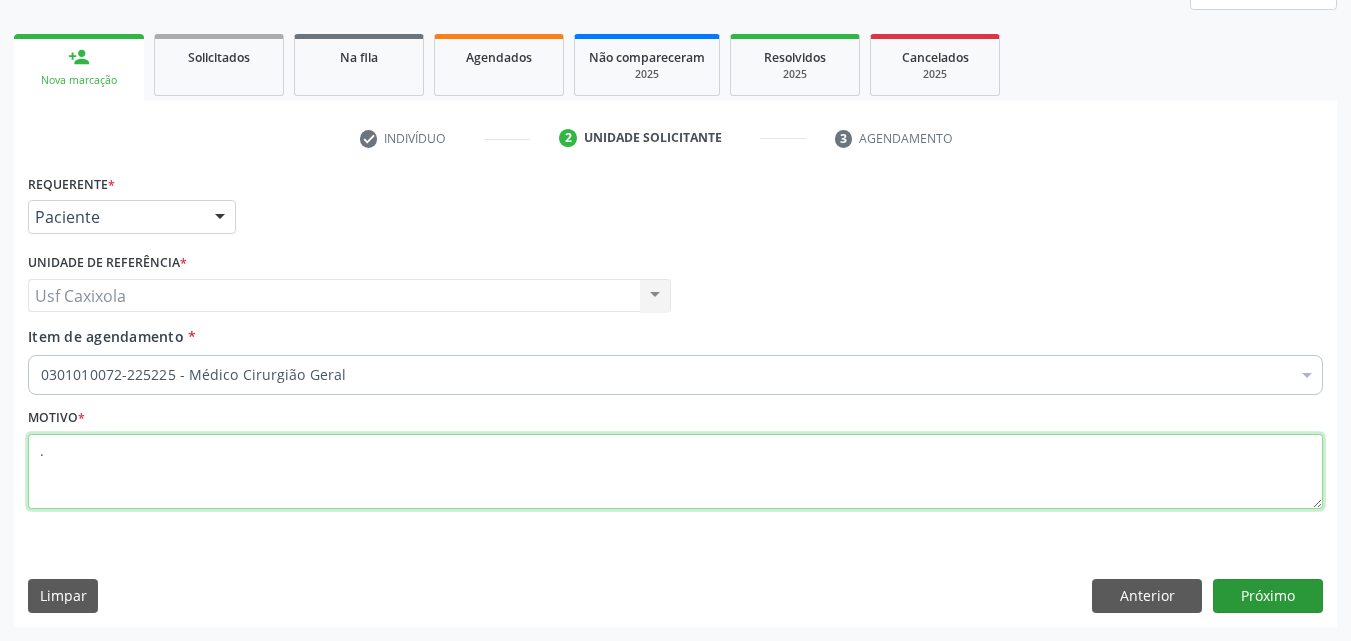 type on "." 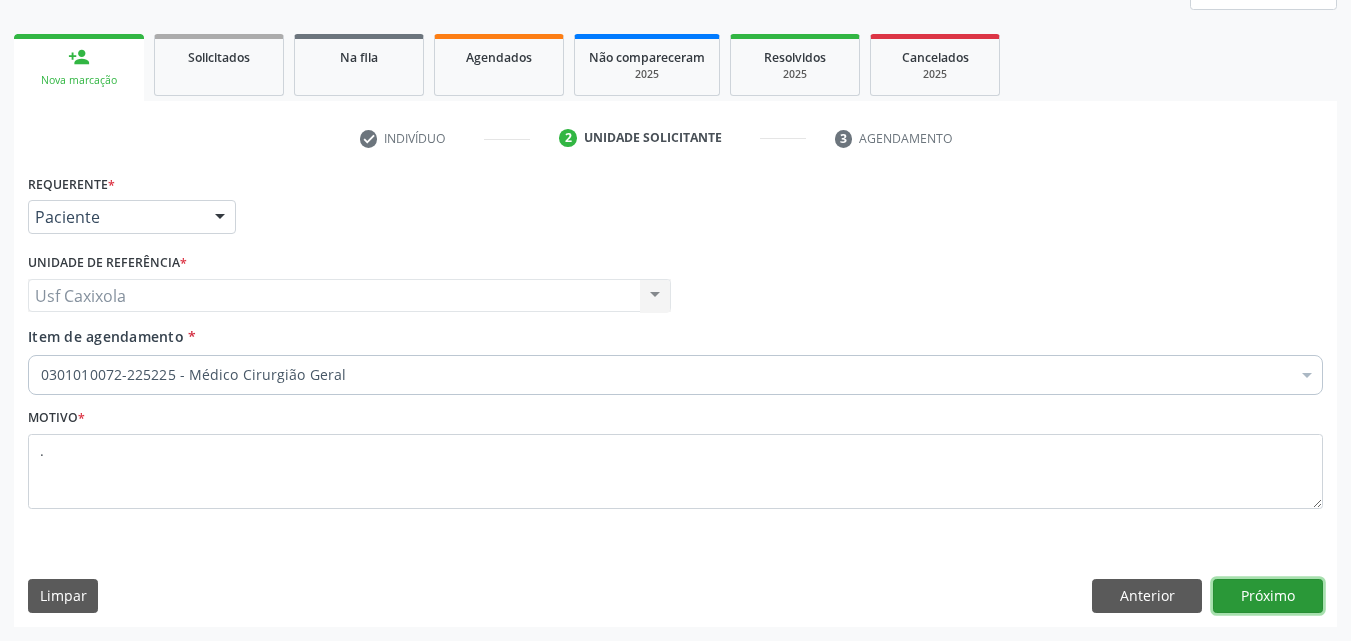 click on "Próximo" at bounding box center [1268, 596] 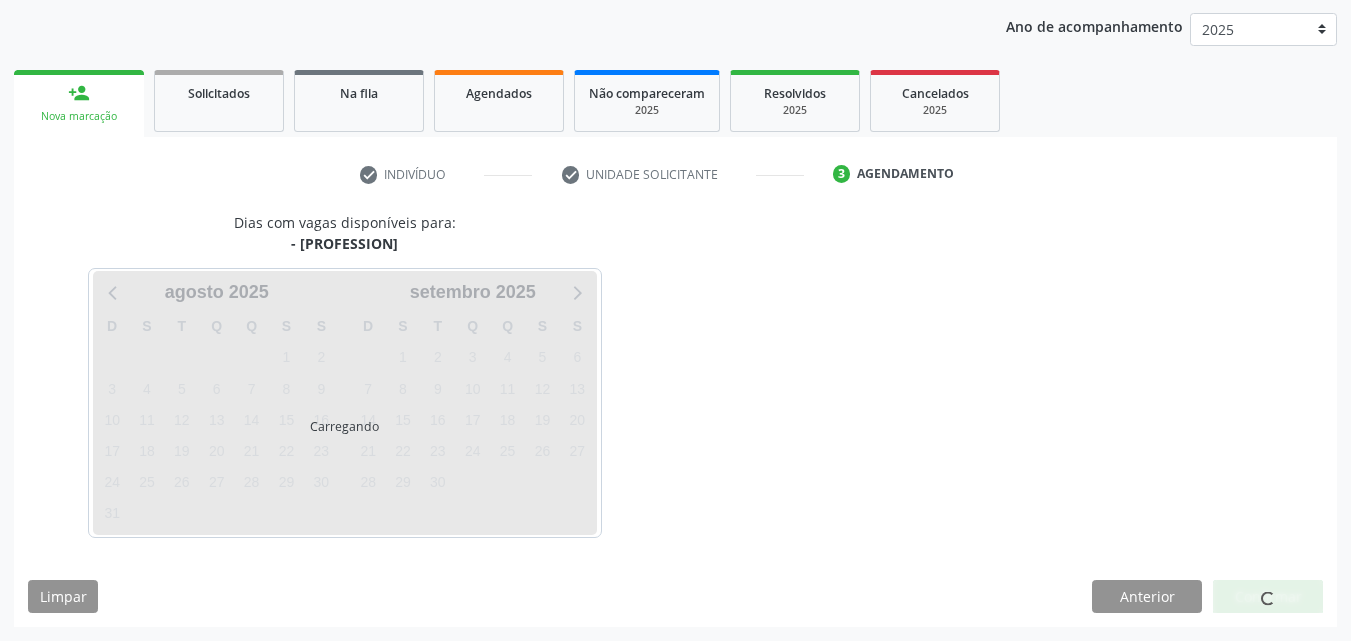 scroll, scrollTop: 229, scrollLeft: 0, axis: vertical 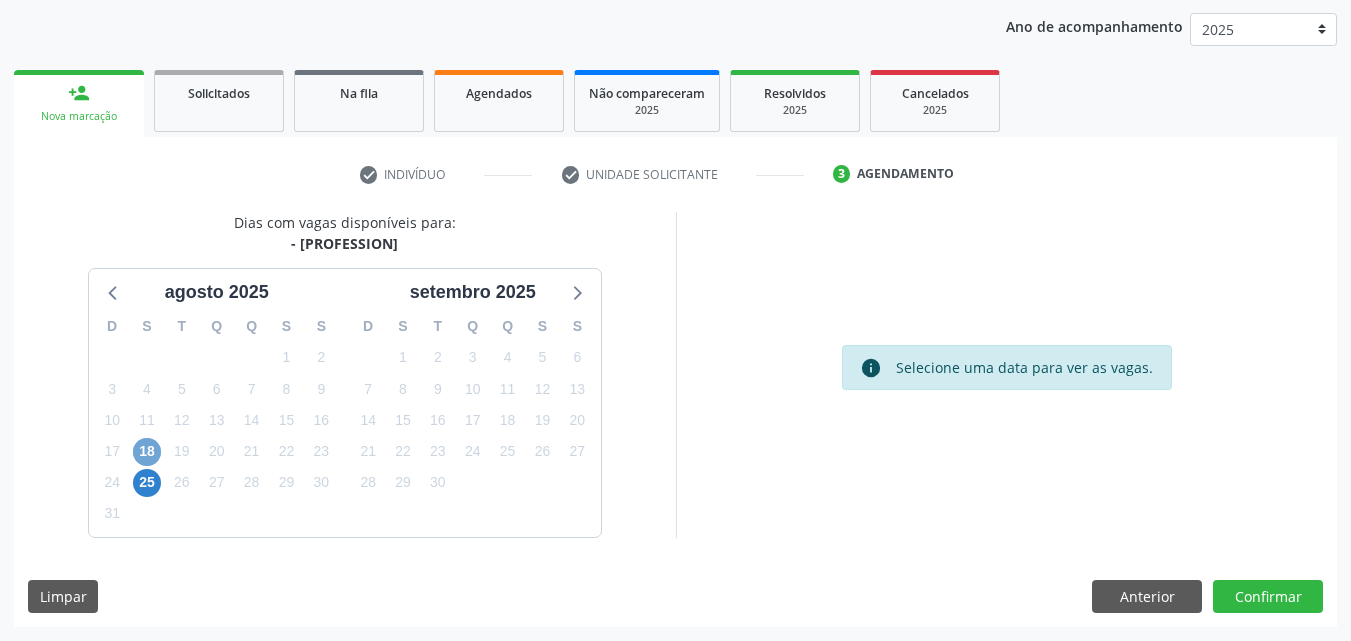 click on "18" at bounding box center [147, 452] 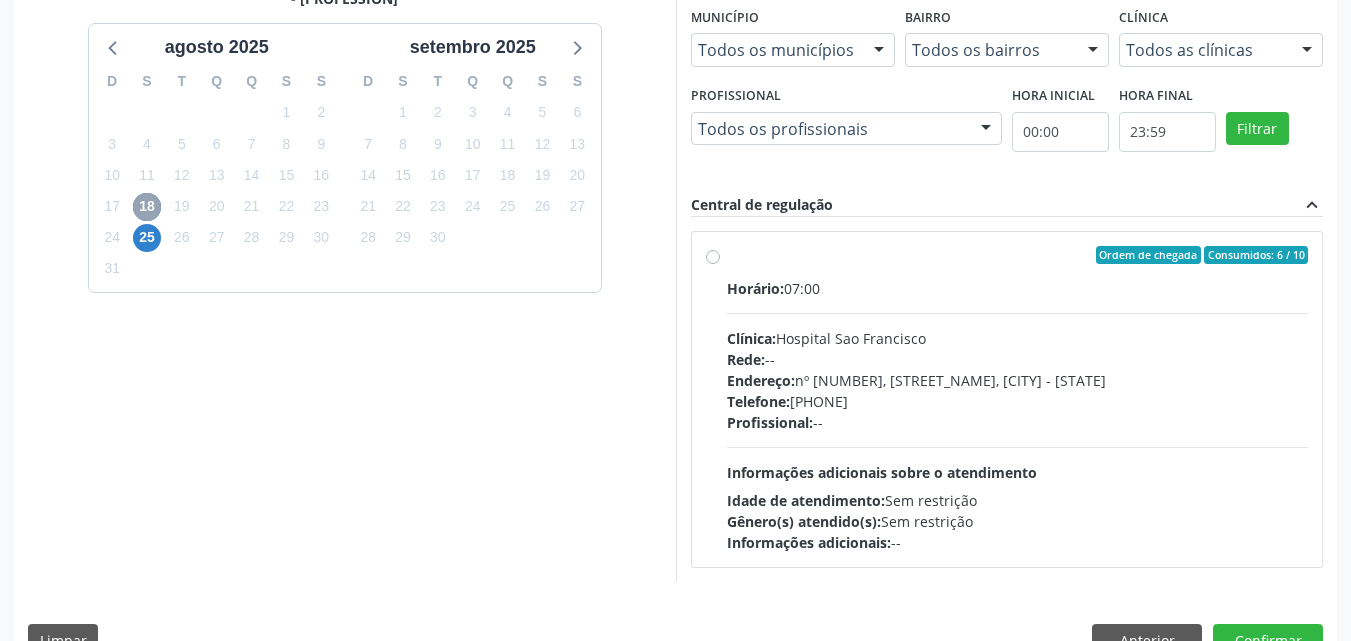 scroll, scrollTop: 518, scrollLeft: 0, axis: vertical 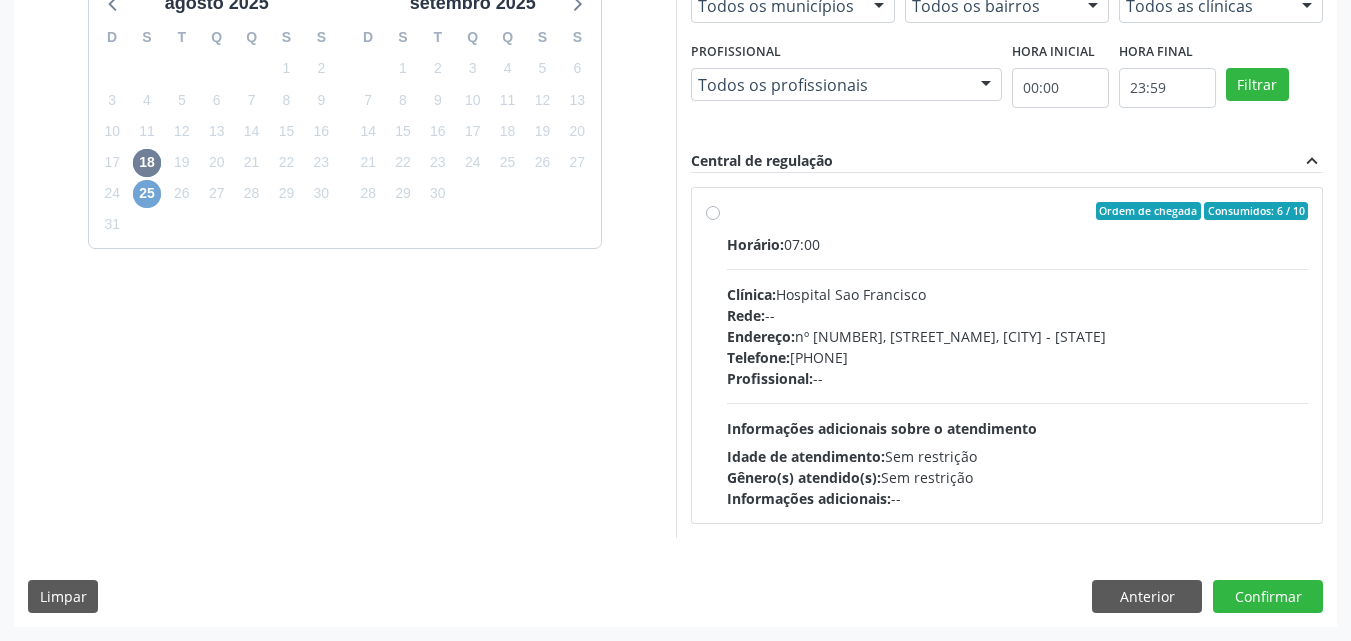 click on "25" at bounding box center [147, 194] 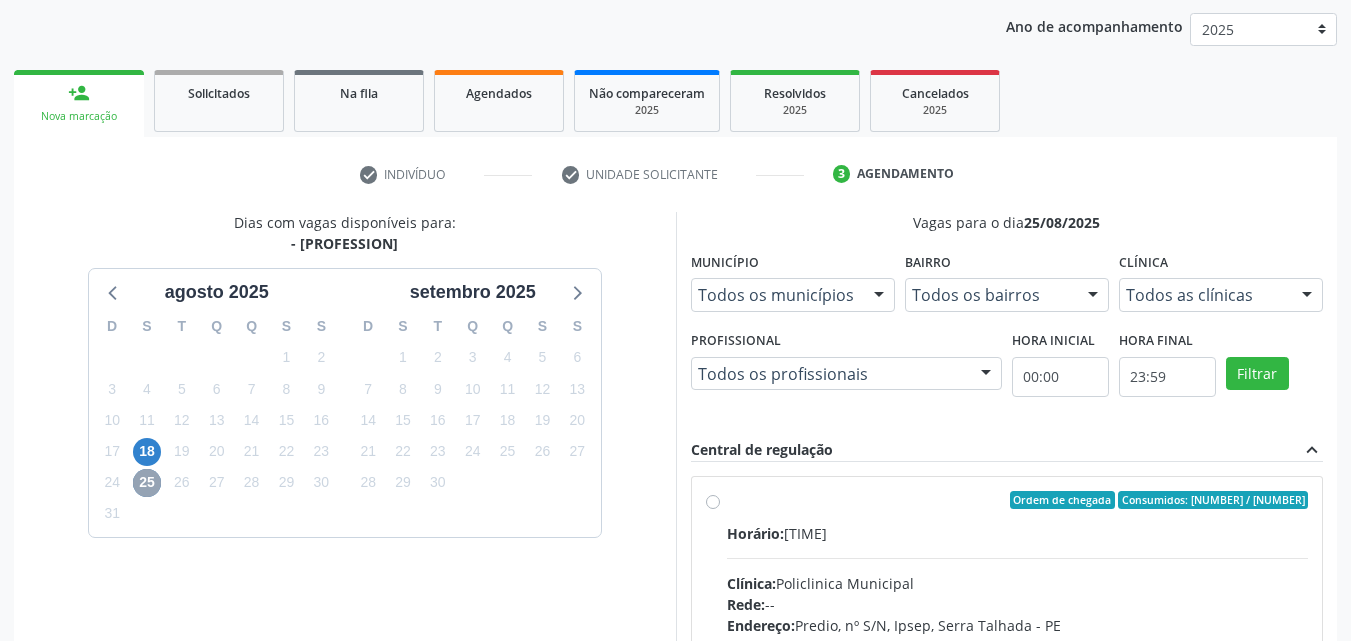 scroll, scrollTop: 518, scrollLeft: 0, axis: vertical 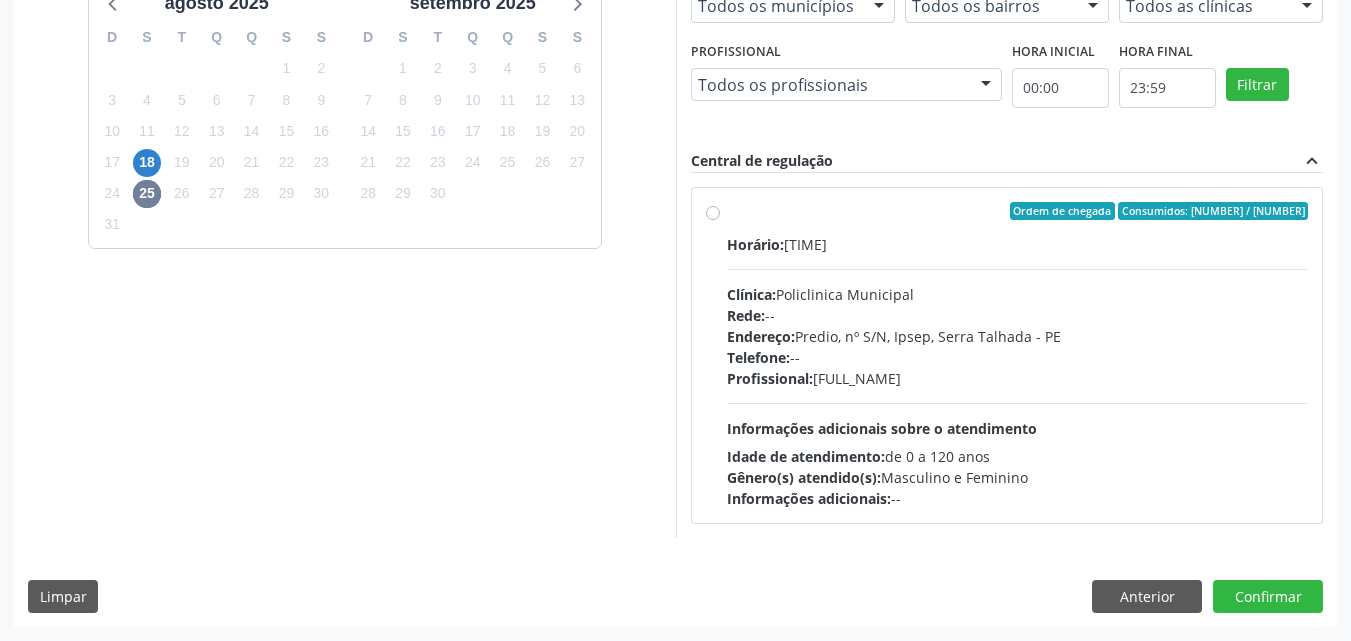 click on "Ordem de chegada
Consumidos: [NUMBER] / [NUMBER]
Horário:   [TIME]
Clínica:  Policlinica Municipal
Rede:
--
Endereço:   Predio, nº S/N, [STREET_NAME], [CITY] - [STATE]
Telefone:   --
Profissional:
[FULL_NAME]
Informações adicionais sobre o atendimento
Idade de atendimento:
de 0 a 120 anos
Gênero(s) atendido(s):
Masculino e Feminino
Informações adicionais:
--" at bounding box center [1018, 355] 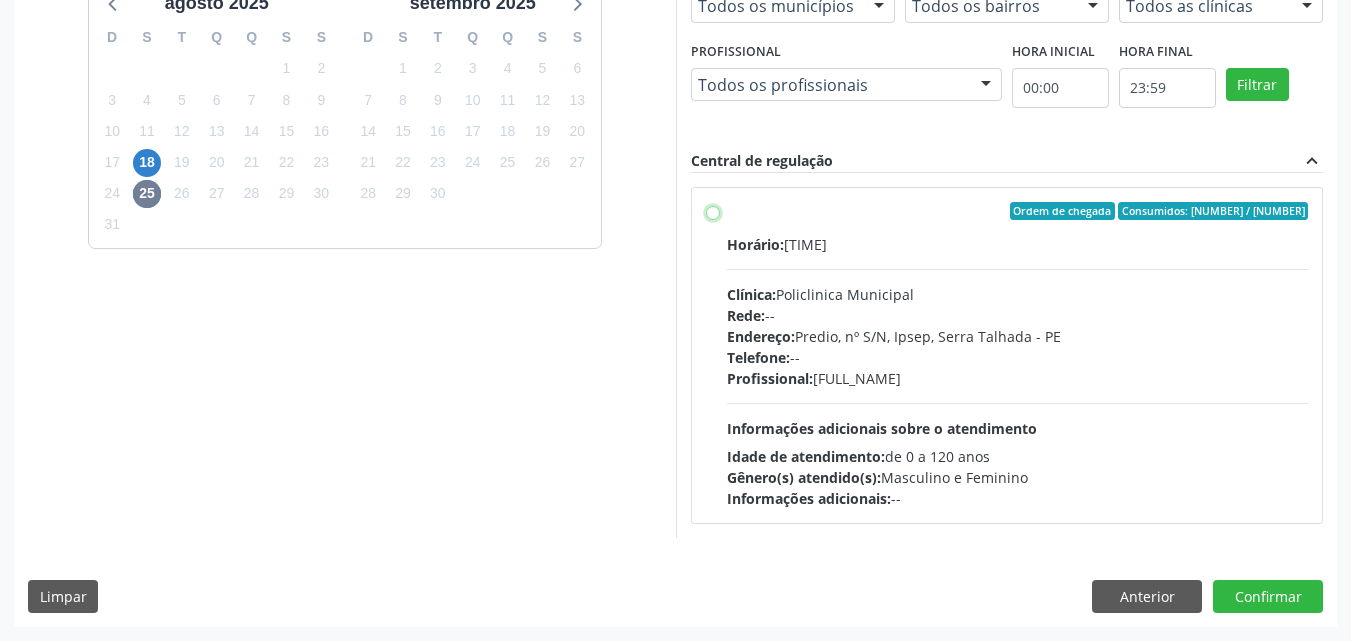 click on "Ordem de chegada
Consumidos: [NUMBER] / [NUMBER]
Horário:   [TIME]
Clínica:  Policlinica Municipal
Rede:
--
Endereço:   Predio, nº S/N, [STREET_NAME], [CITY] - [STATE]
Telefone:   --
Profissional:
[FULL_NAME]
Informações adicionais sobre o atendimento
Idade de atendimento:
de 0 a 120 anos
Gênero(s) atendido(s):
Masculino e Feminino
Informações adicionais:
--" at bounding box center [713, 211] 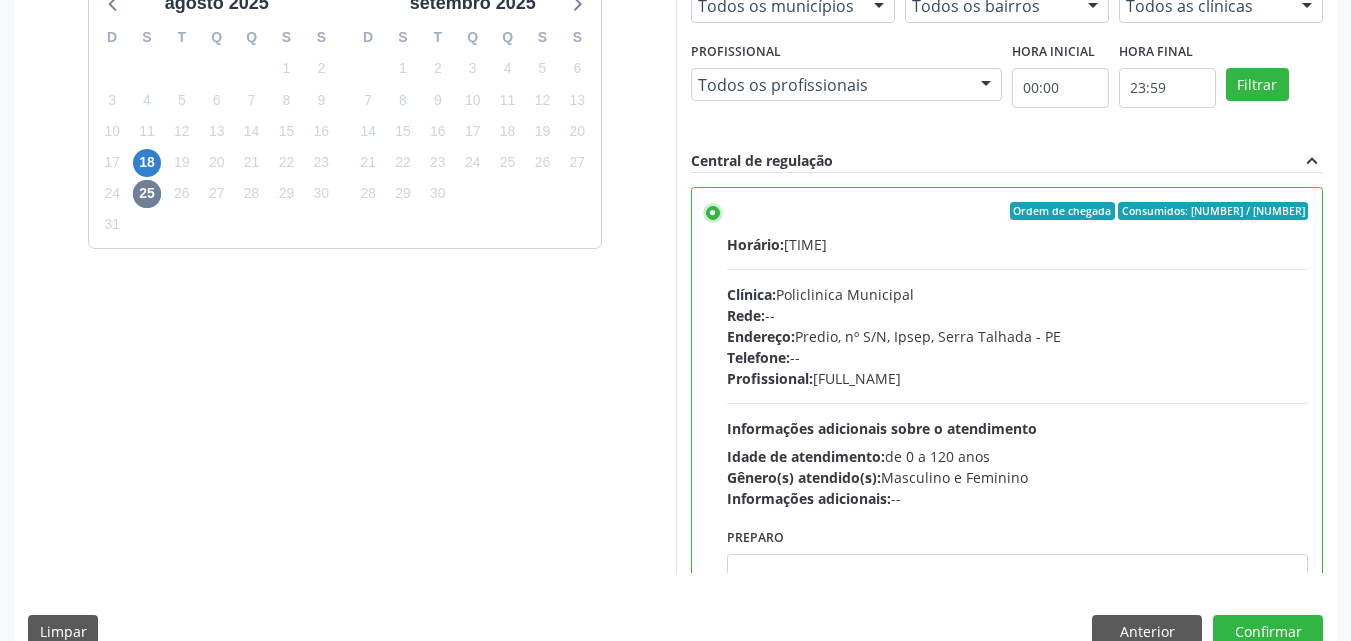 scroll, scrollTop: 554, scrollLeft: 0, axis: vertical 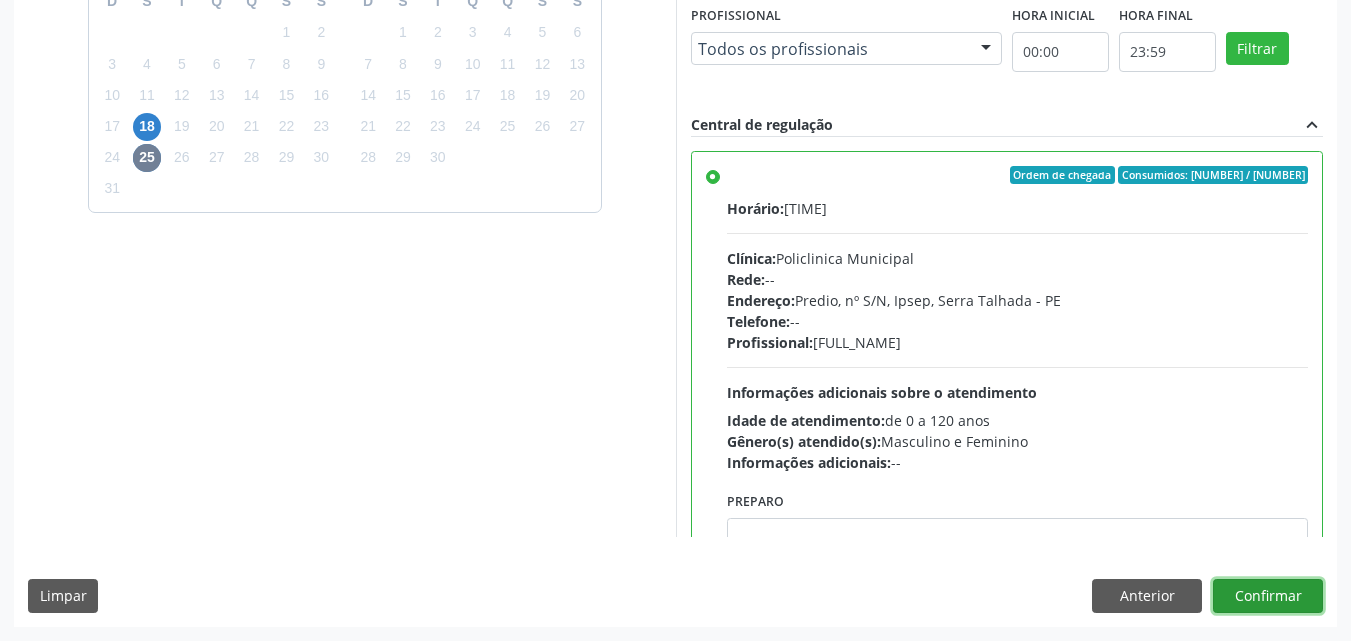 click on "Confirmar" at bounding box center [1268, 596] 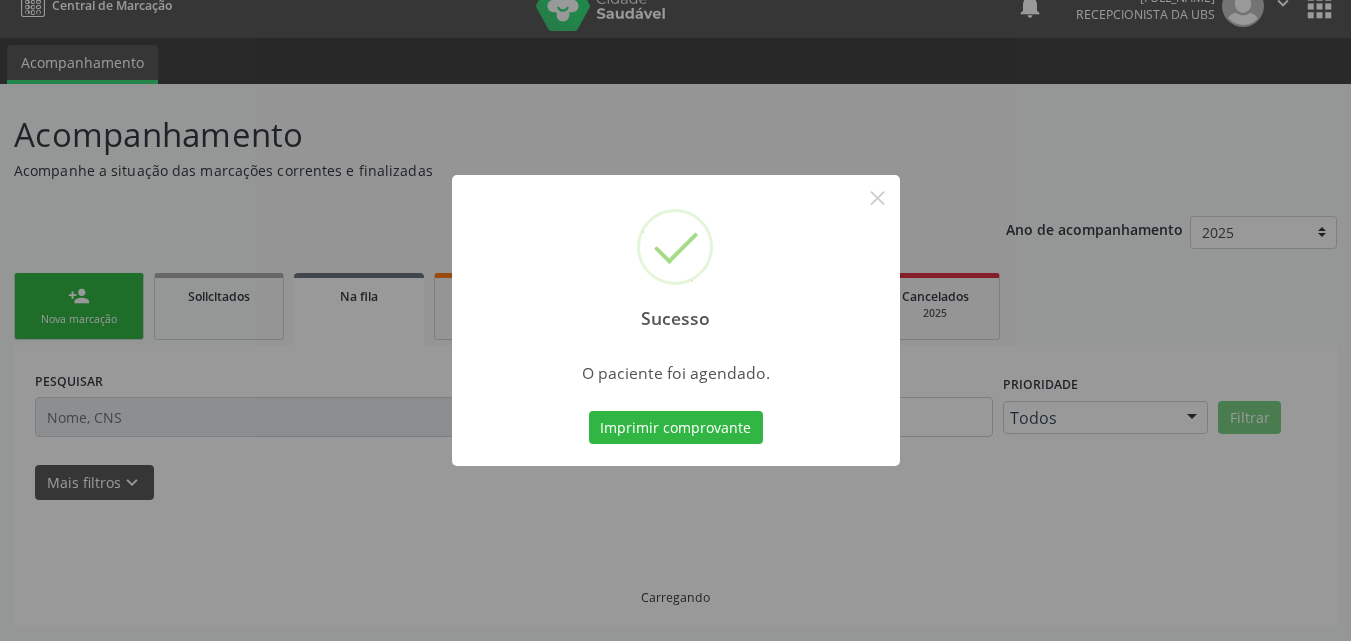 scroll, scrollTop: 0, scrollLeft: 0, axis: both 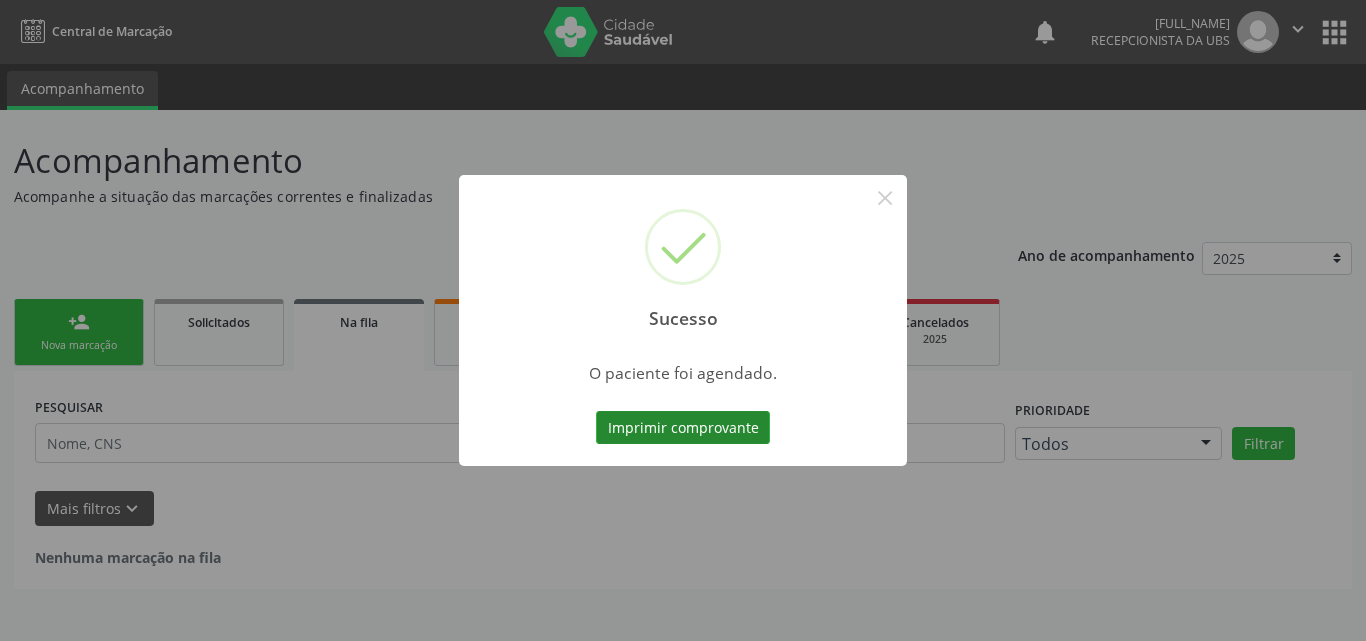 click on "Imprimir comprovante" at bounding box center (683, 428) 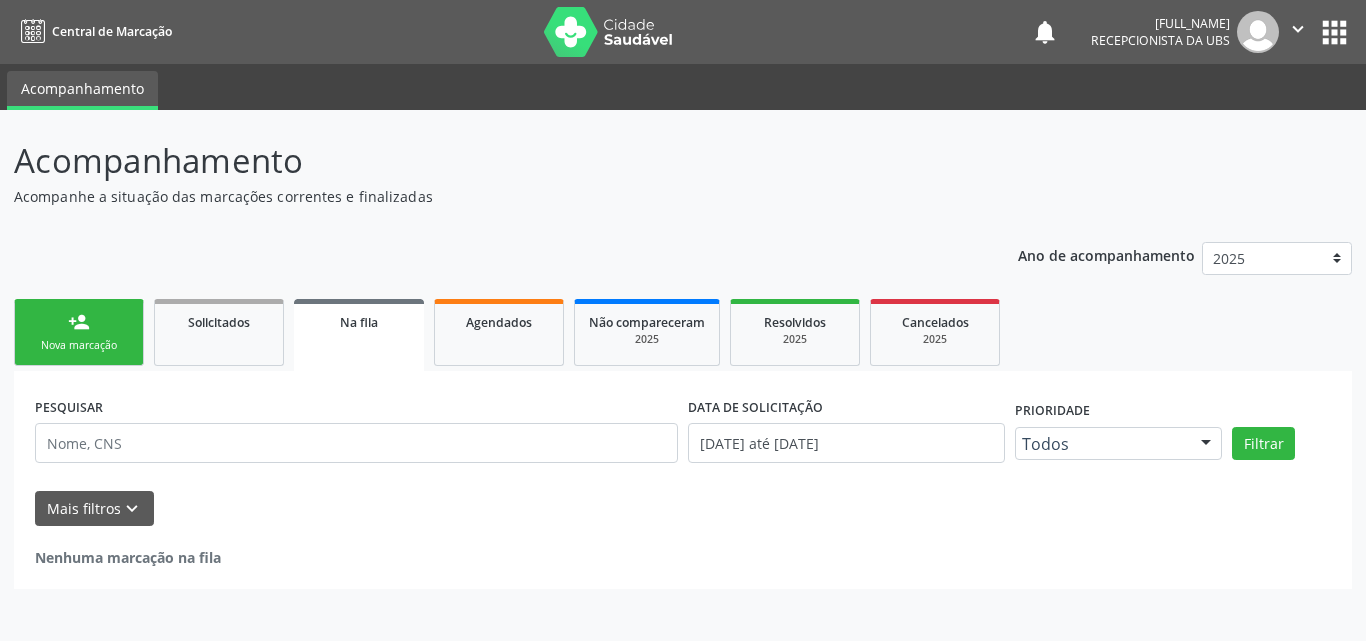 click on "person_add
Nova marcação" at bounding box center (79, 332) 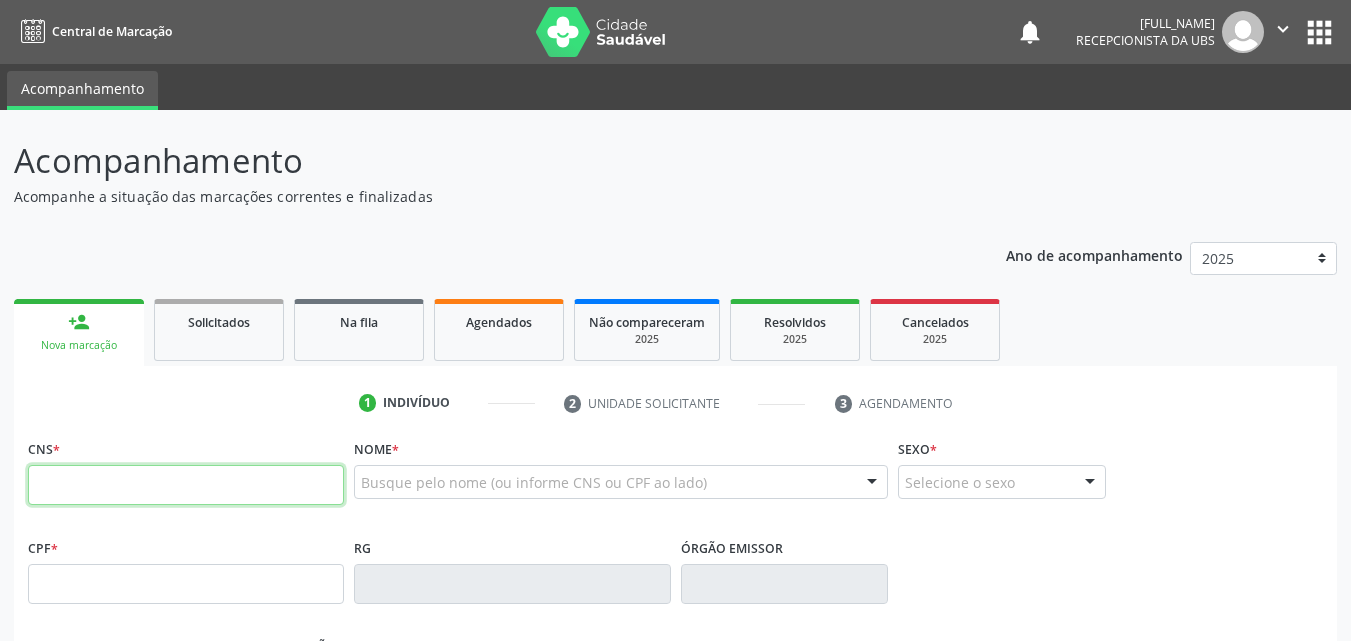 click at bounding box center (186, 485) 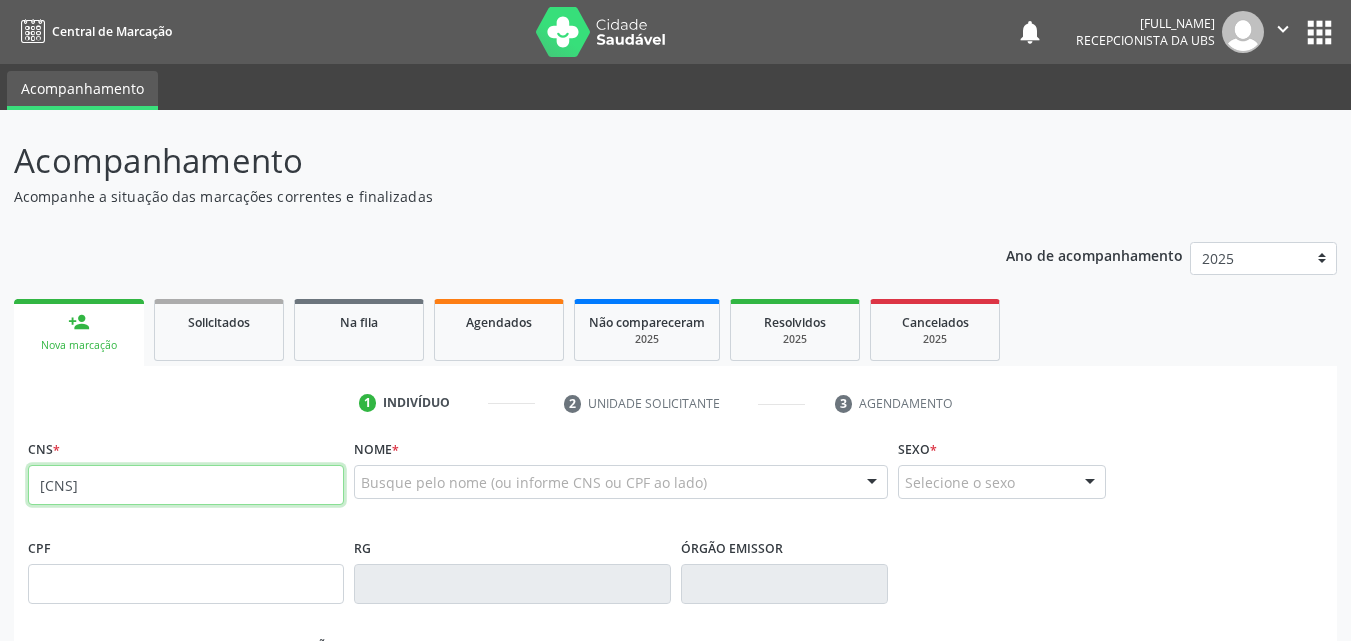 type on "[CNS]" 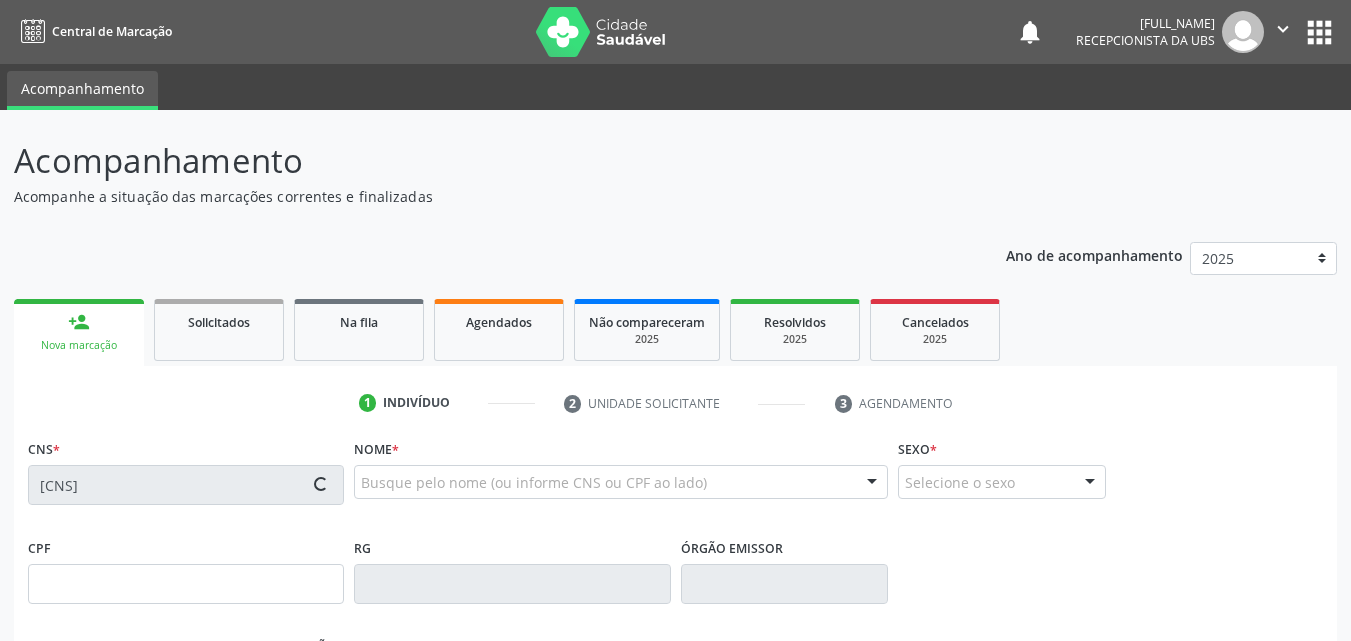 type on "[CPF]" 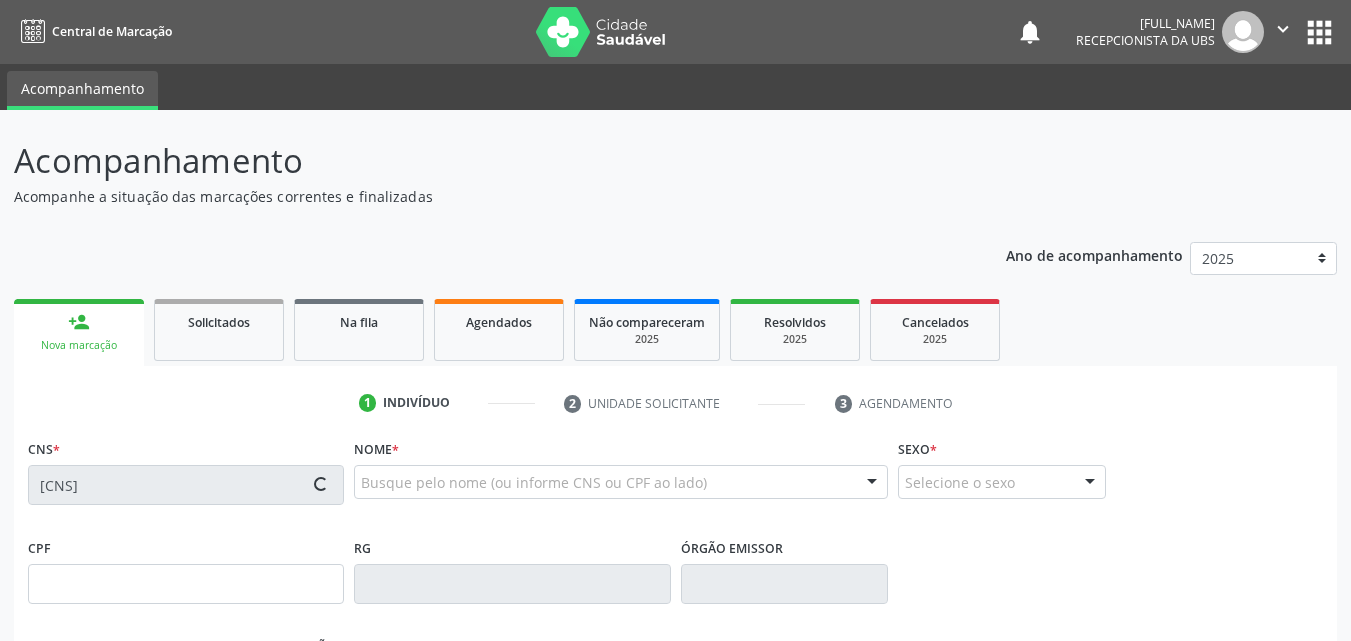 type on "[DATE]" 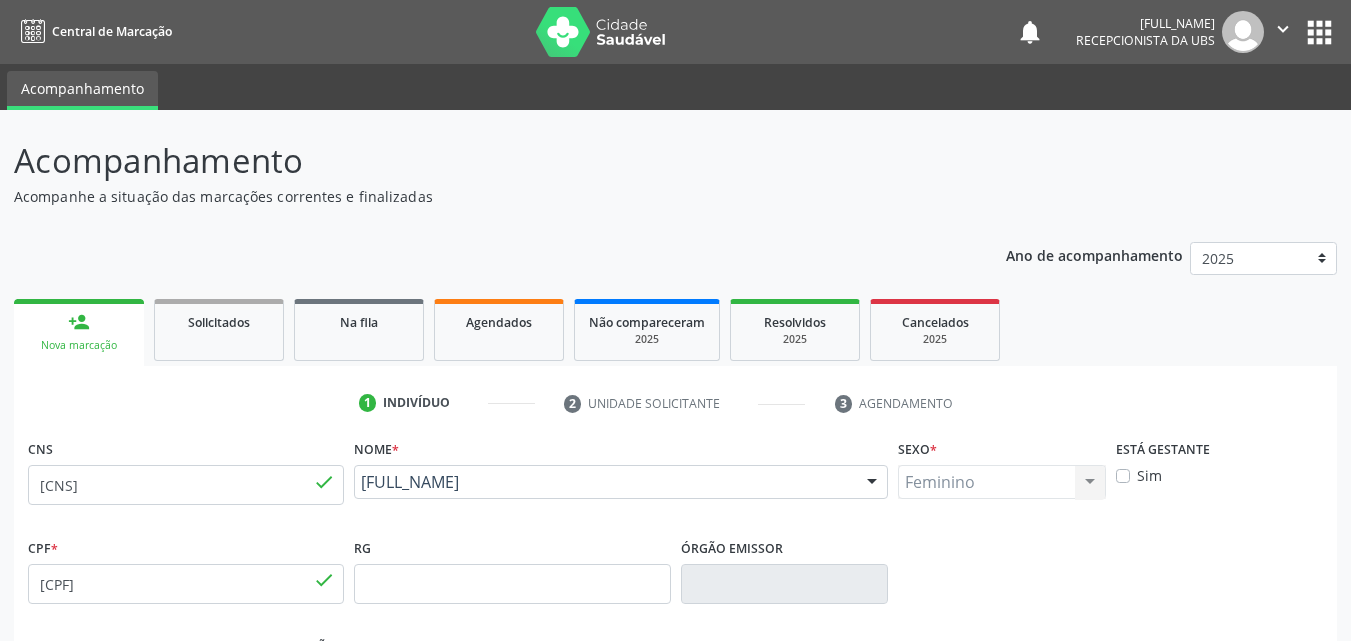 drag, startPoint x: 628, startPoint y: 501, endPoint x: 349, endPoint y: 478, distance: 279.9464 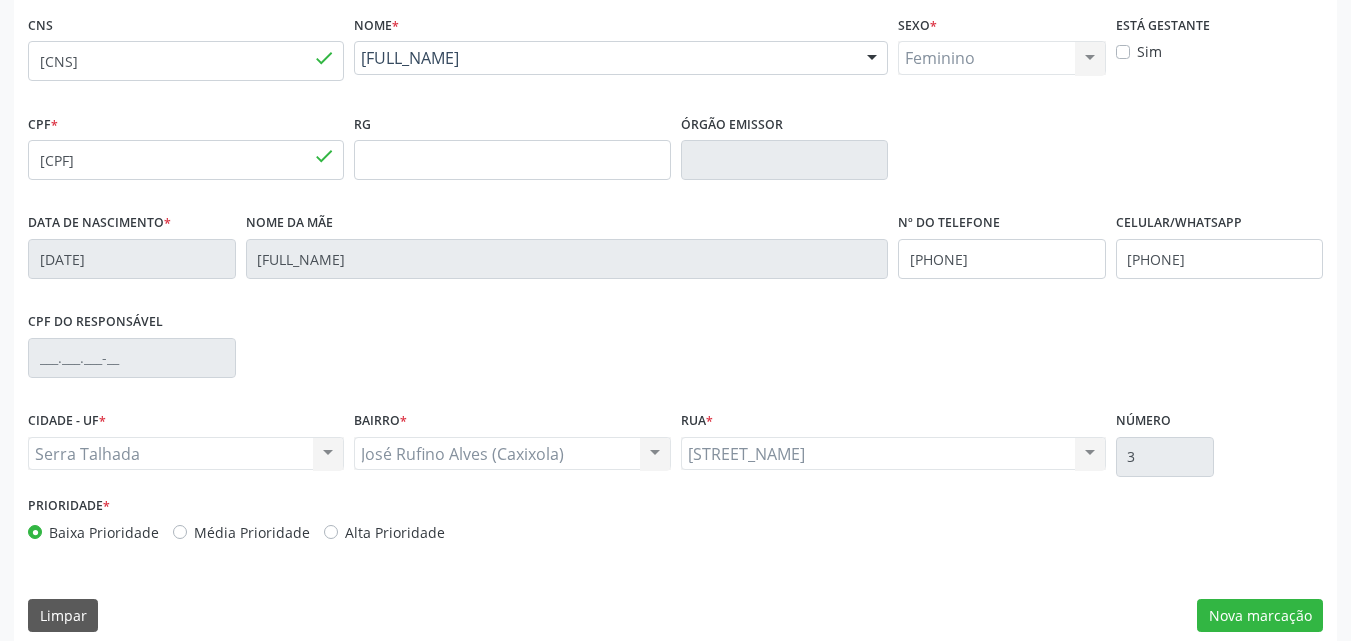 scroll, scrollTop: 443, scrollLeft: 0, axis: vertical 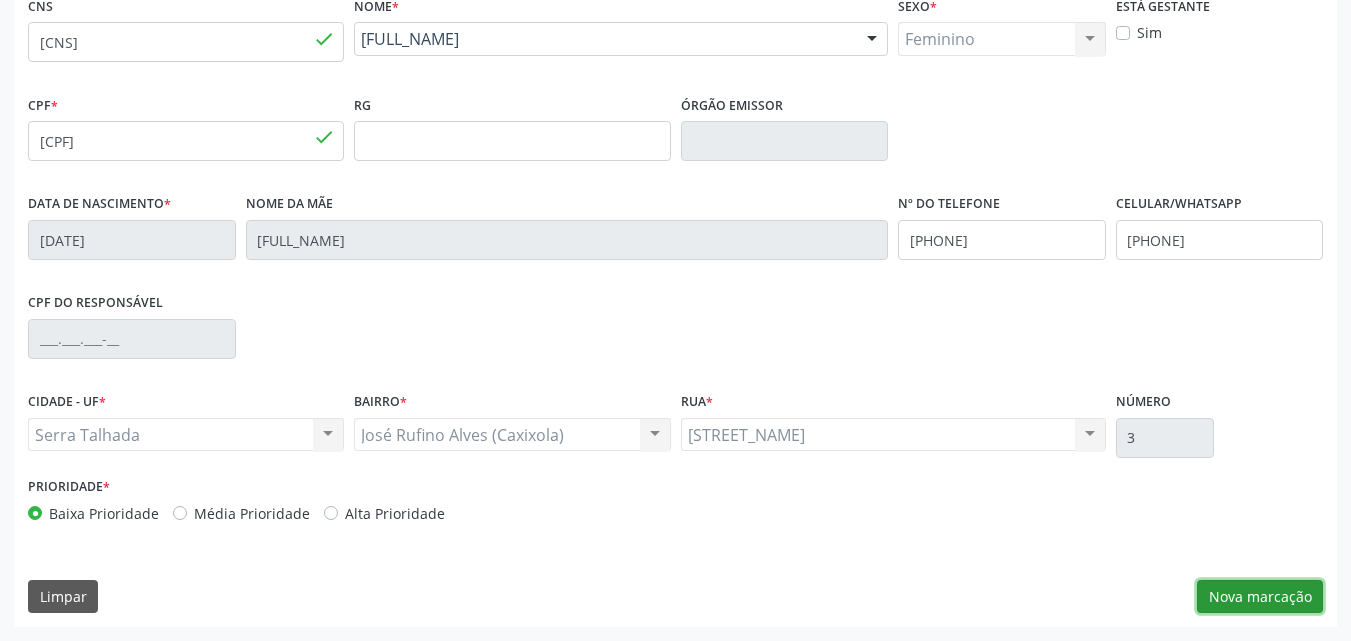 click on "Nova marcação" at bounding box center [1260, 597] 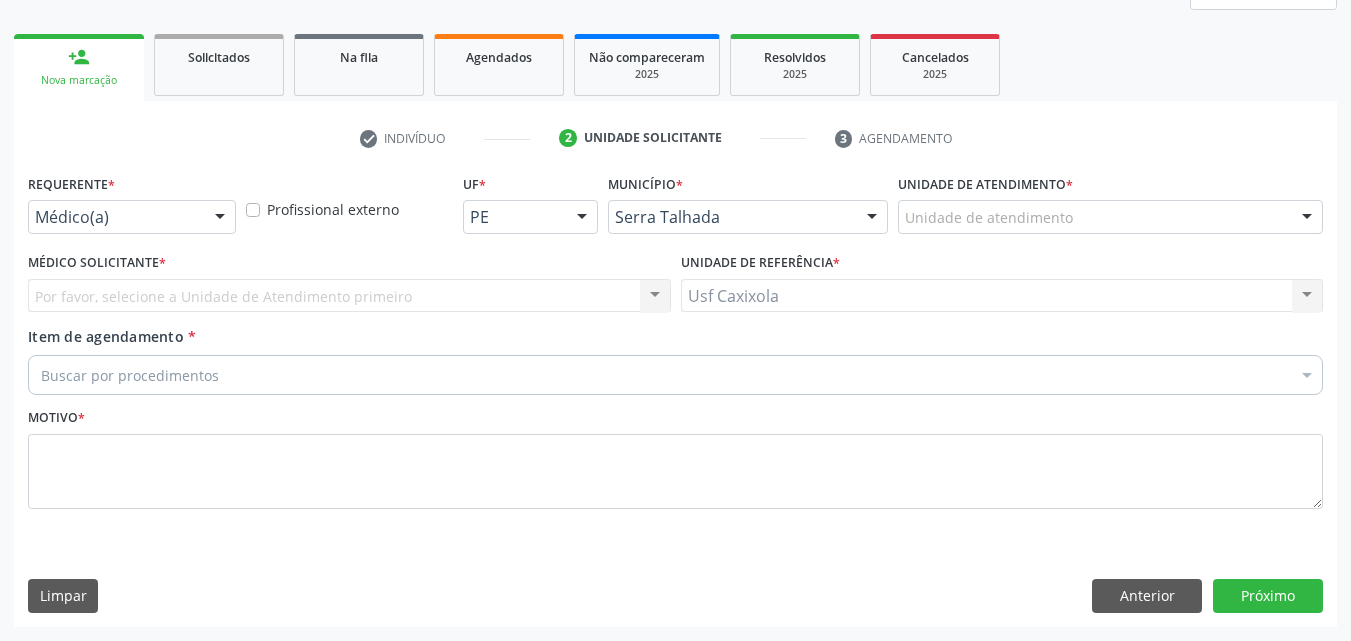 scroll, scrollTop: 265, scrollLeft: 0, axis: vertical 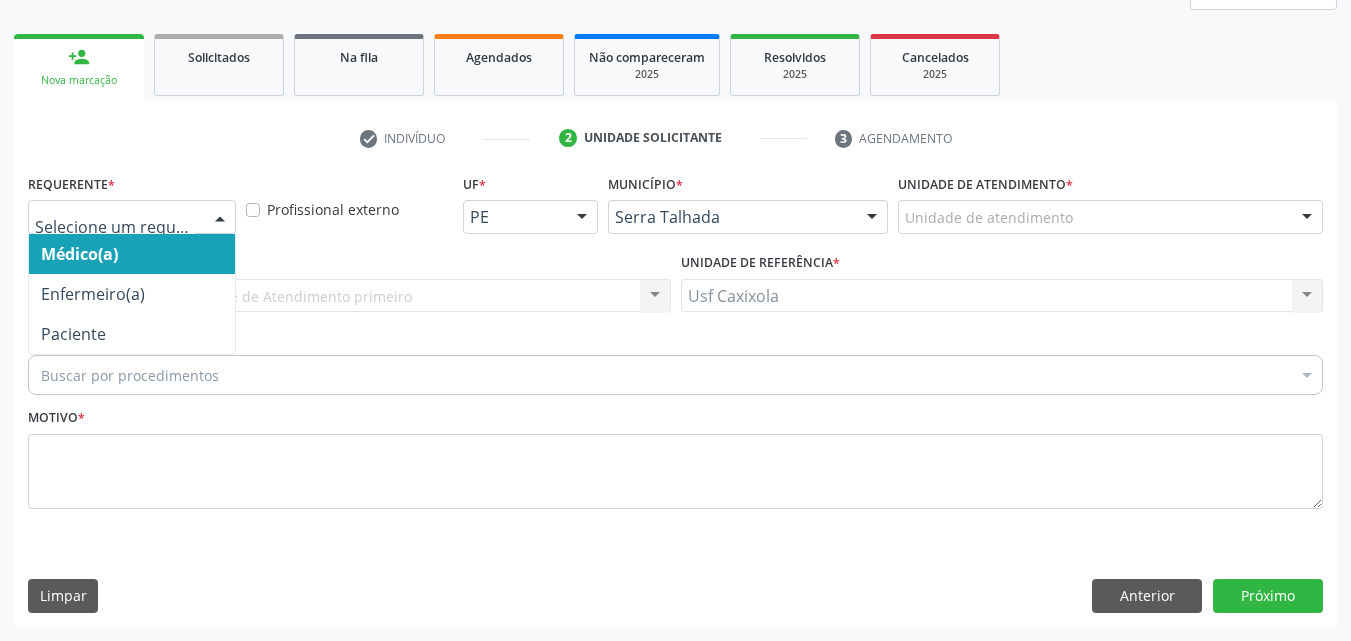 click at bounding box center [220, 218] 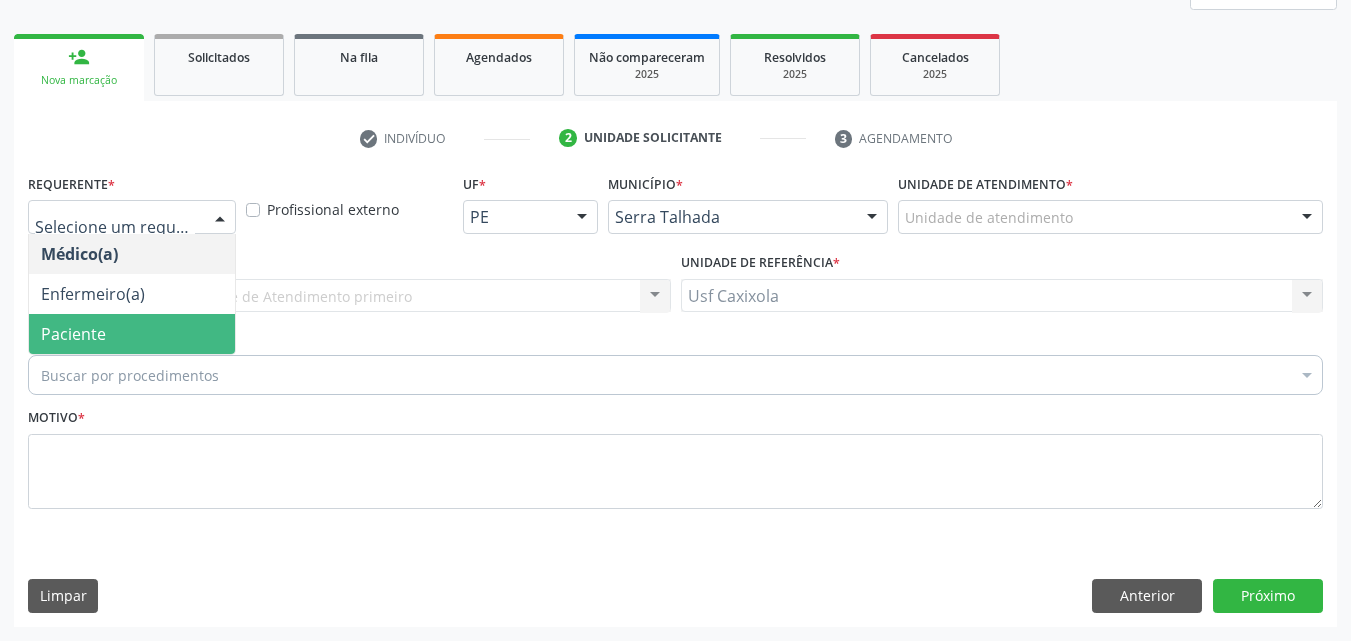 click on "Paciente" at bounding box center [132, 334] 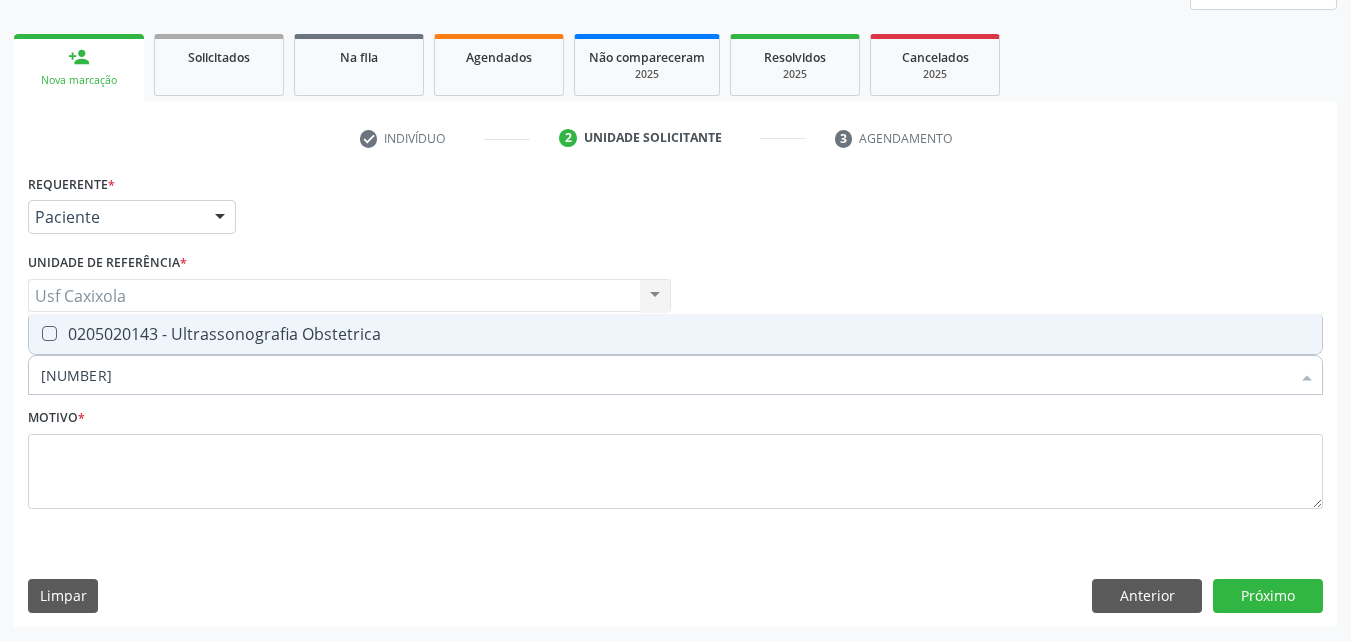 type on "[CPF]" 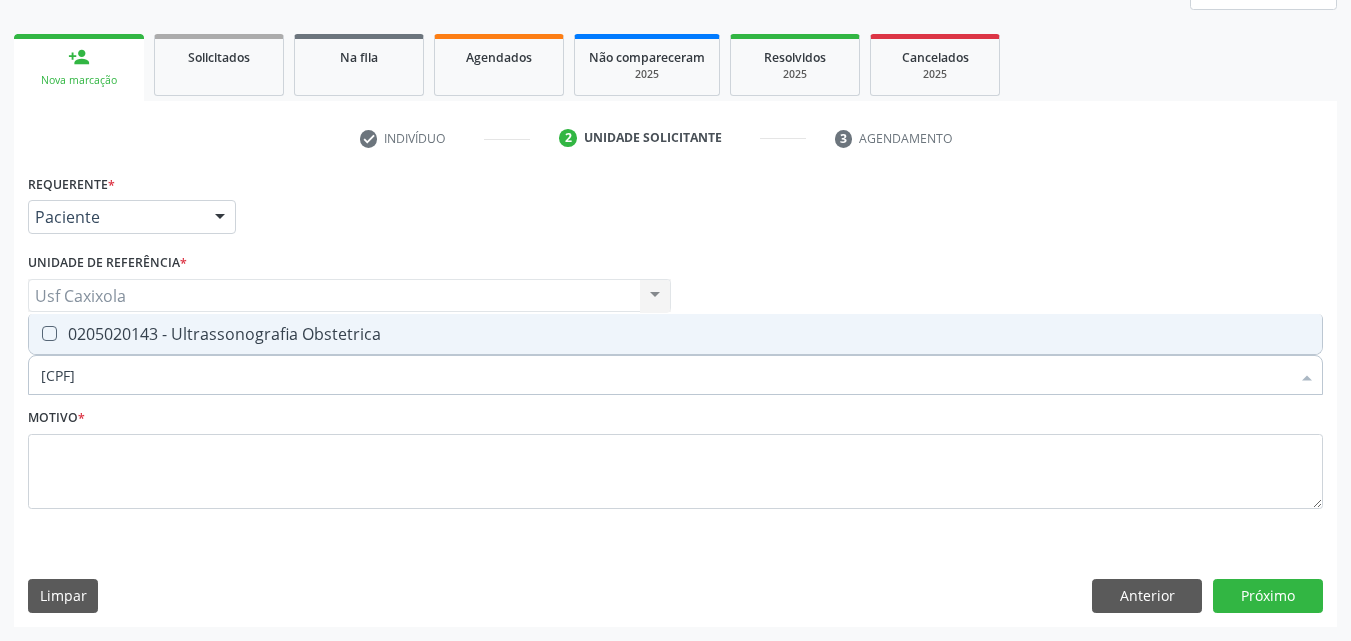 click on "0205020143 - Ultrassonografia Obstetrica" at bounding box center [675, 334] 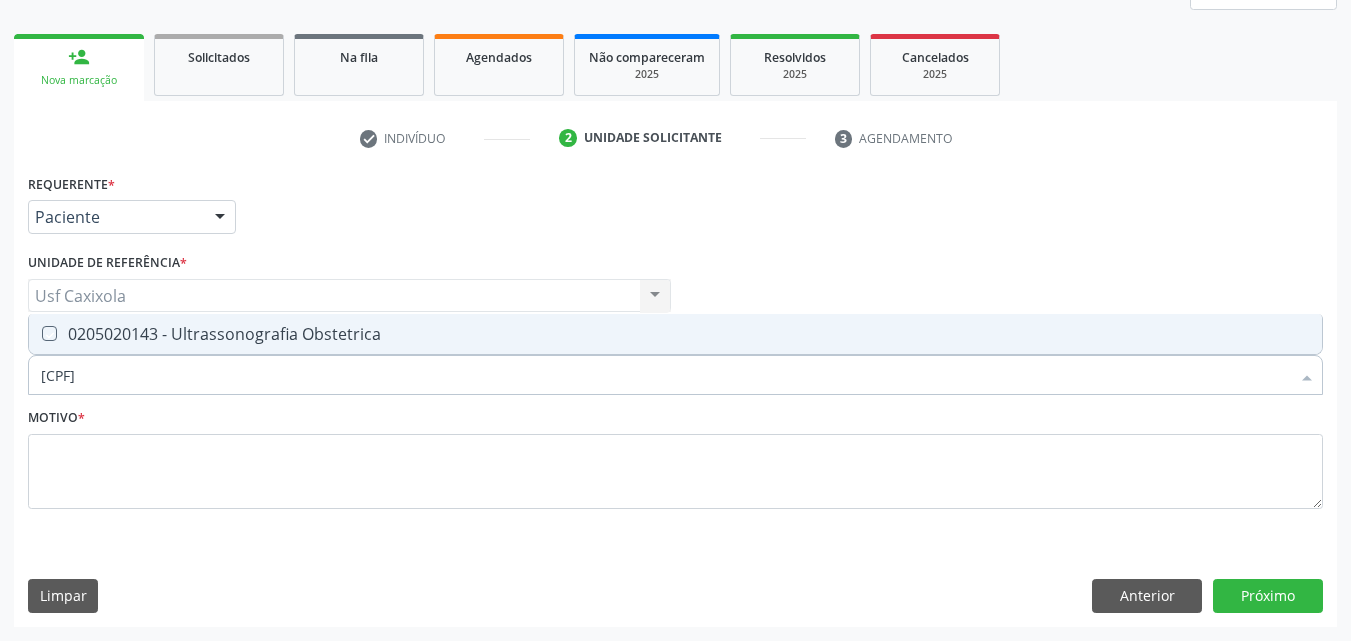 checkbox on "true" 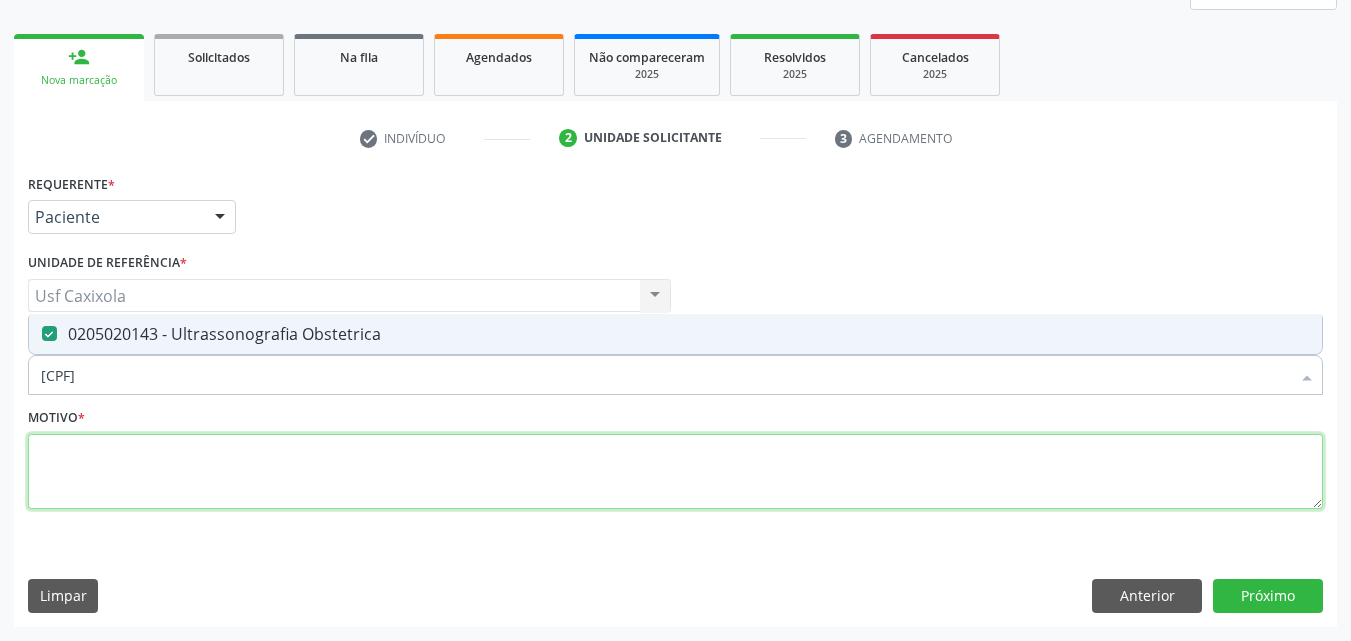 click at bounding box center [675, 472] 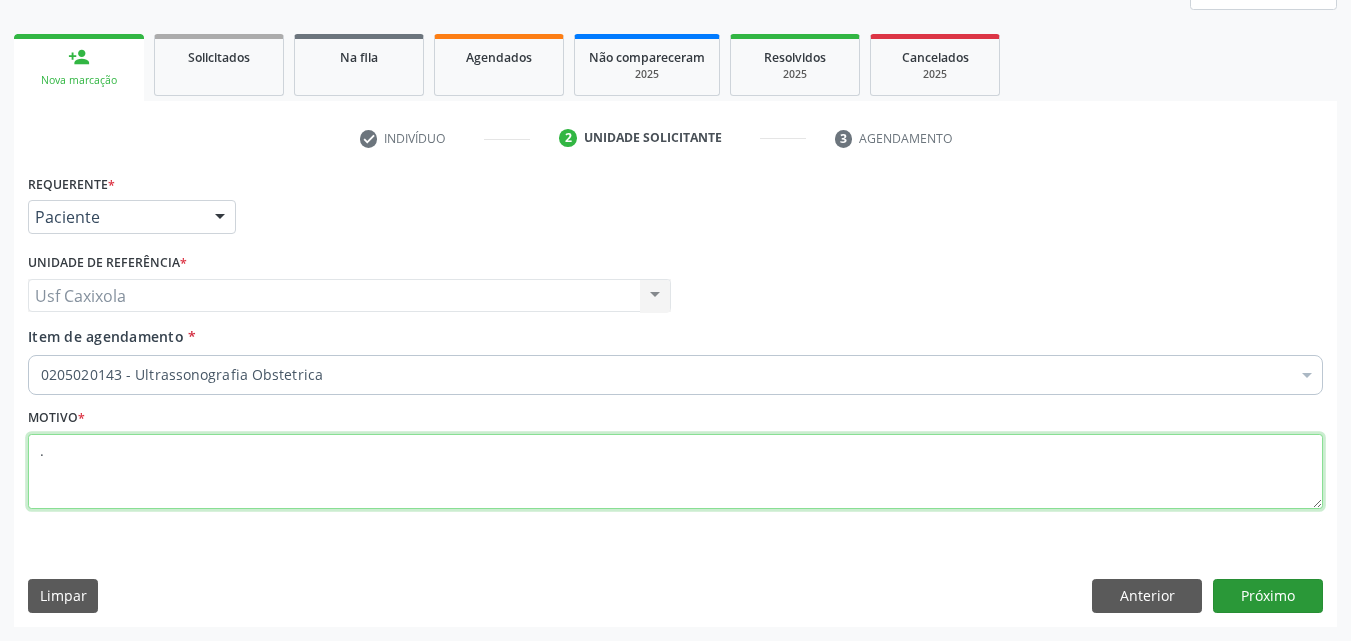 type on "." 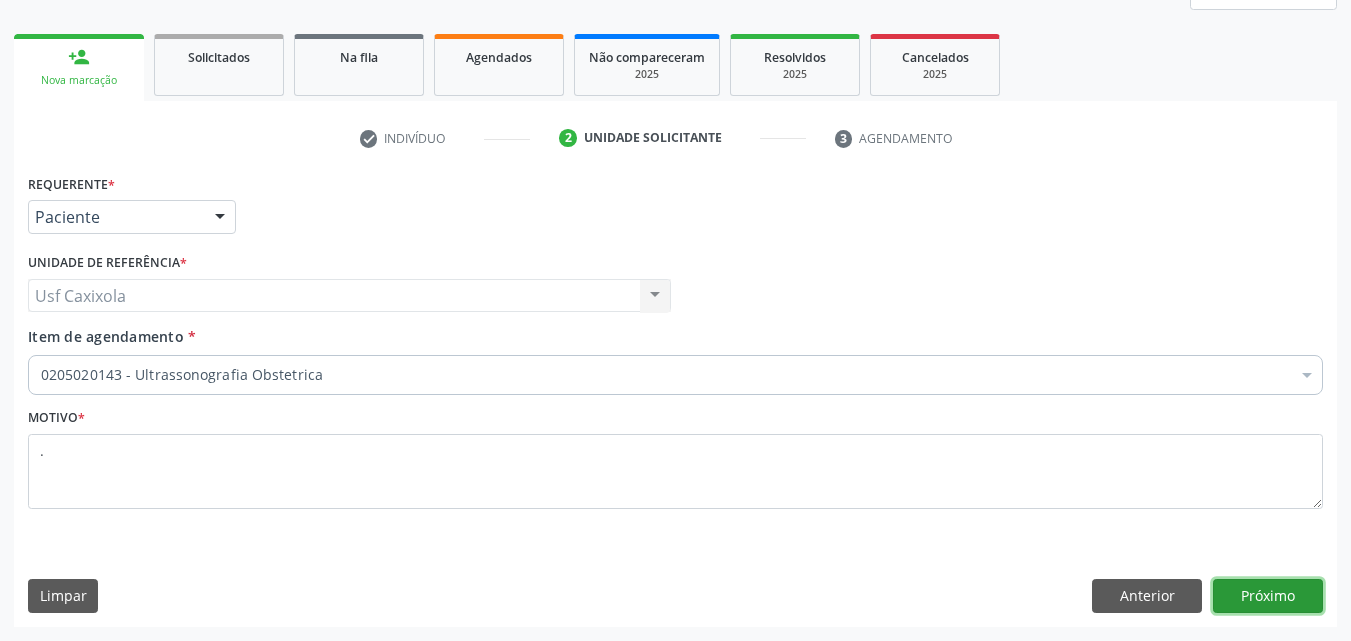 click on "Próximo" at bounding box center [1268, 596] 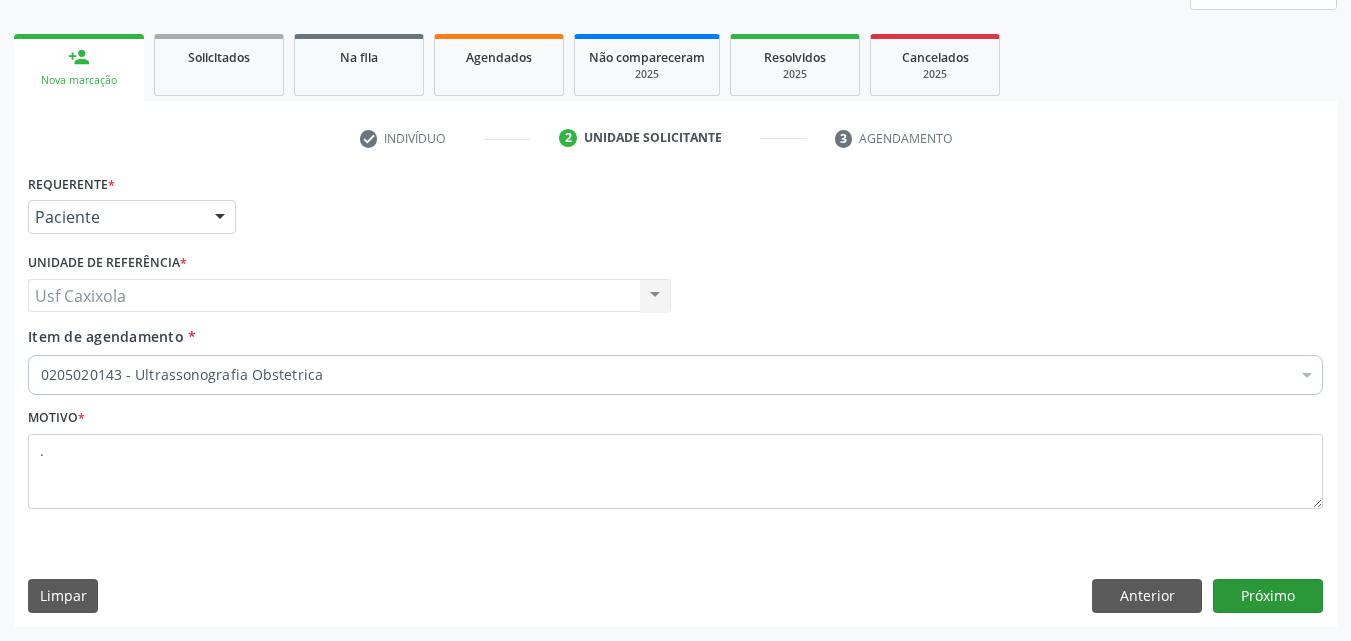 scroll, scrollTop: 229, scrollLeft: 0, axis: vertical 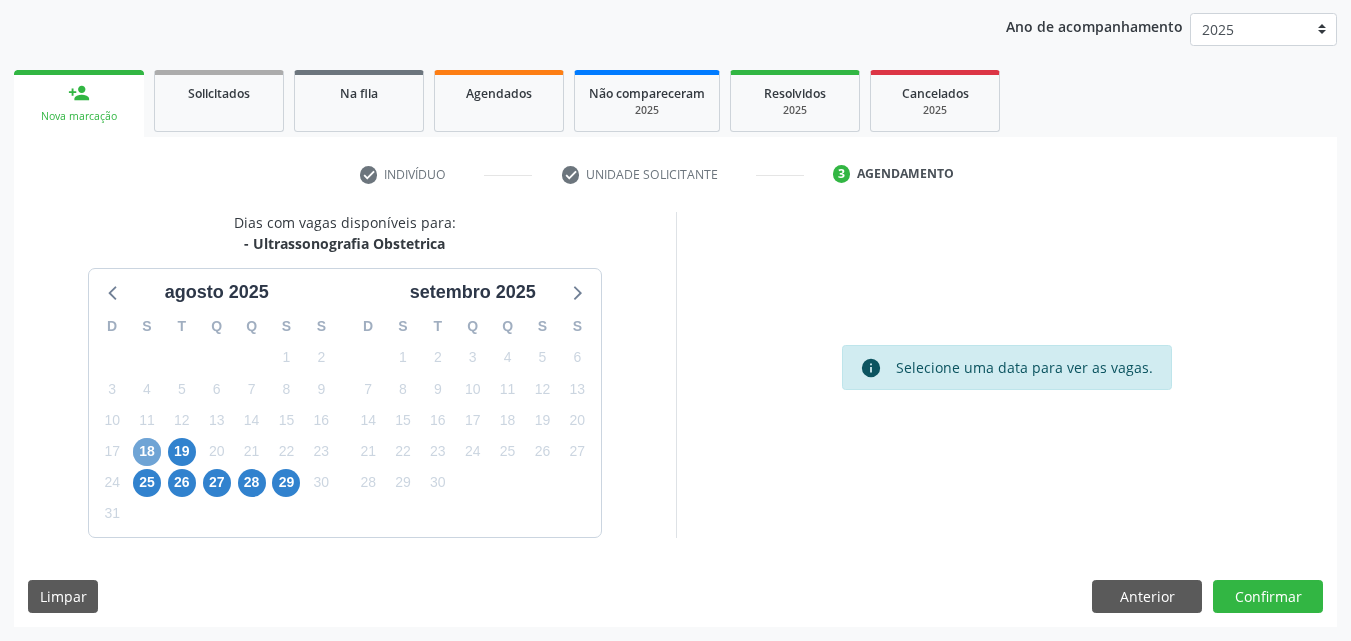 click on "18" at bounding box center (147, 452) 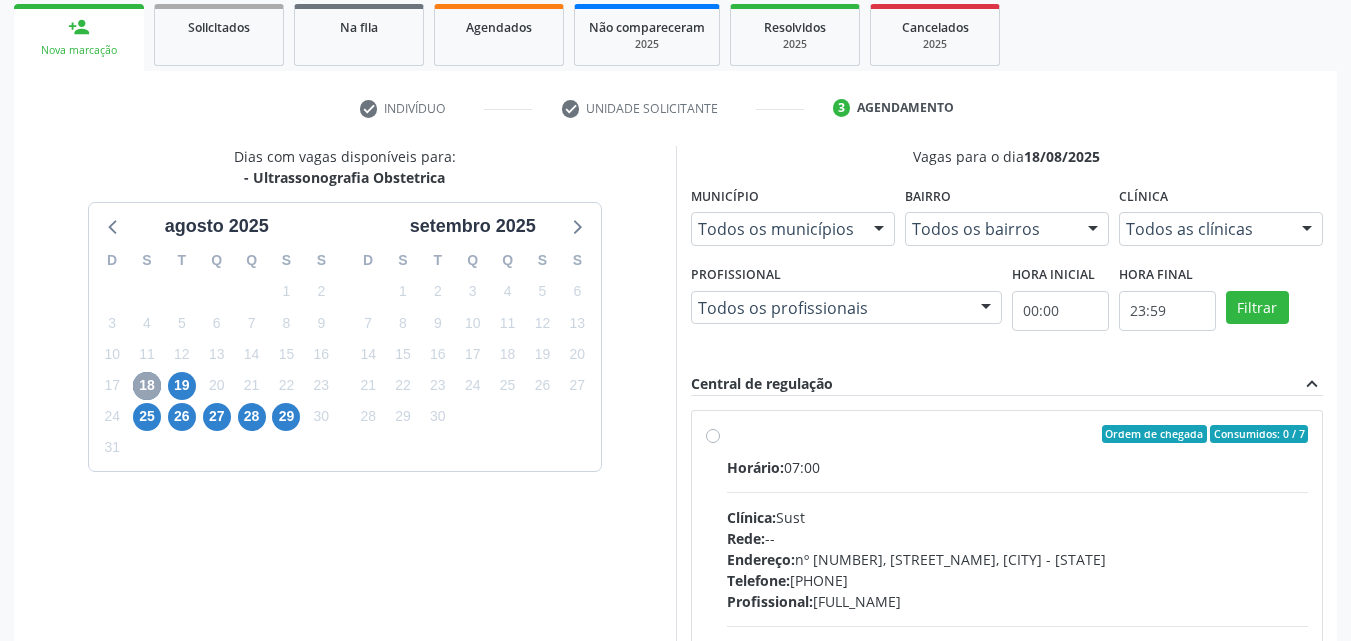 scroll, scrollTop: 329, scrollLeft: 0, axis: vertical 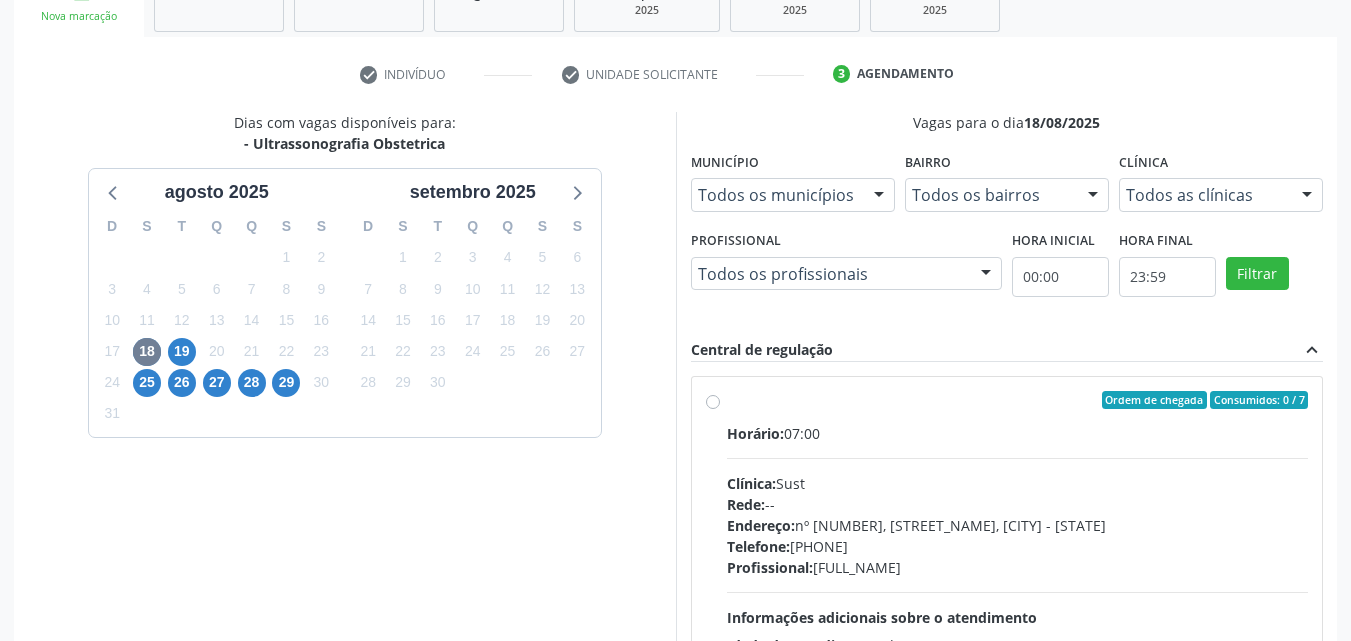 click on "Ordem de chegada
Consumidos: [NUMBER] / [NUMBER]
Horário:   [TIME]
Clínica:  Sust
Rede:
--
Endereço:   nº [NUMBER], [STREET_NAME], [CITY] - [STATE]
Telefone:   [PHONE]
Profissional:
[FULL_NAME]
Informações adicionais sobre o atendimento
Idade de atendimento:
de 0 a 120 anos
Gênero(s) atendido(s):
Masculino e Feminino
Informações adicionais:
--" at bounding box center [1018, 544] 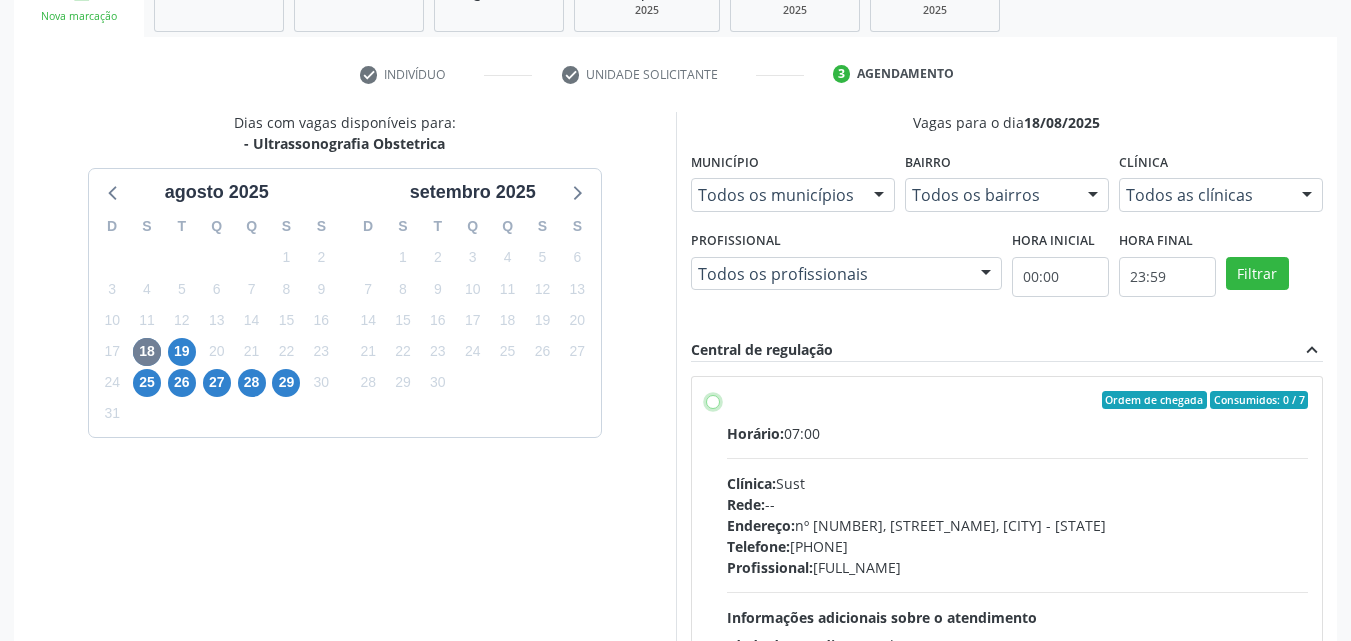 radio on "true" 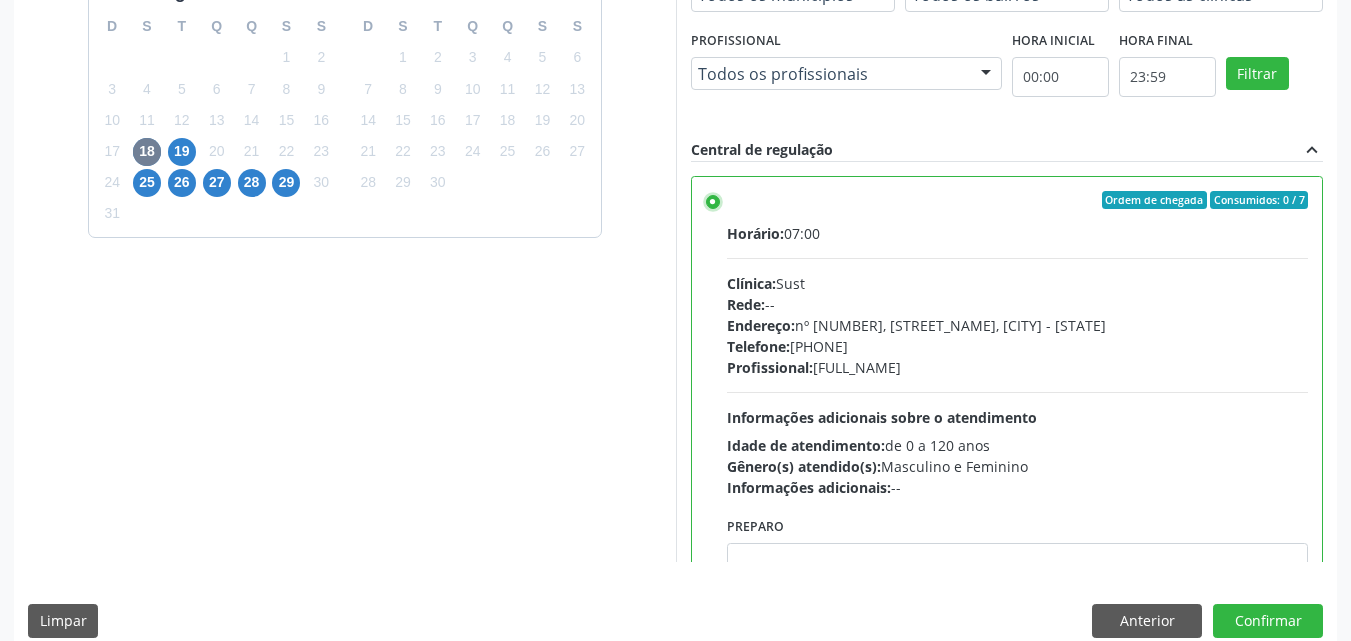 scroll, scrollTop: 554, scrollLeft: 0, axis: vertical 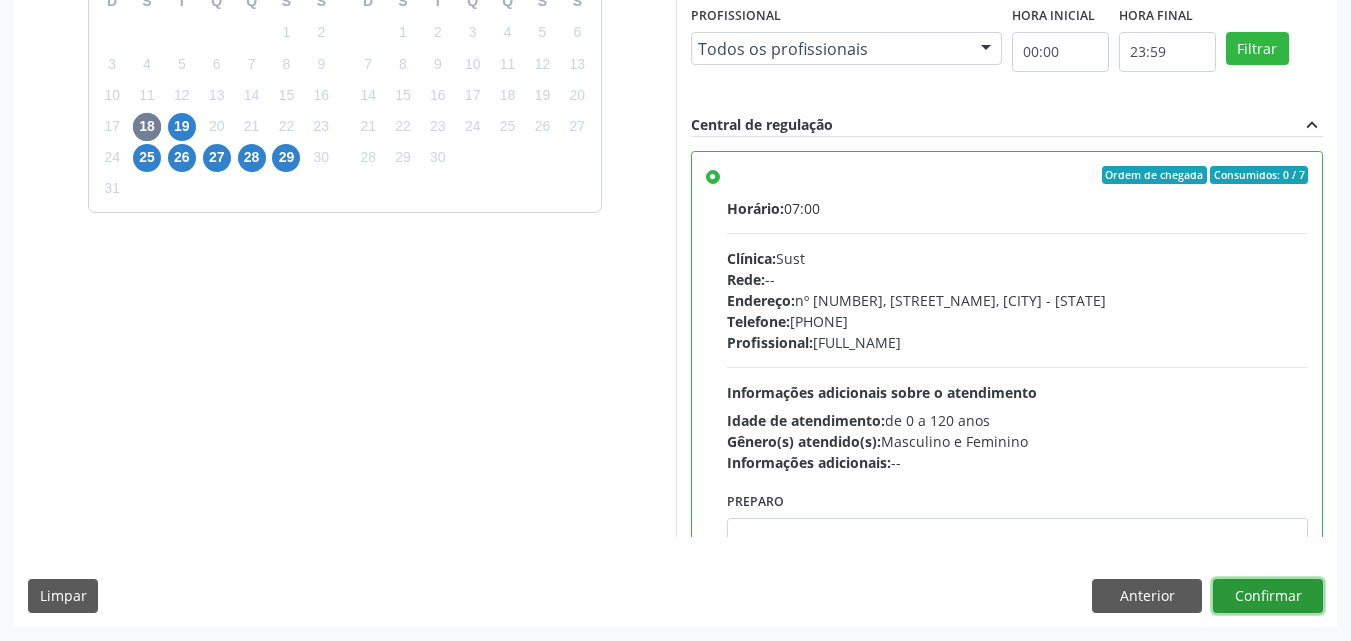 click on "Confirmar" at bounding box center [1268, 596] 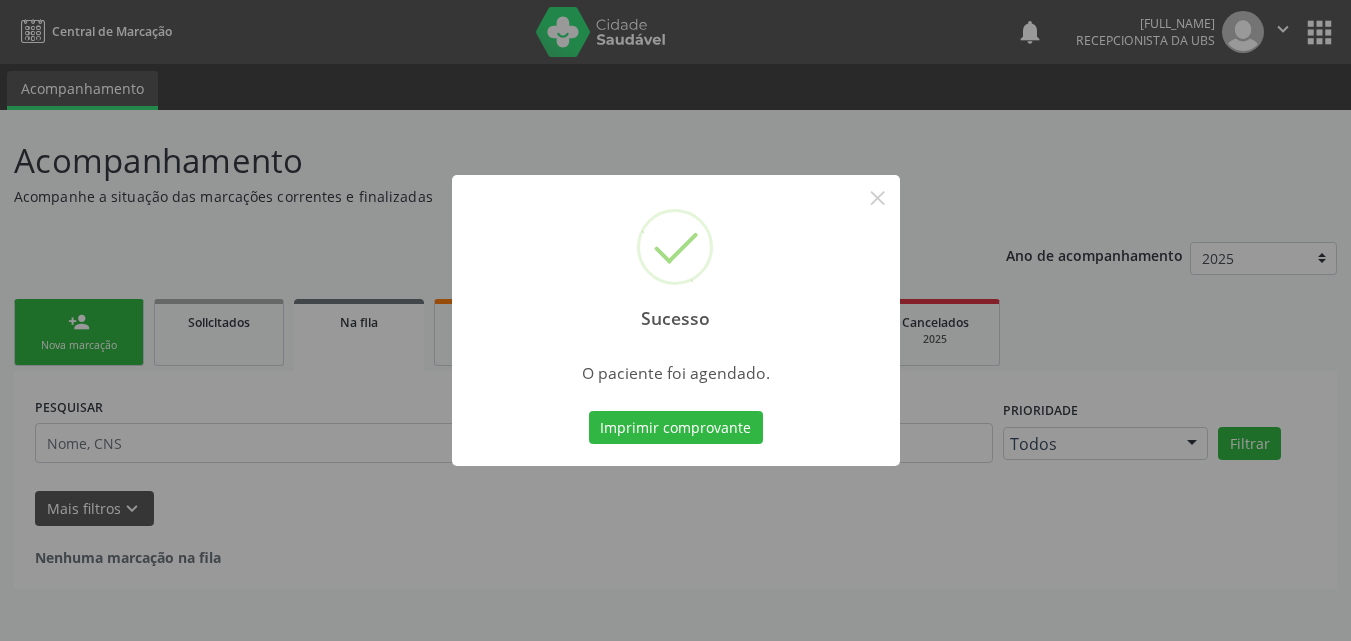scroll, scrollTop: 0, scrollLeft: 0, axis: both 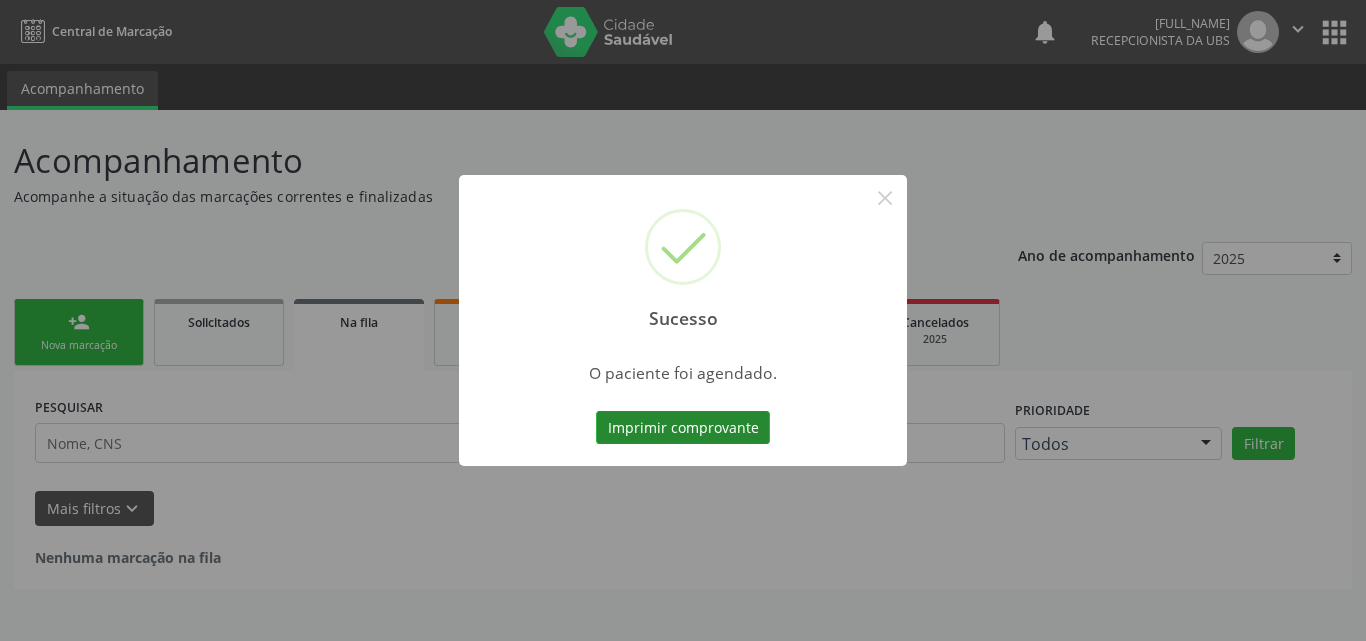 click on "Imprimir comprovante" at bounding box center [683, 428] 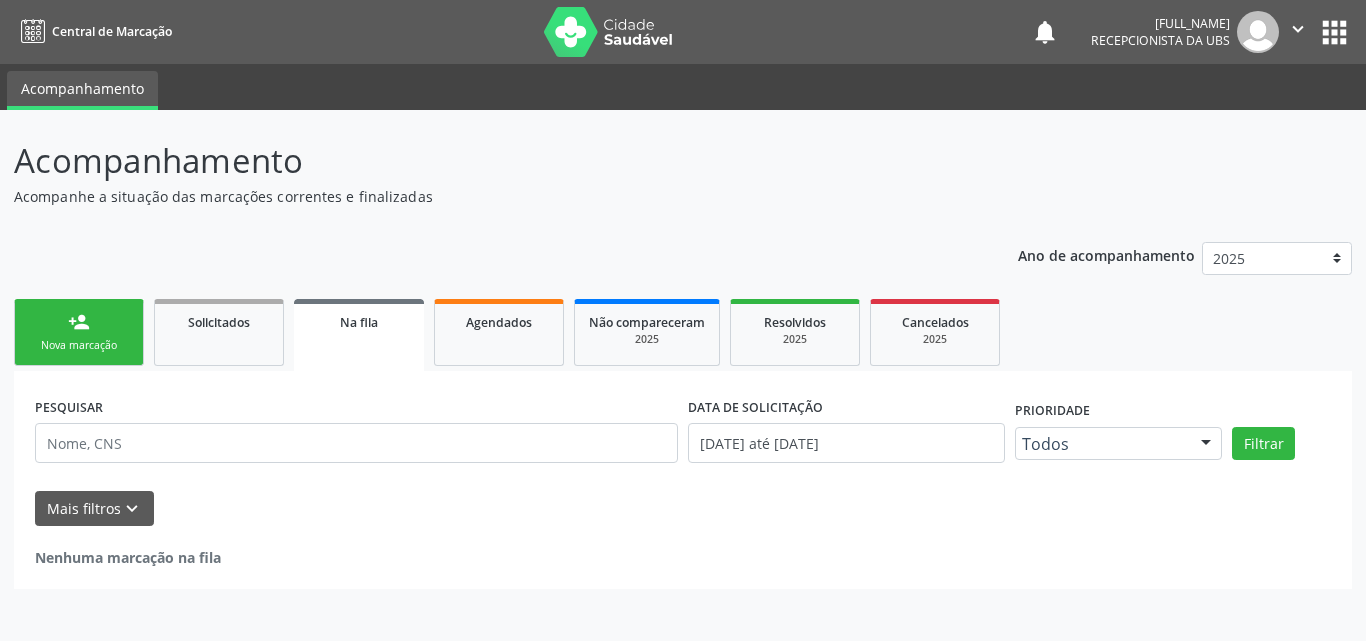 click on "person_add
Nova marcação" at bounding box center (79, 332) 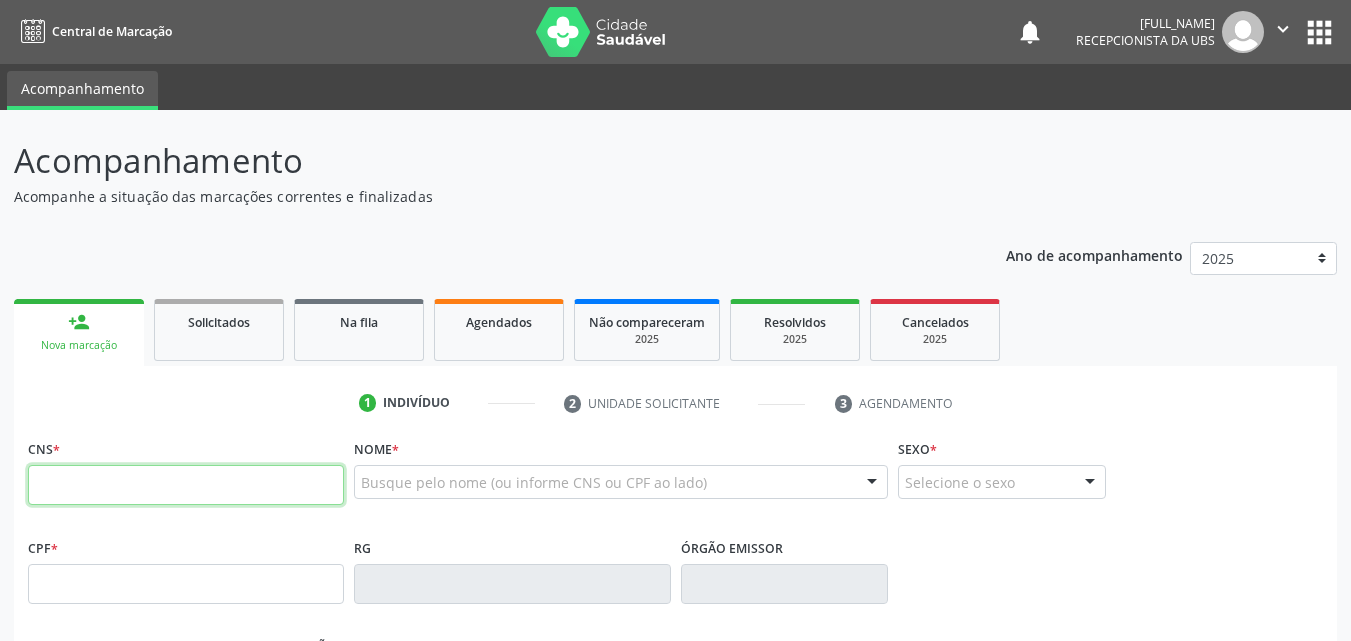 click at bounding box center [186, 485] 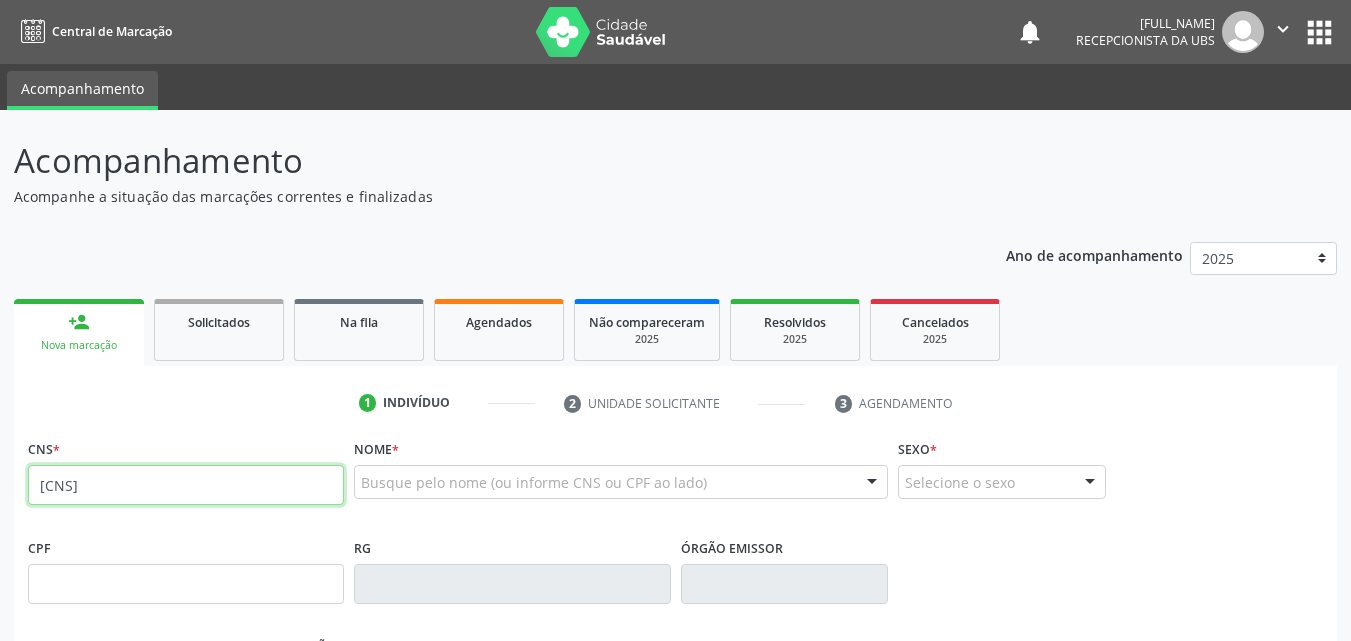 type on "[CNS]" 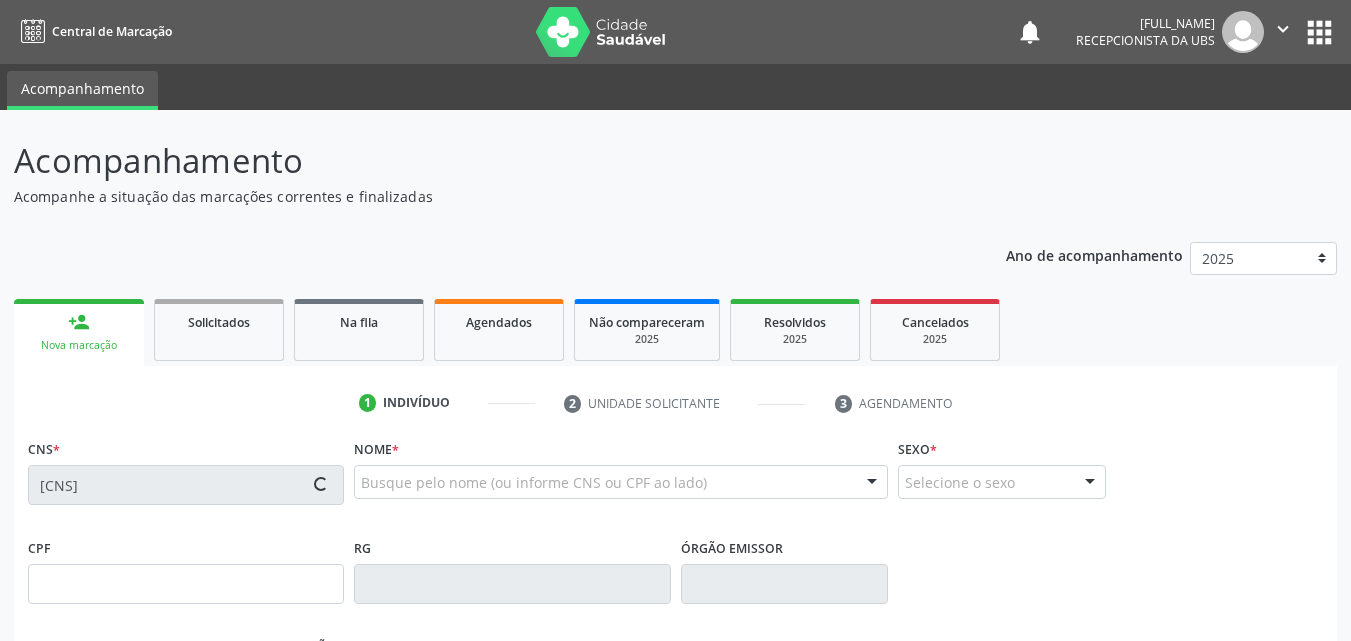 type on "[CPF]" 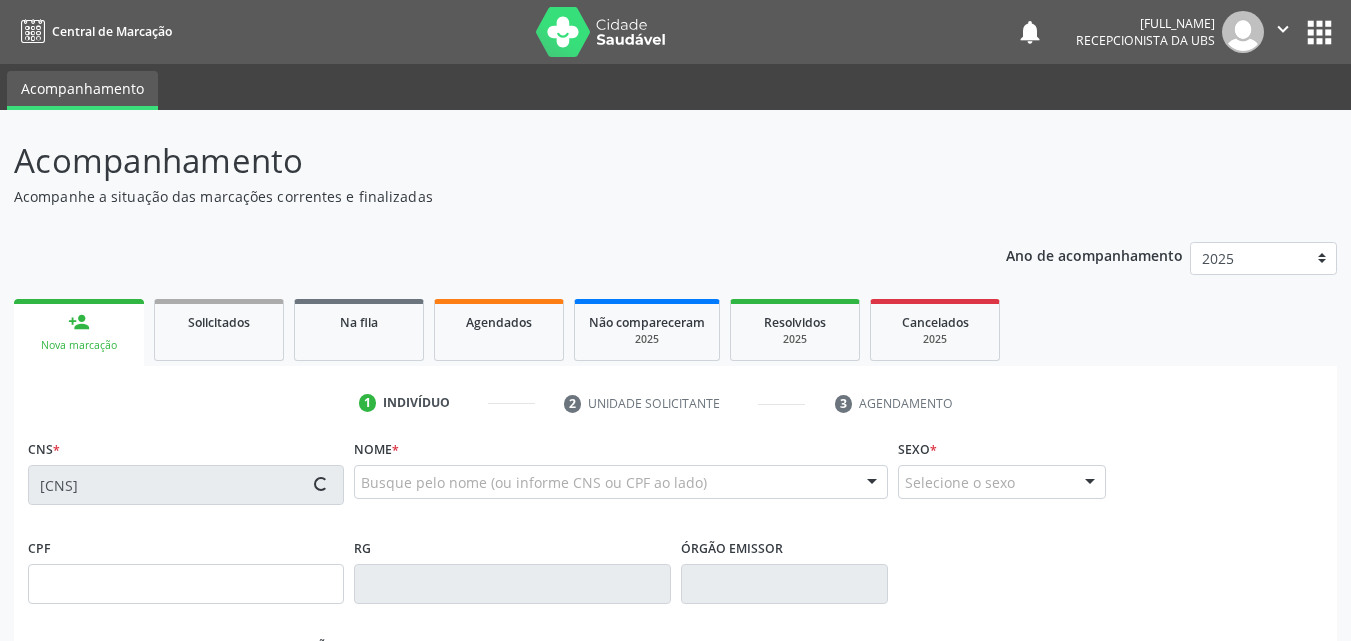 type on "[DATE]" 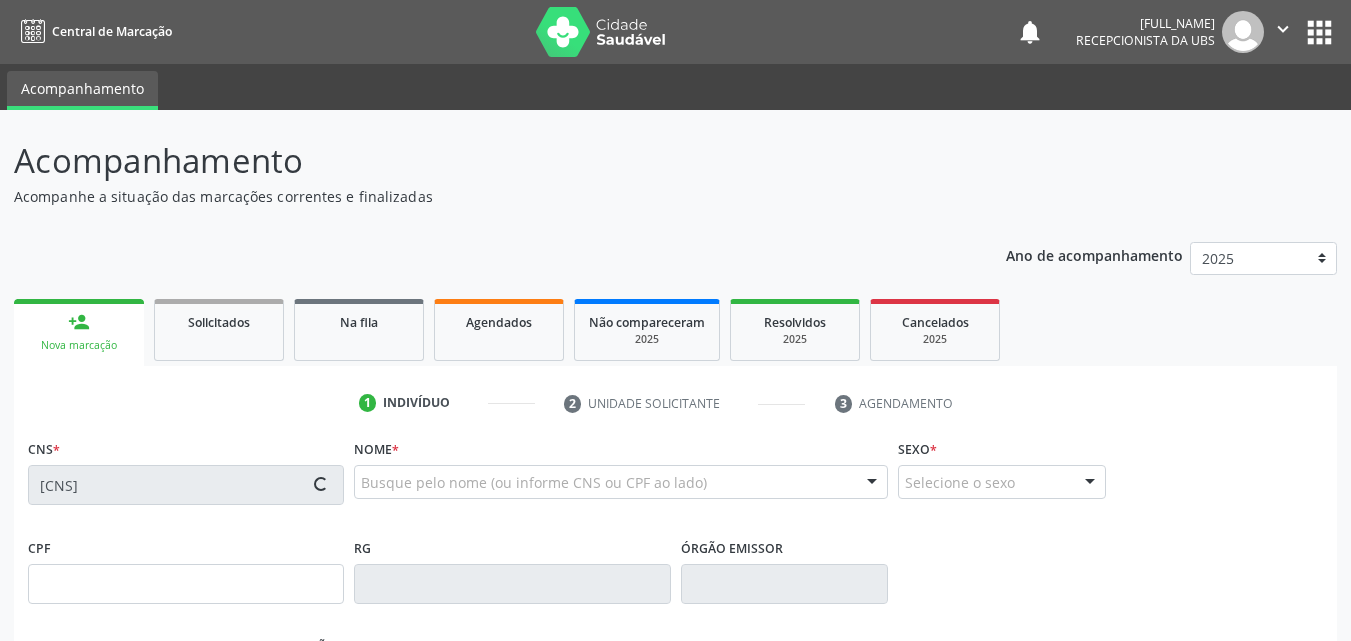 type on "[FIRST] [LAST]" 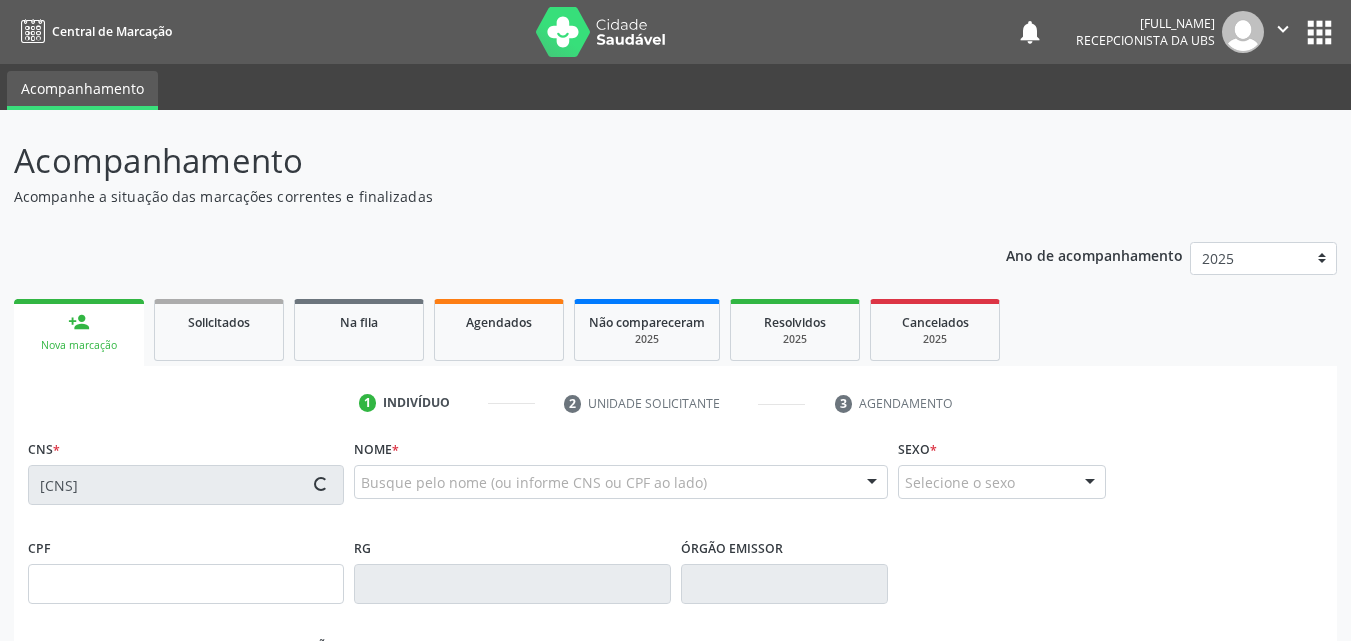 type on "[PHONE]" 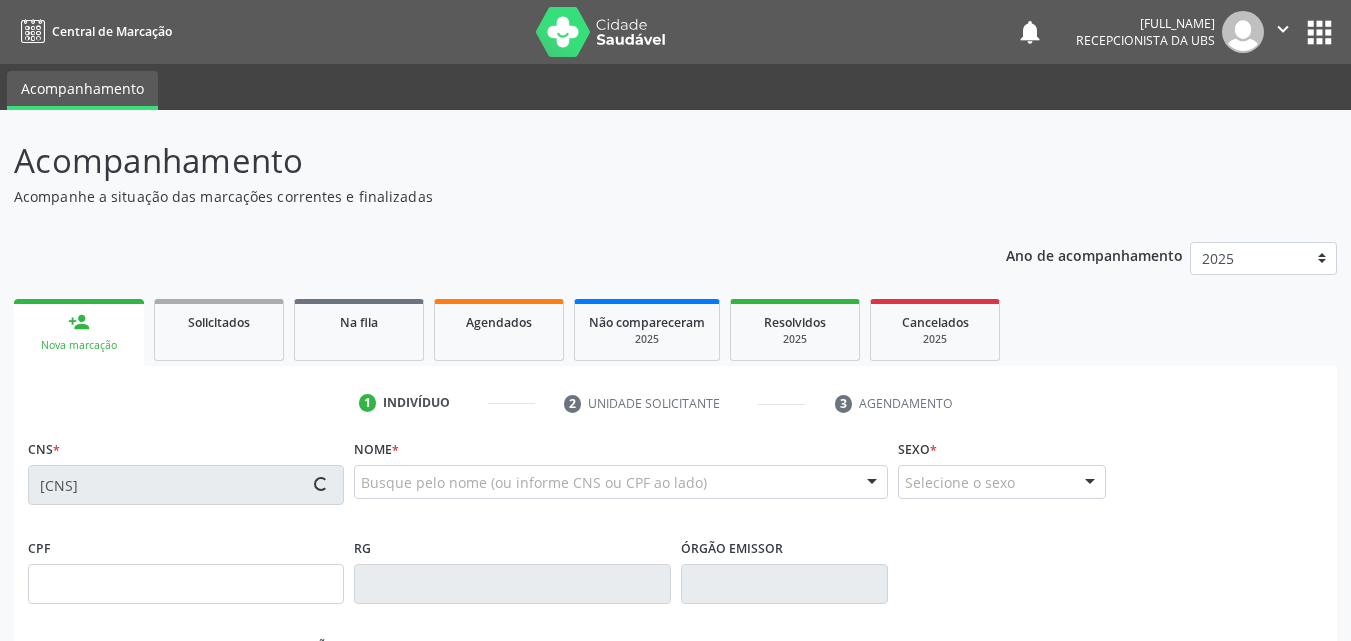 type on "[CPF]" 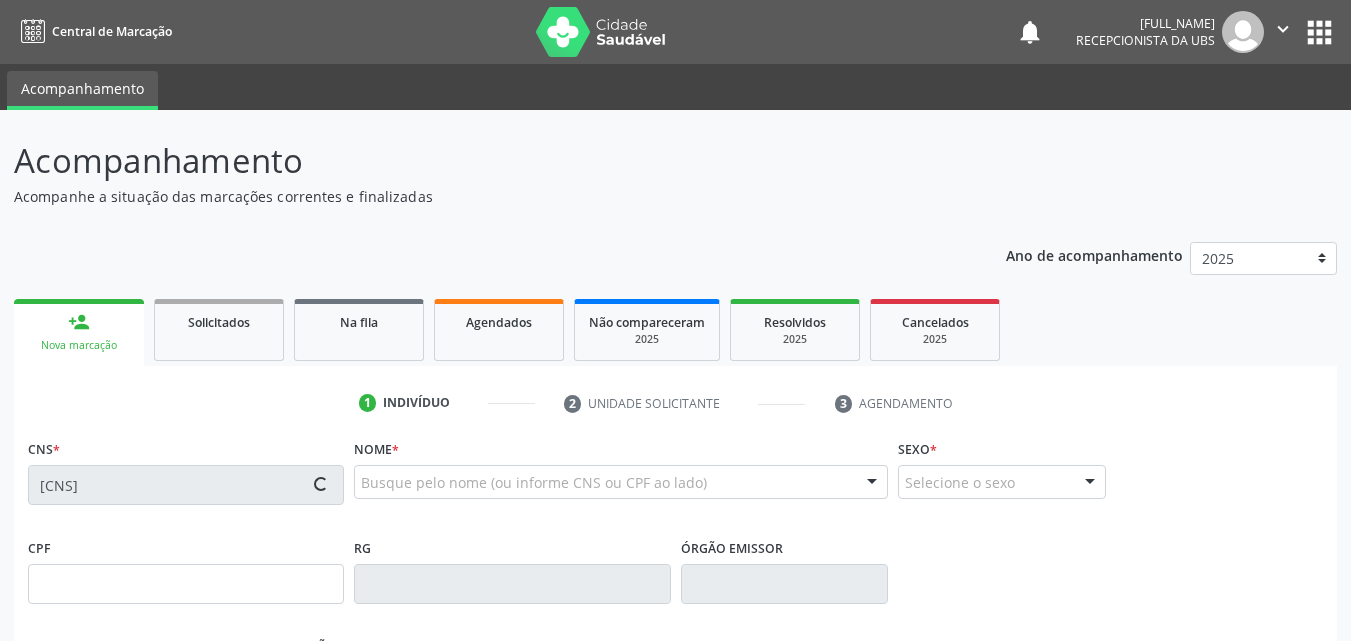 type on "[NUMBER]" 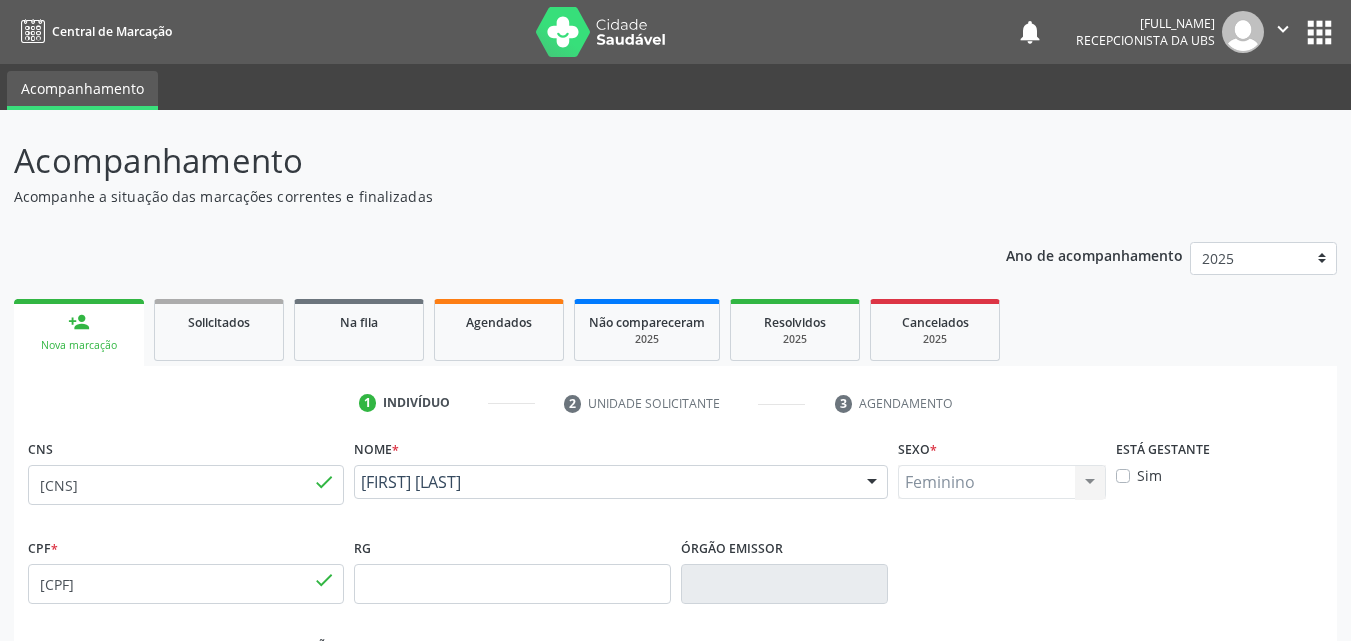 drag, startPoint x: 596, startPoint y: 507, endPoint x: 359, endPoint y: 486, distance: 237.92856 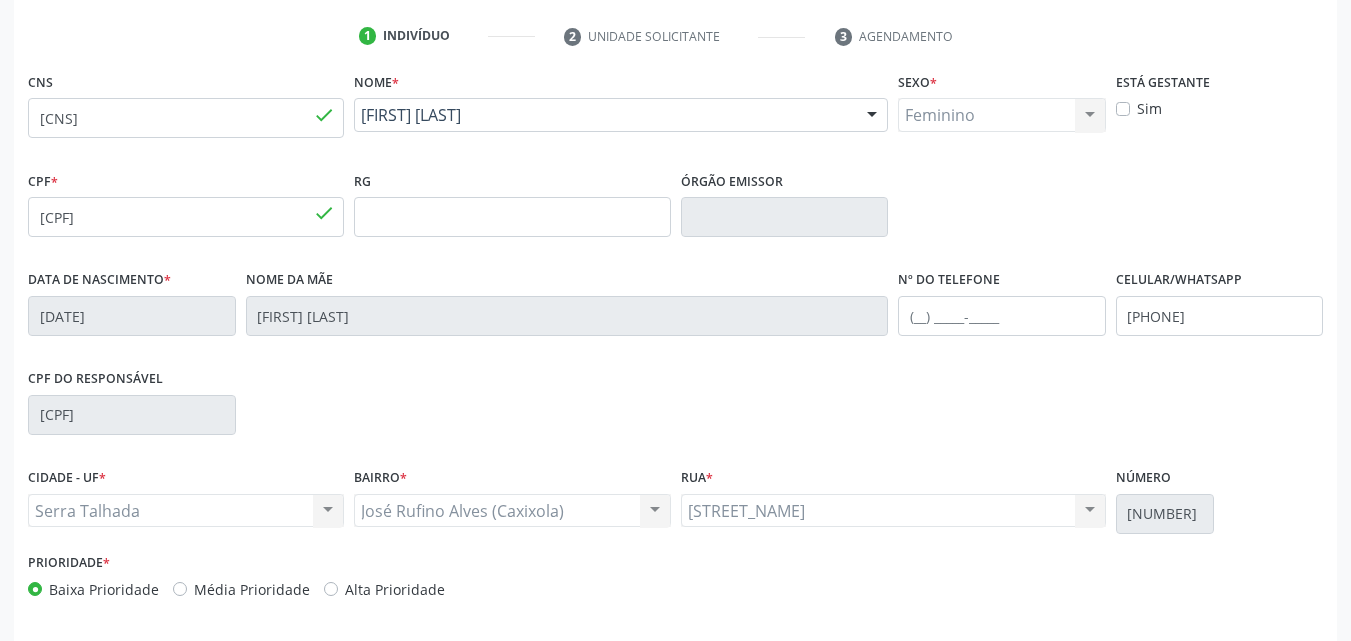 scroll, scrollTop: 443, scrollLeft: 0, axis: vertical 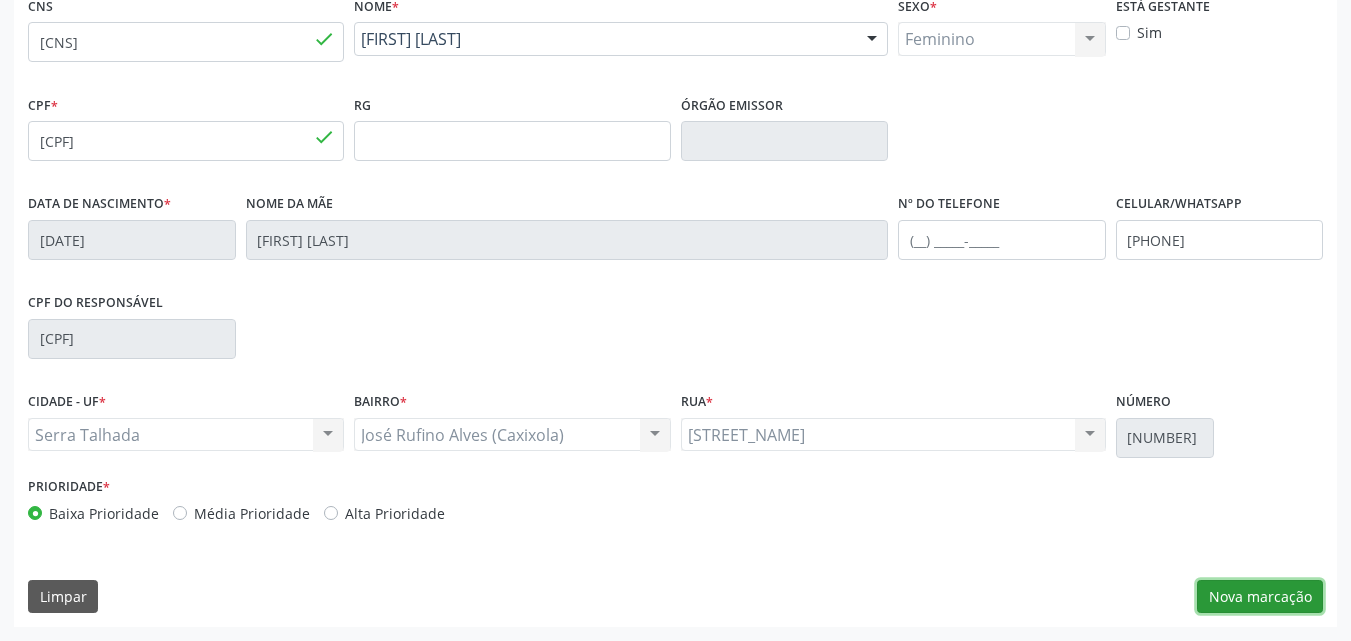 click on "Nova marcação" at bounding box center (1260, 597) 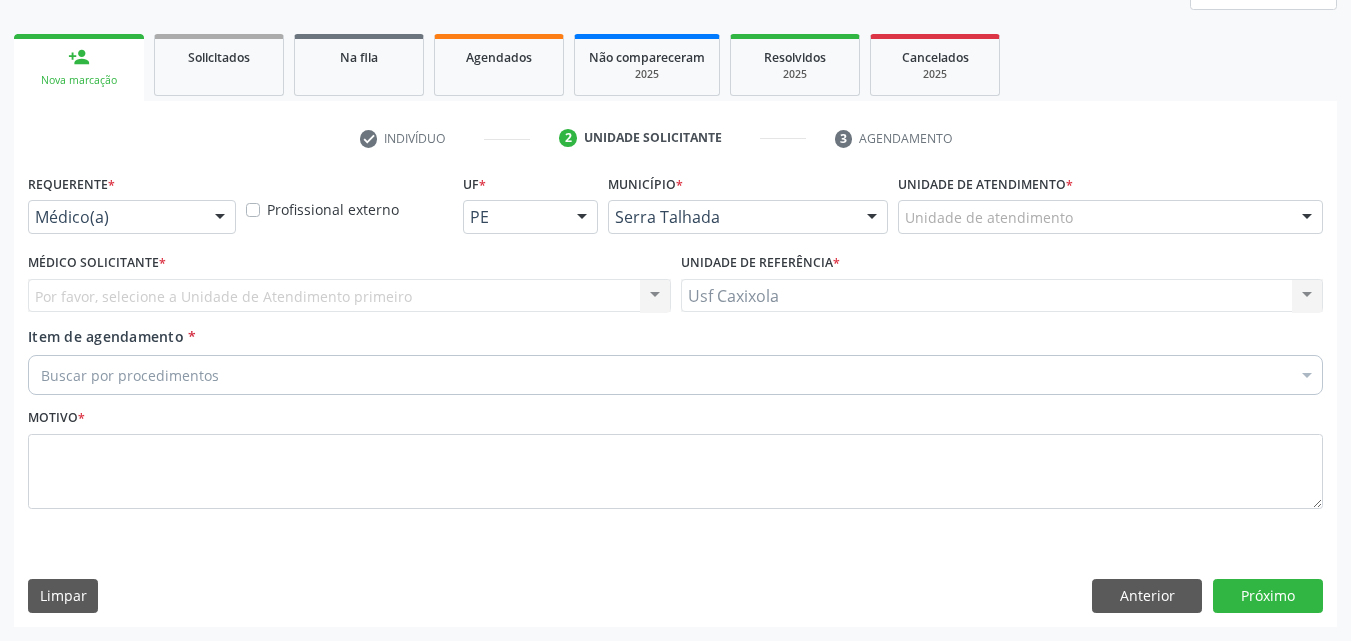 scroll, scrollTop: 265, scrollLeft: 0, axis: vertical 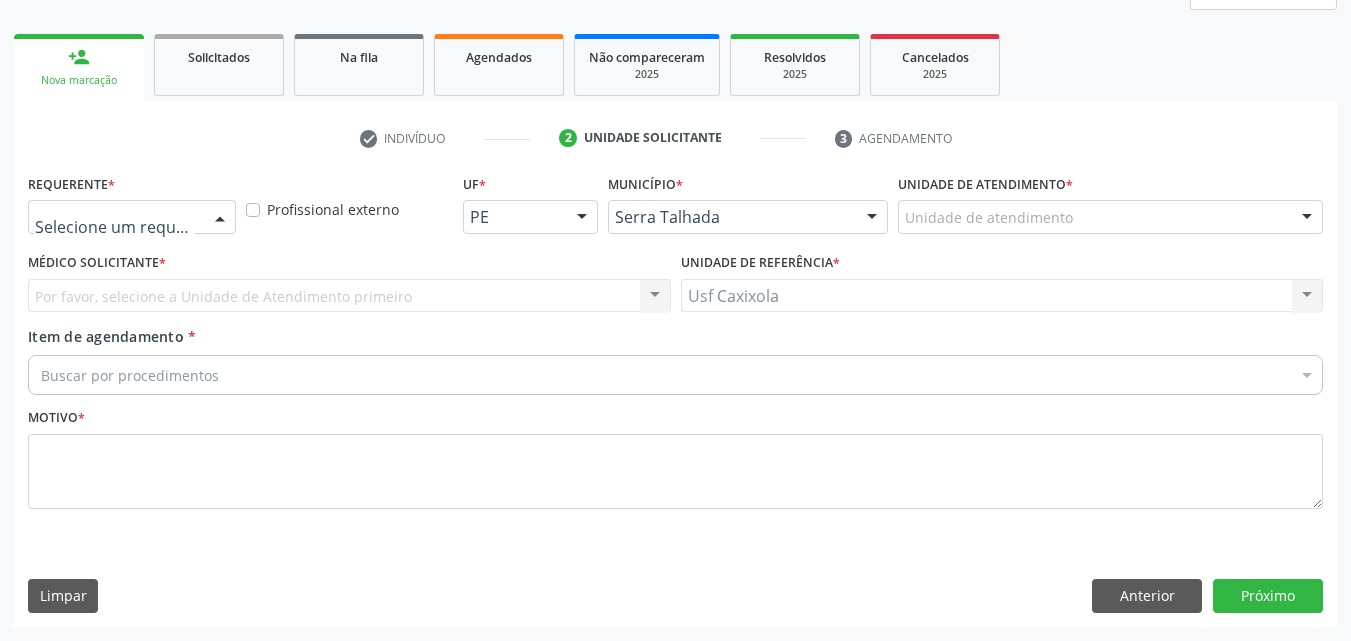 drag, startPoint x: 101, startPoint y: 225, endPoint x: 114, endPoint y: 226, distance: 13.038404 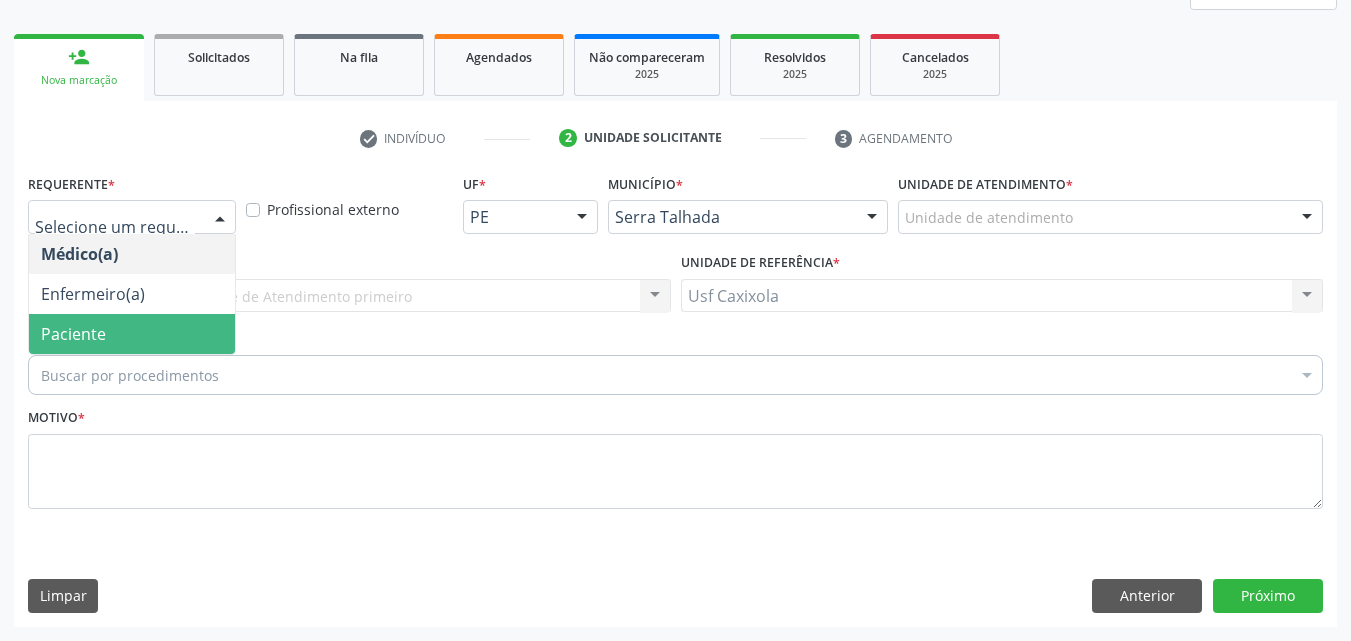 click on "Paciente" at bounding box center (132, 334) 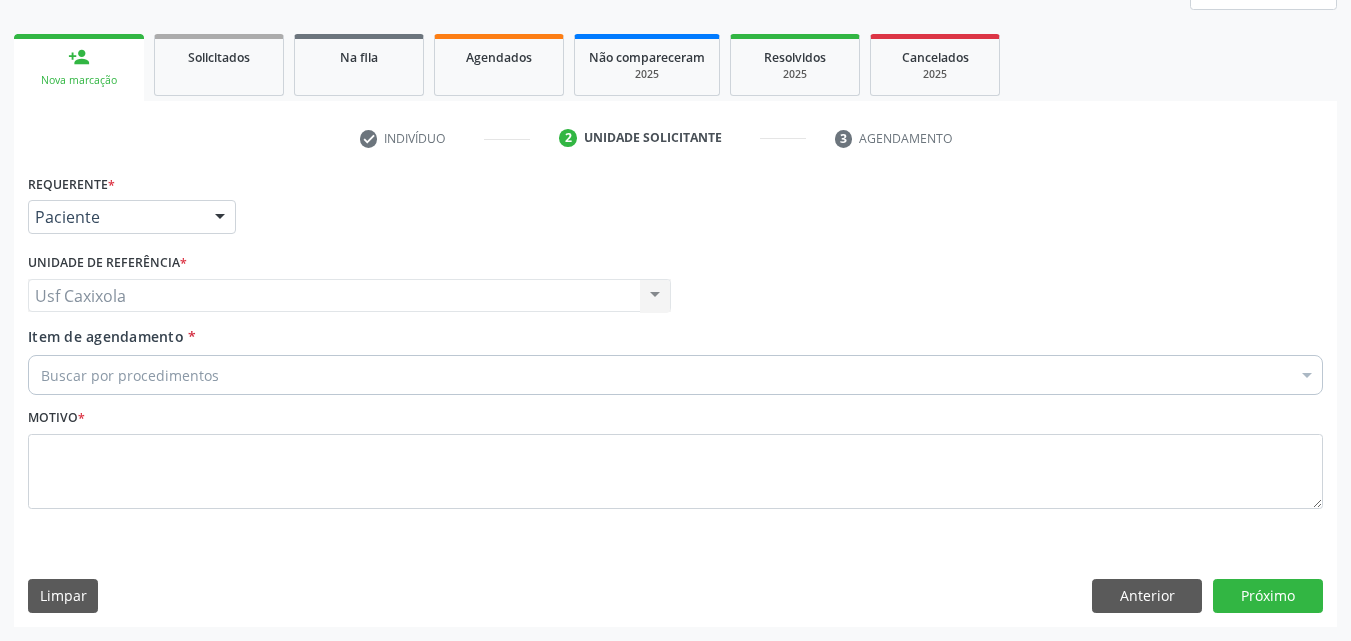 click on "Buscar por procedimentos" at bounding box center [675, 375] 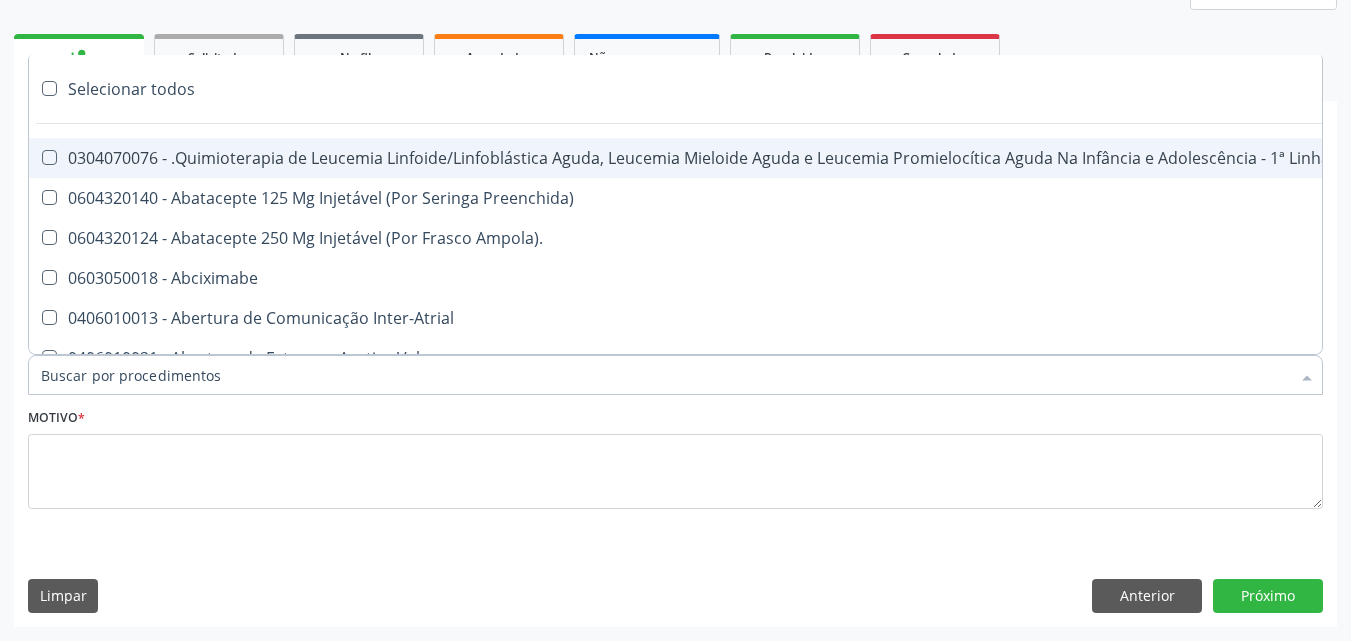 click on "Item de agendamento
*" at bounding box center [665, 375] 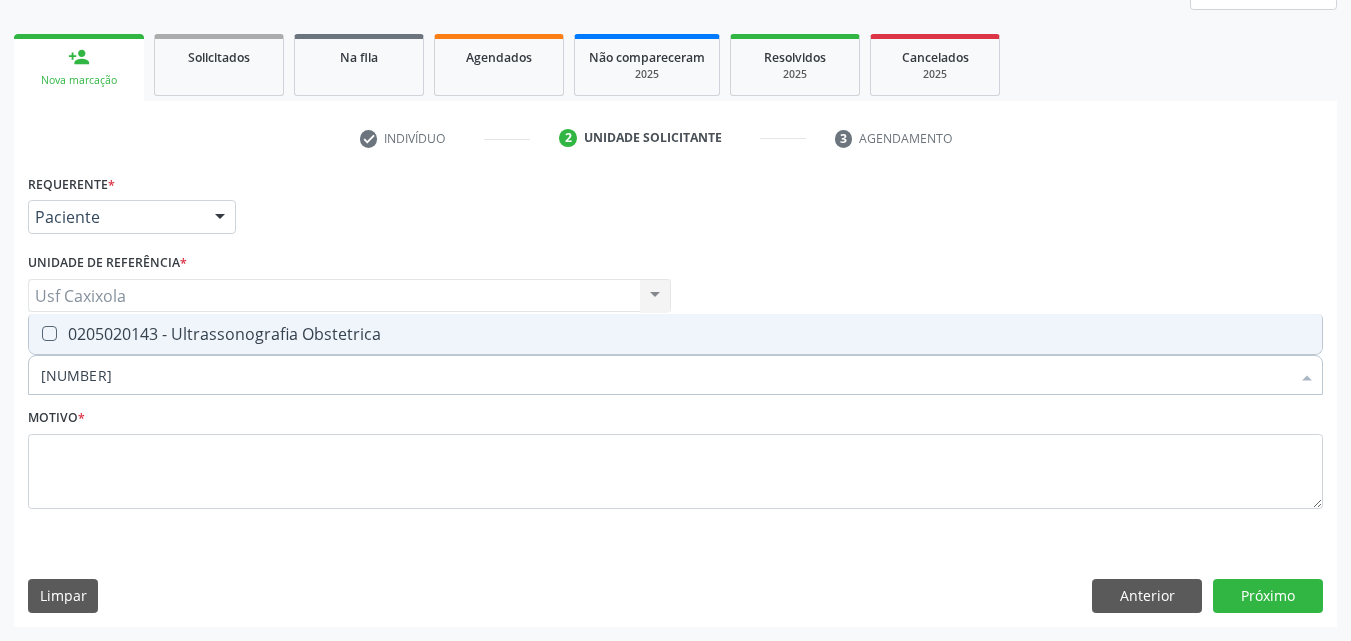 type on "[CPF]" 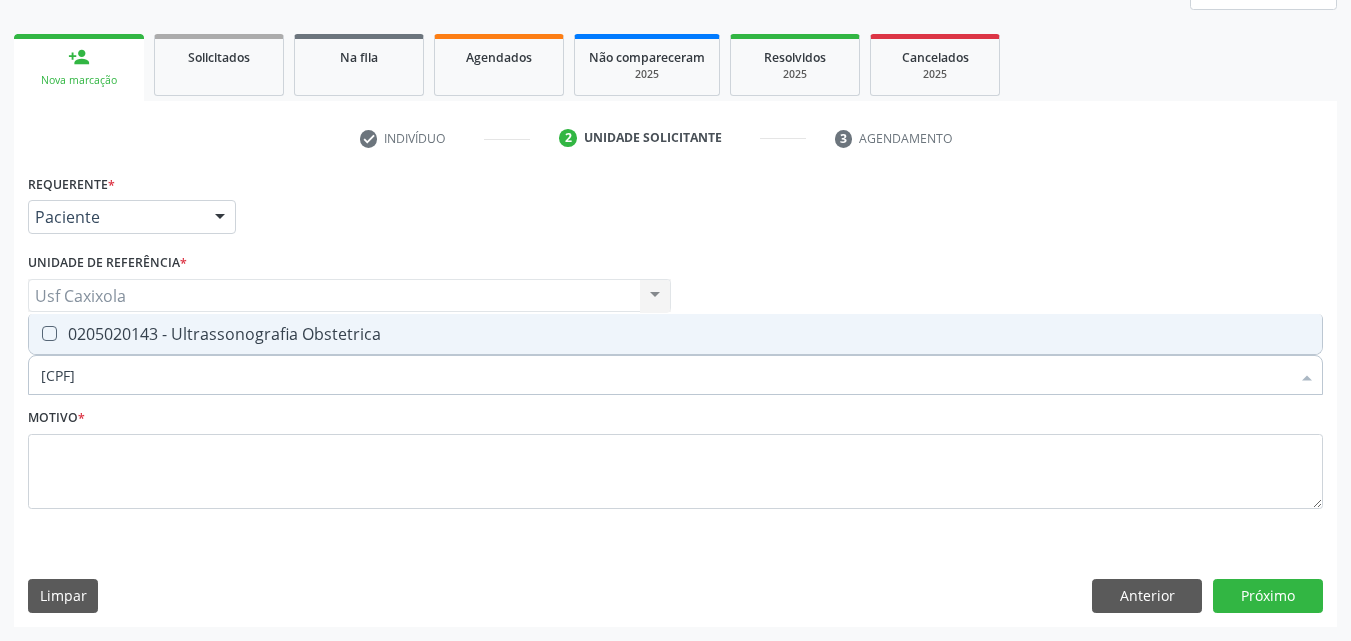 click on "0205020143 - Ultrassonografia Obstetrica" at bounding box center [675, 334] 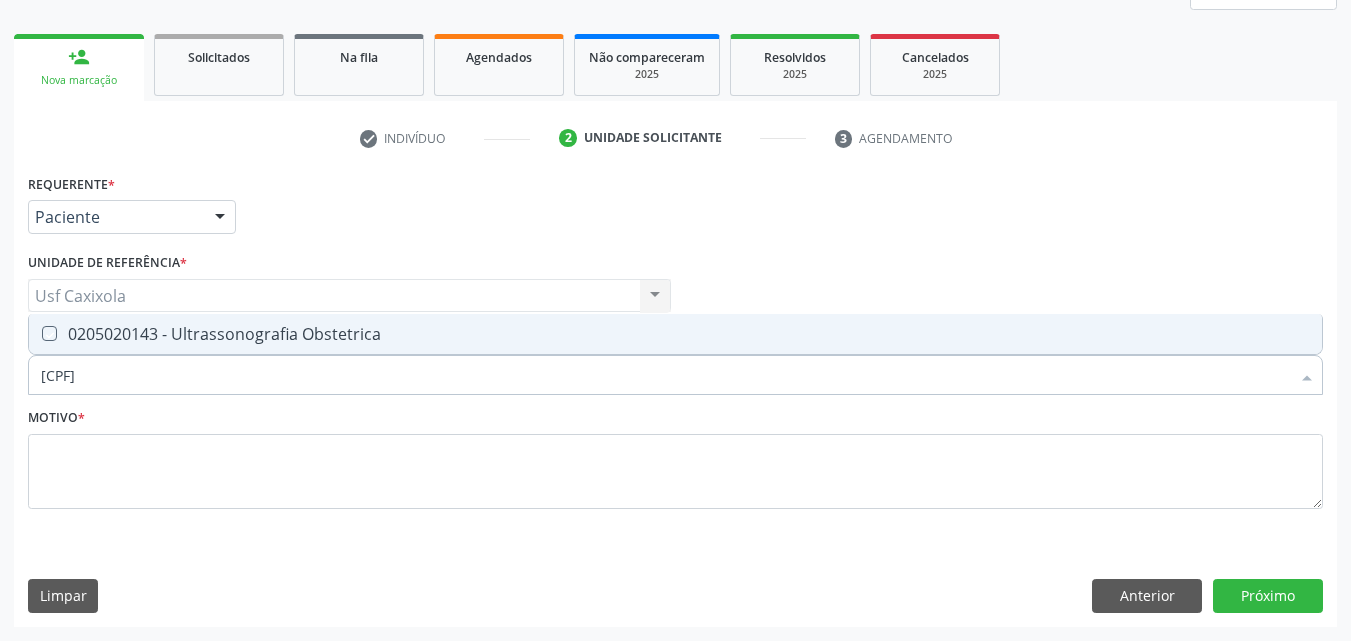 checkbox on "true" 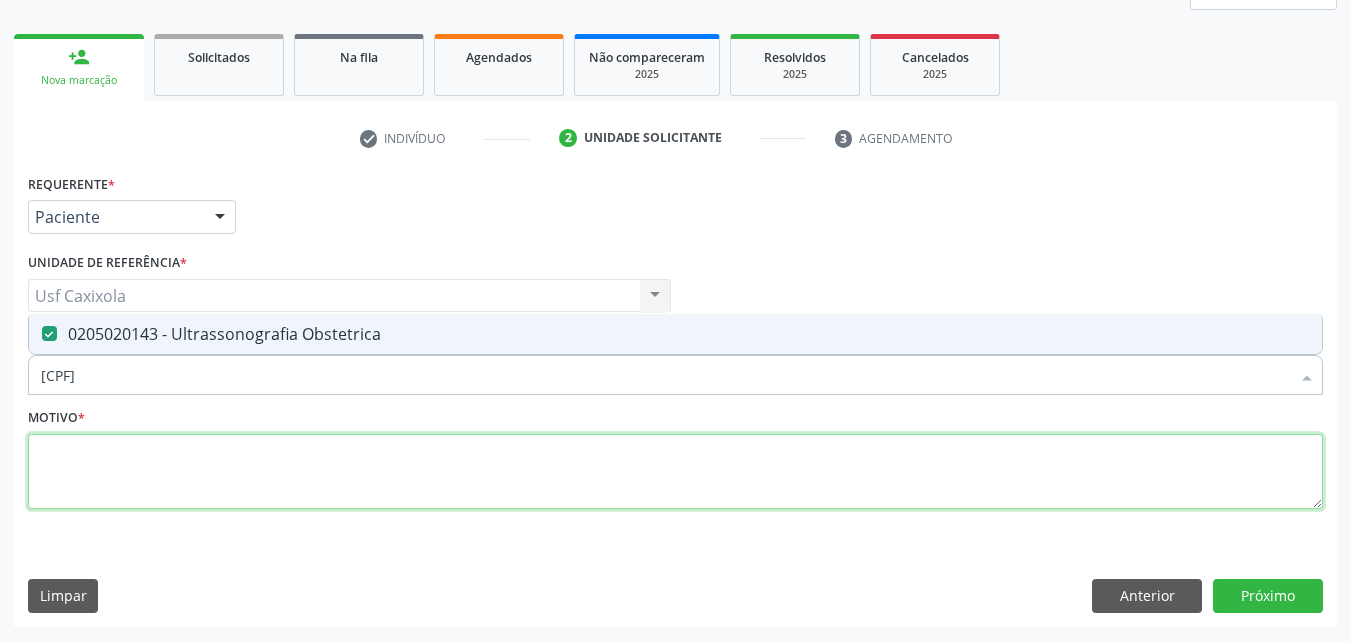 click at bounding box center [675, 472] 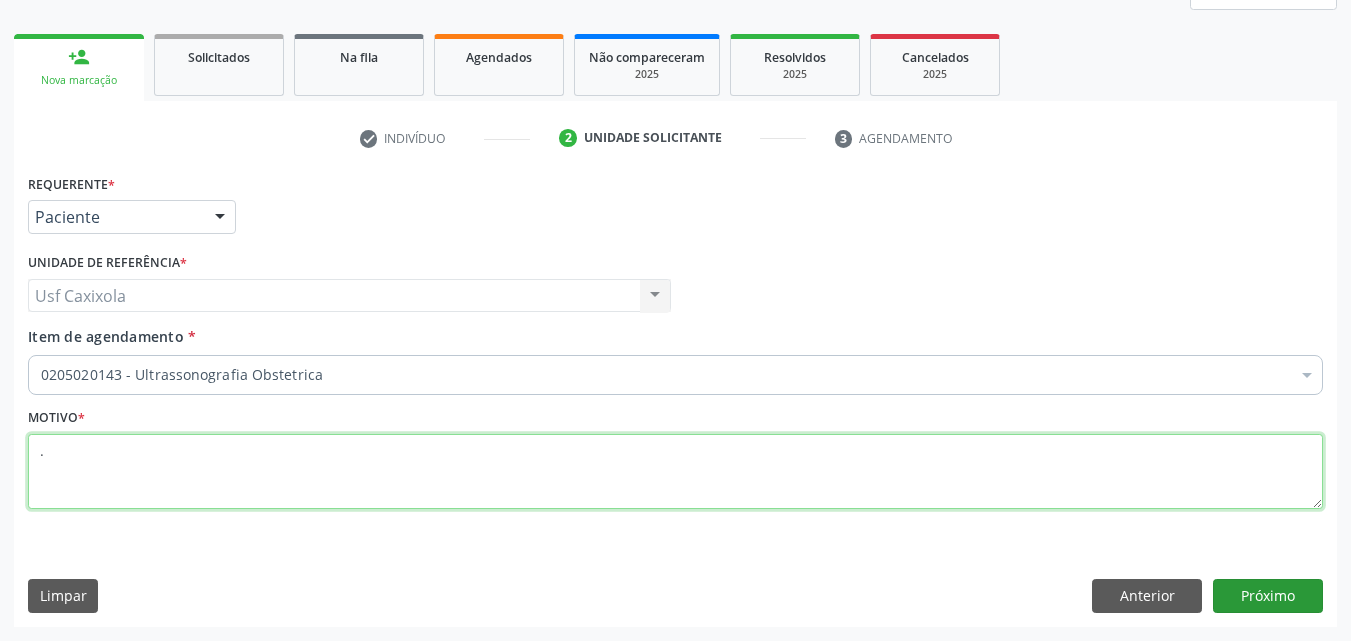type on "." 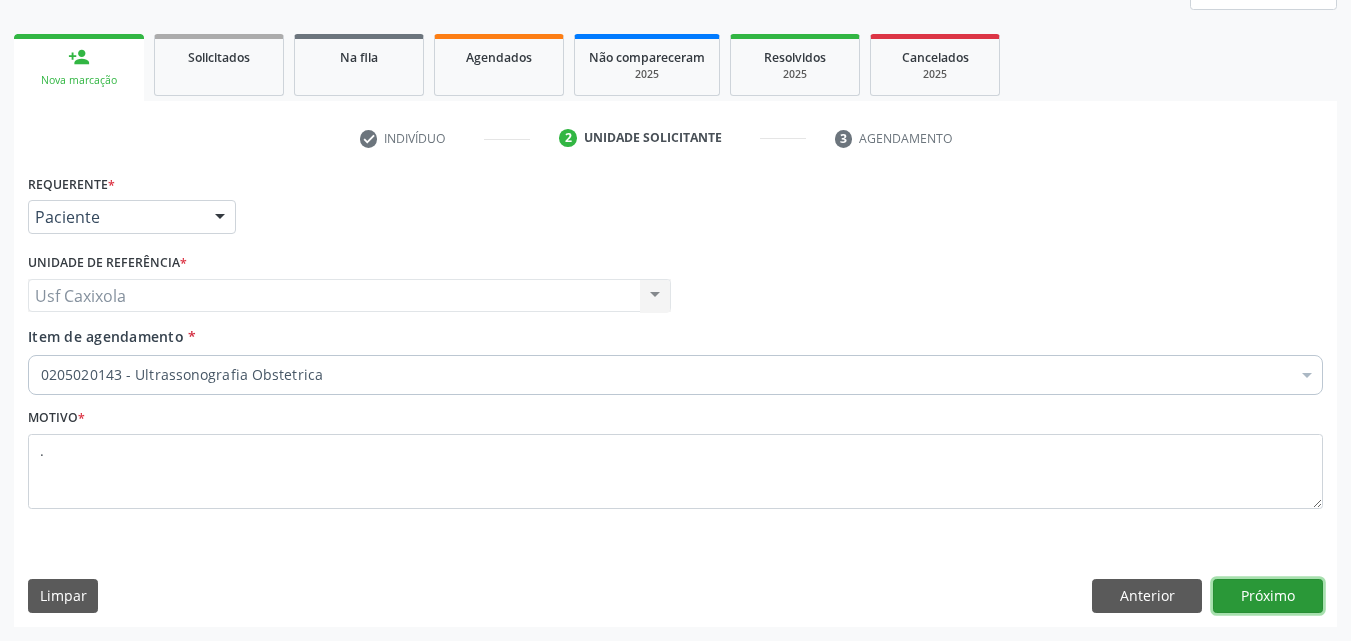click on "Próximo" at bounding box center [1268, 596] 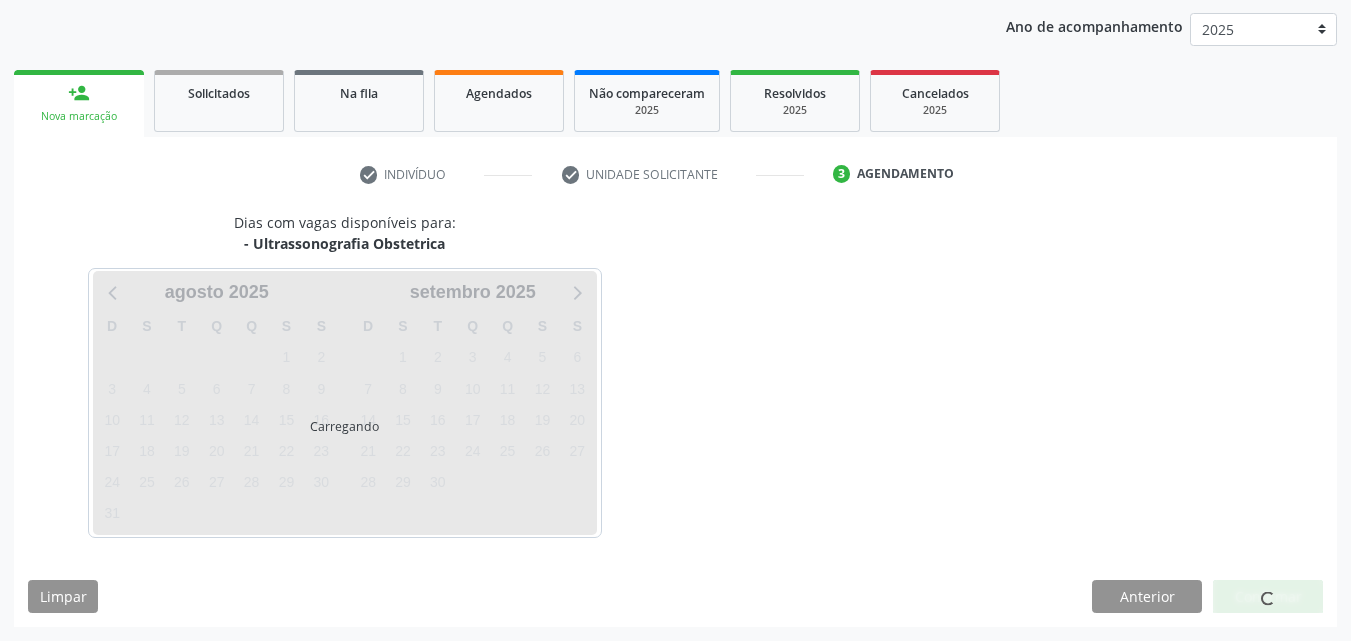 scroll, scrollTop: 229, scrollLeft: 0, axis: vertical 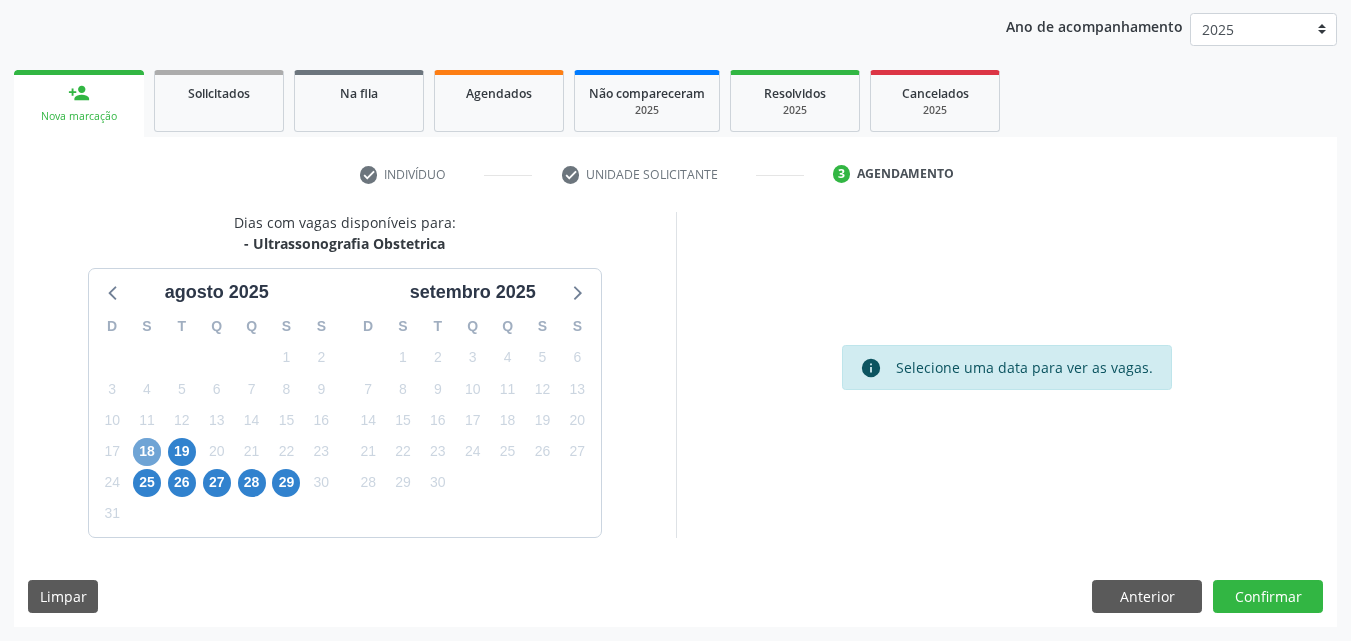 click on "18" at bounding box center [147, 452] 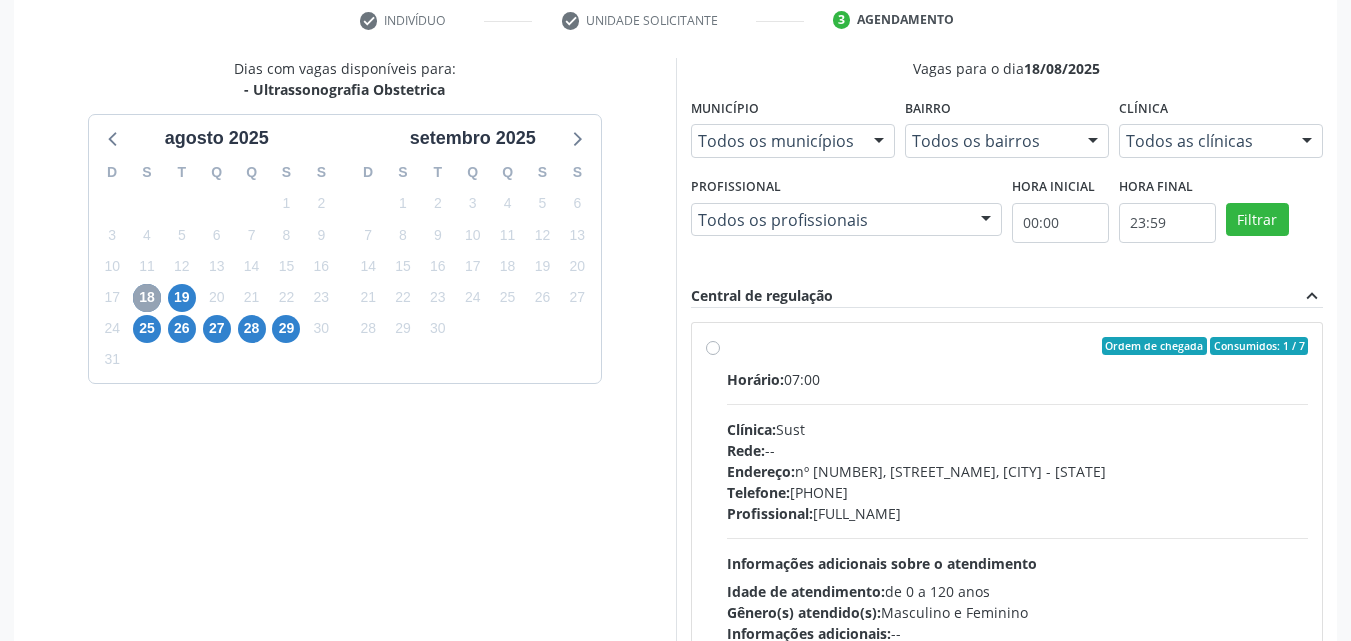 scroll, scrollTop: 429, scrollLeft: 0, axis: vertical 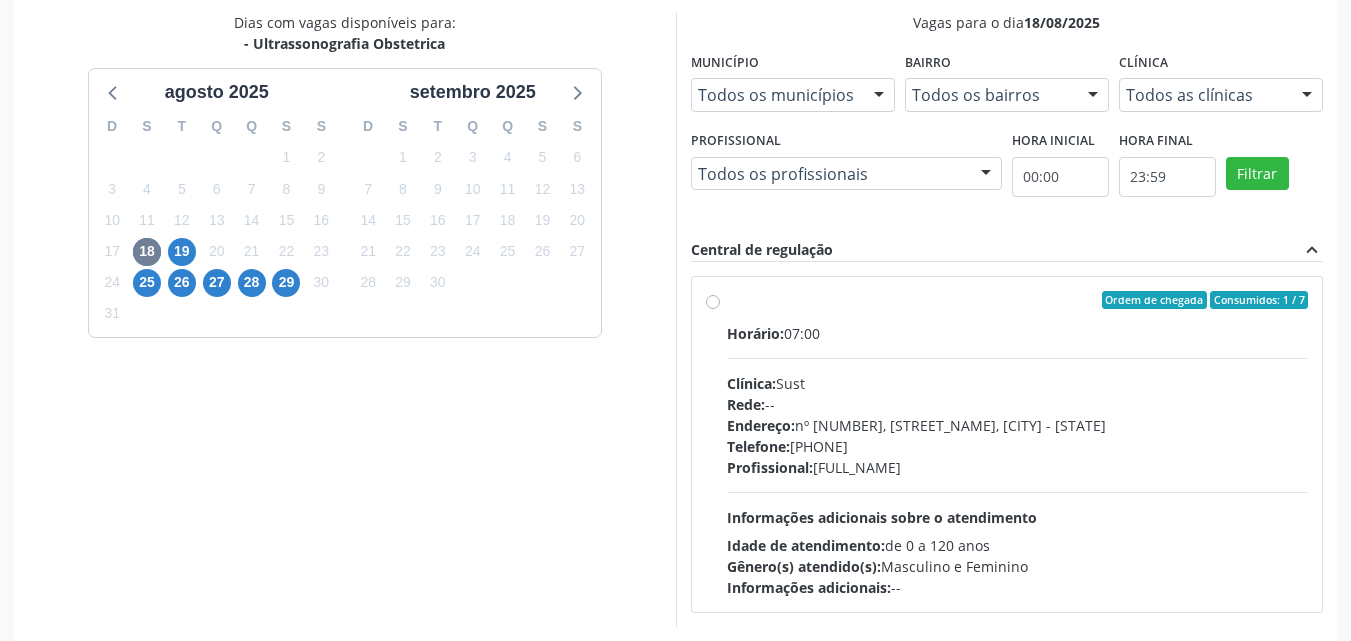 click on "Ordem de chegada
Consumidos: 1 / 7
Horário:   07:00
Clínica:  Sust
Rede:
--
Endereço:   nº 730, N S Penha, [CITY] - [STATE]
Telefone:   [PHONE]
Profissional:
[FIRST] [MIDDLE] [LAST]
Informações adicionais sobre o atendimento
Idade de atendimento:
de 0 a 120 anos
Gênero(s) atendido(s):
Masculino e Feminino
Informações adicionais:
--" at bounding box center (1018, 444) 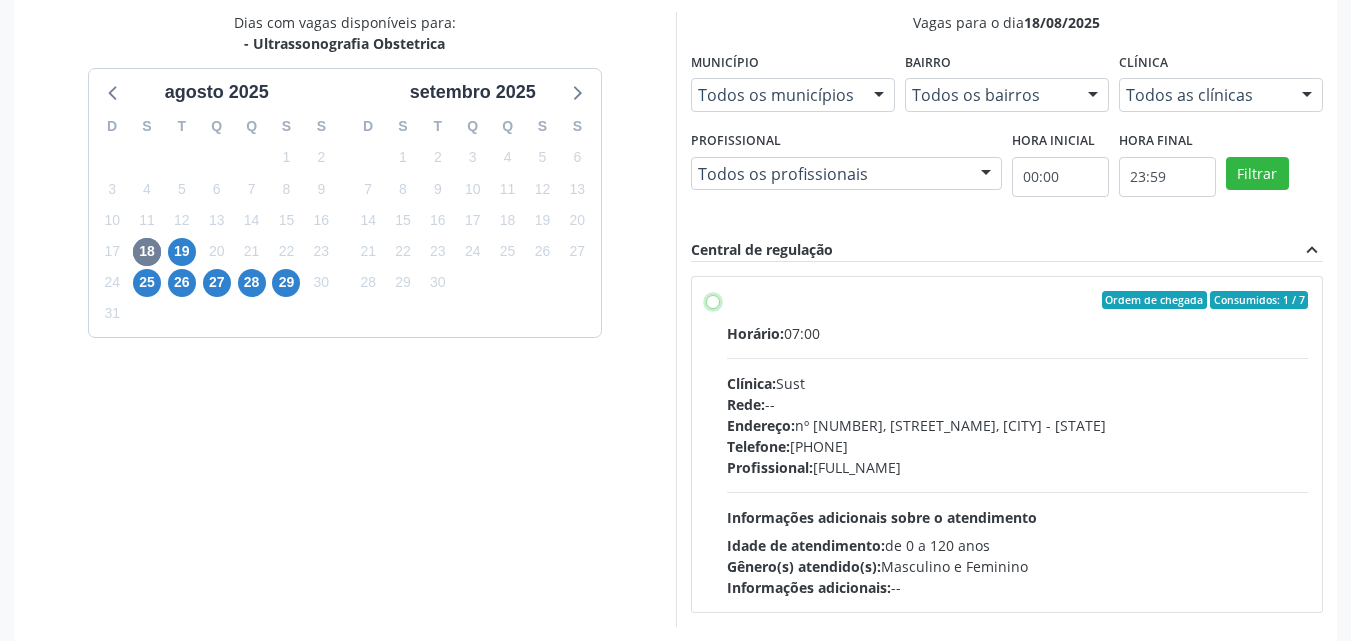 radio on "true" 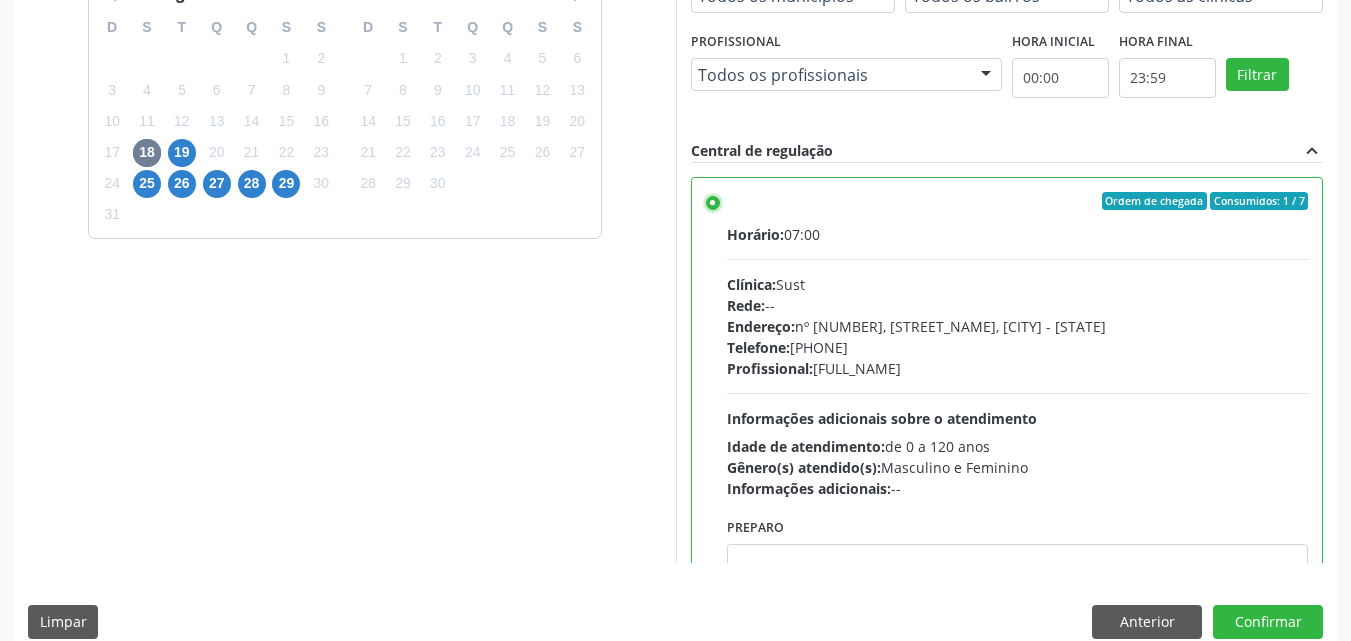 scroll, scrollTop: 529, scrollLeft: 0, axis: vertical 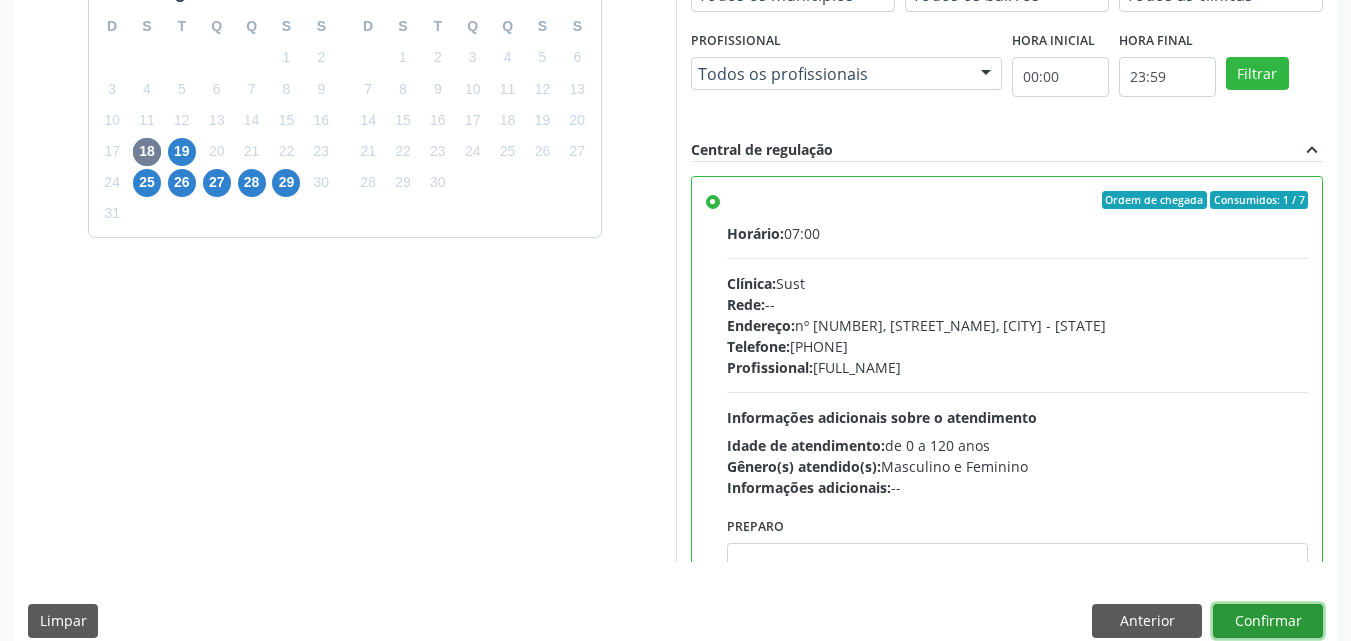 click on "Confirmar" at bounding box center (1268, 621) 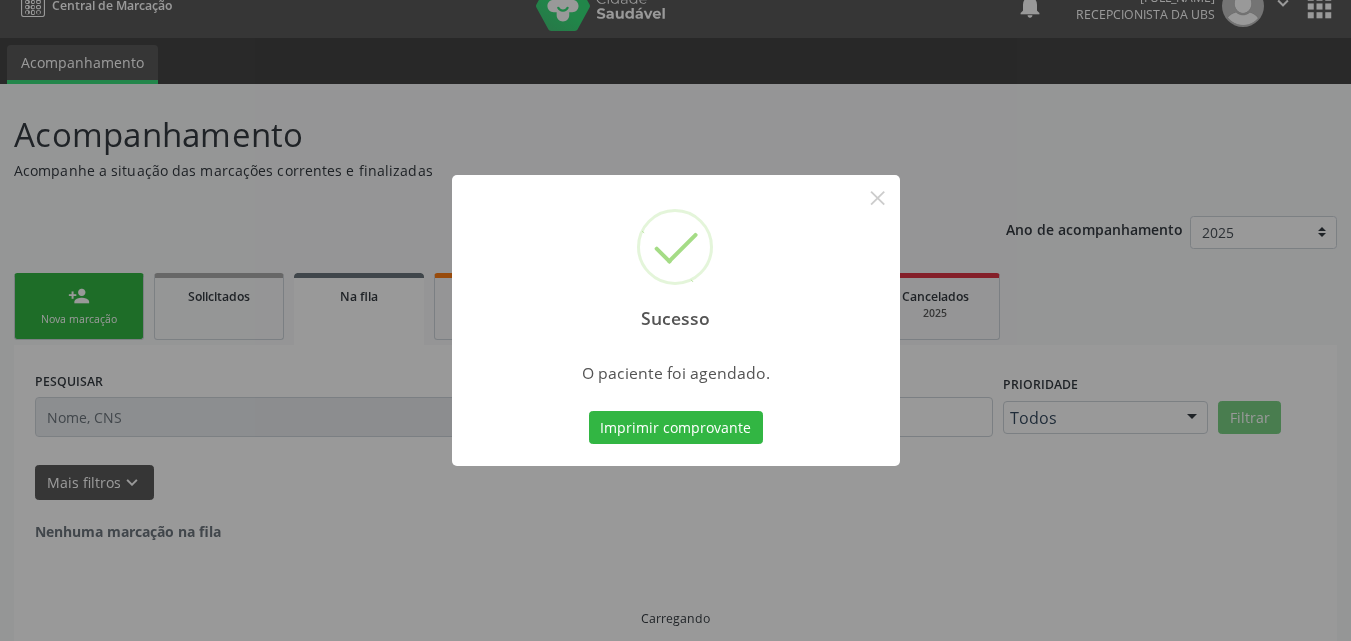 scroll, scrollTop: 0, scrollLeft: 0, axis: both 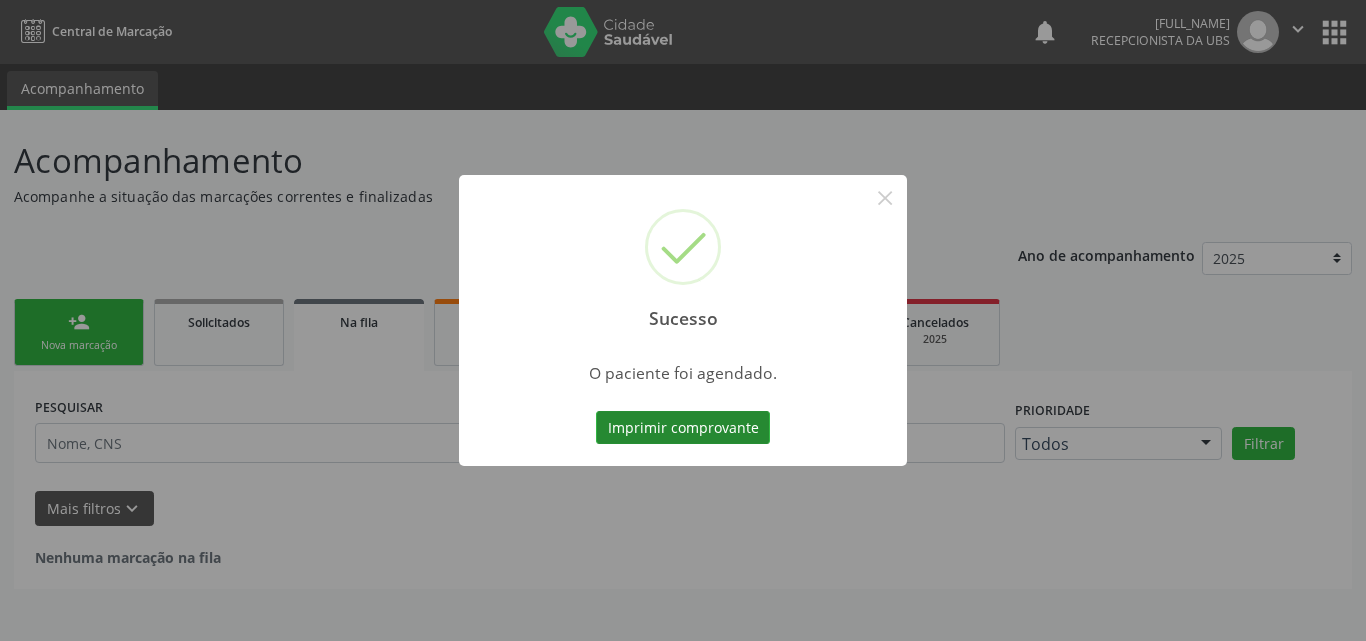click on "Imprimir comprovante" at bounding box center (683, 428) 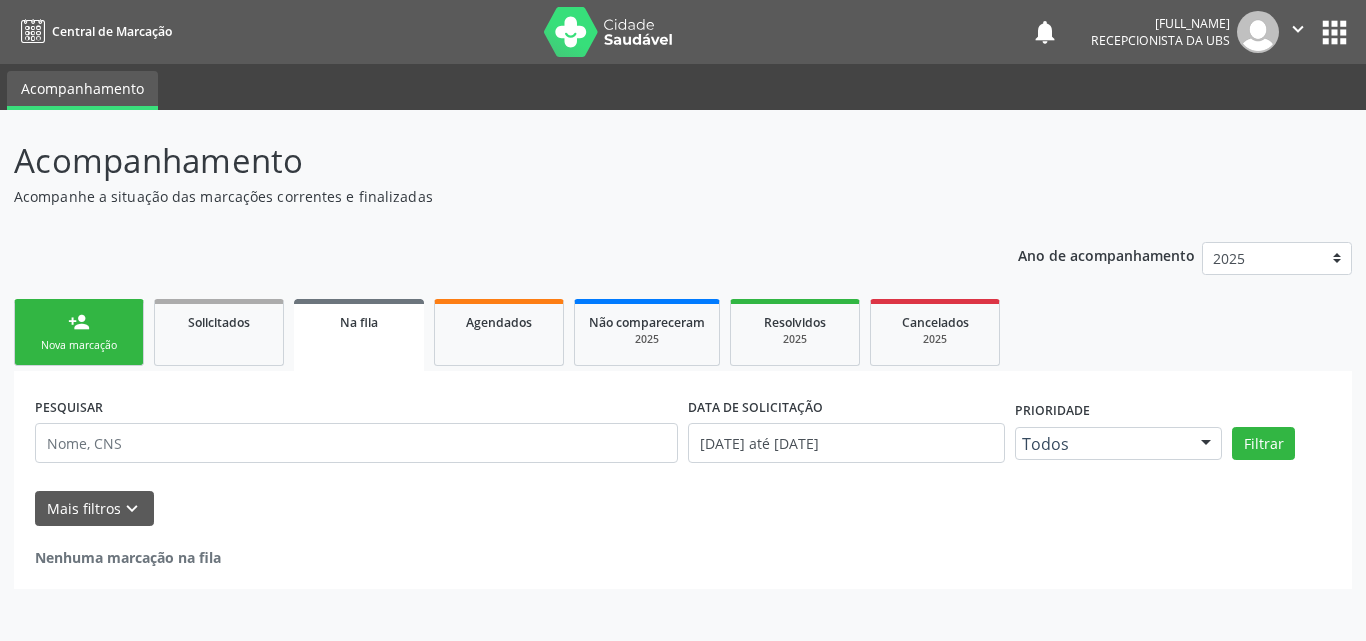 click on "Nova marcação" at bounding box center [79, 345] 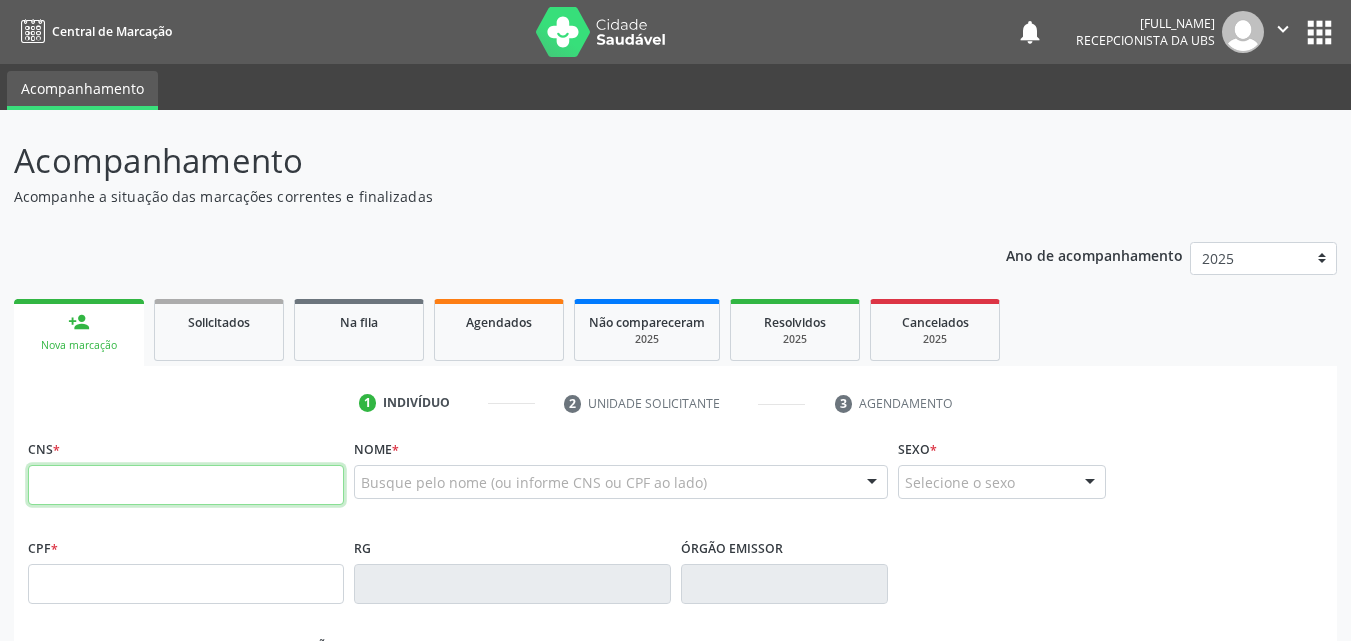 click at bounding box center [186, 485] 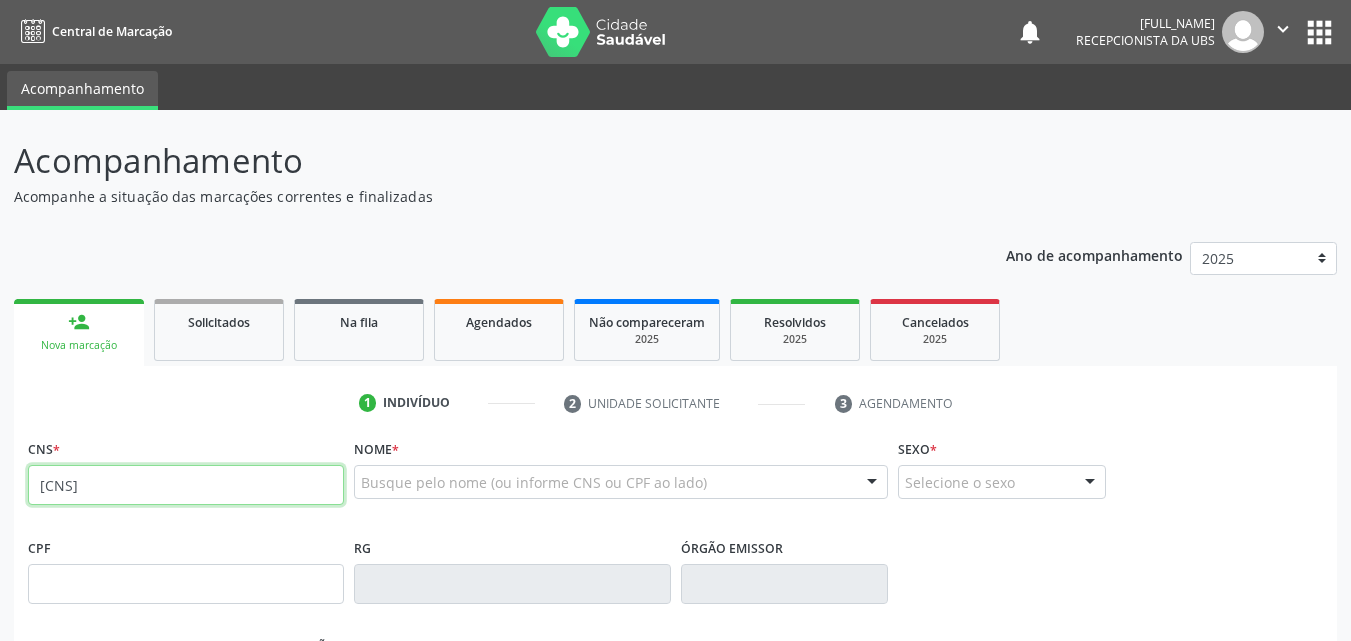 type on "[CNS]" 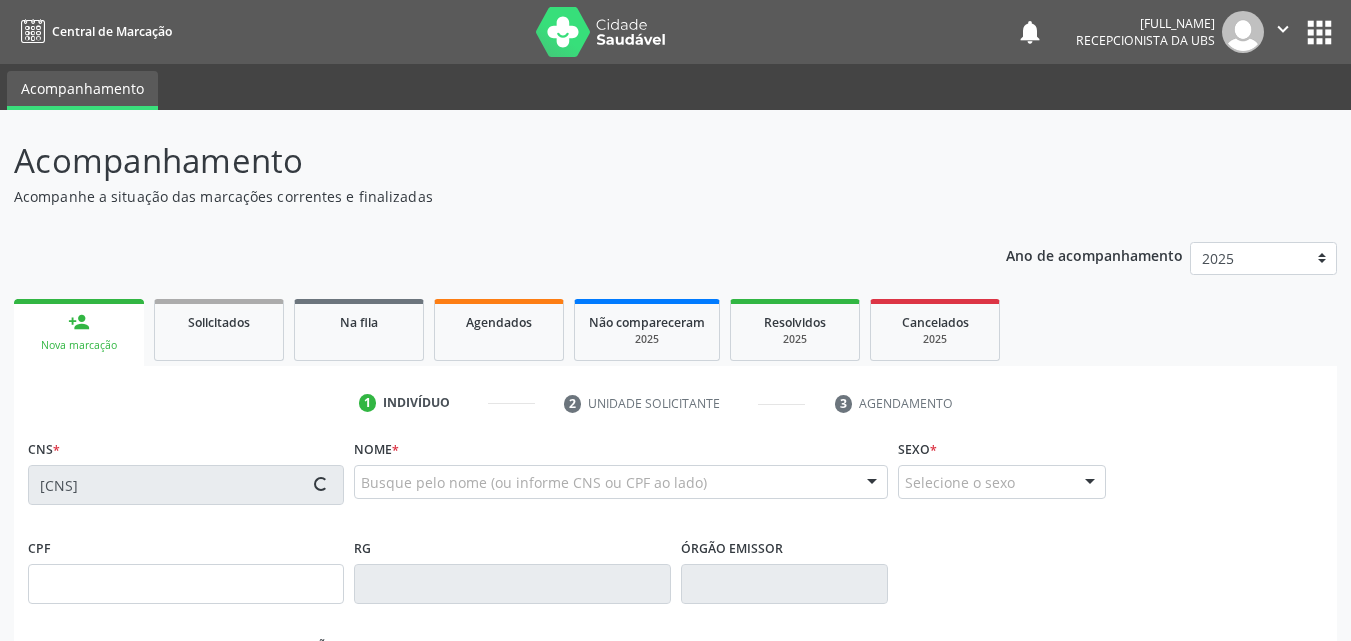 type on "[DATE]" 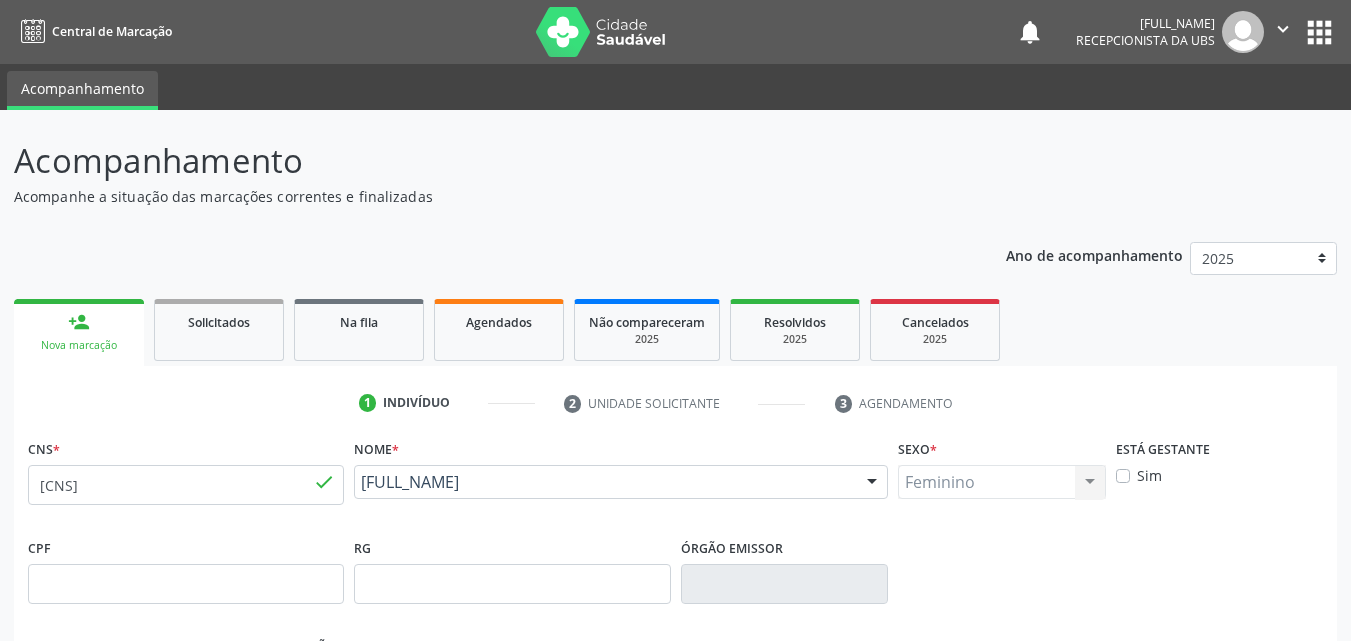 drag, startPoint x: 522, startPoint y: 500, endPoint x: 353, endPoint y: 488, distance: 169.4255 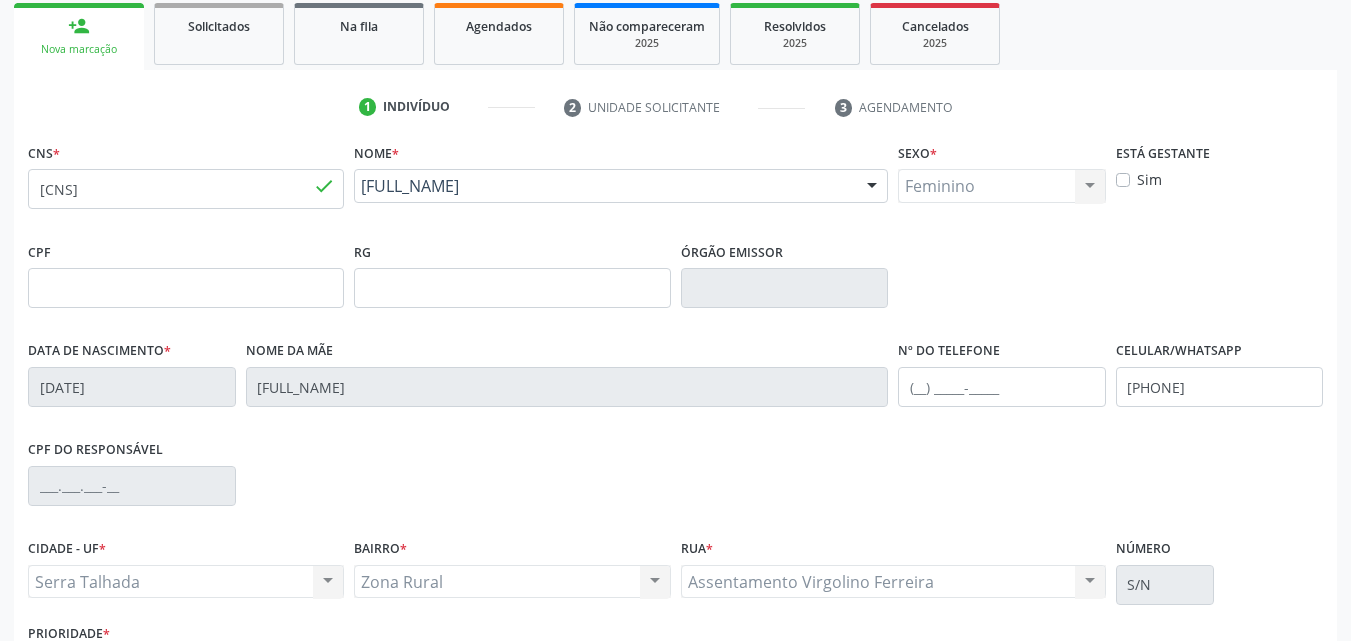 scroll, scrollTop: 300, scrollLeft: 0, axis: vertical 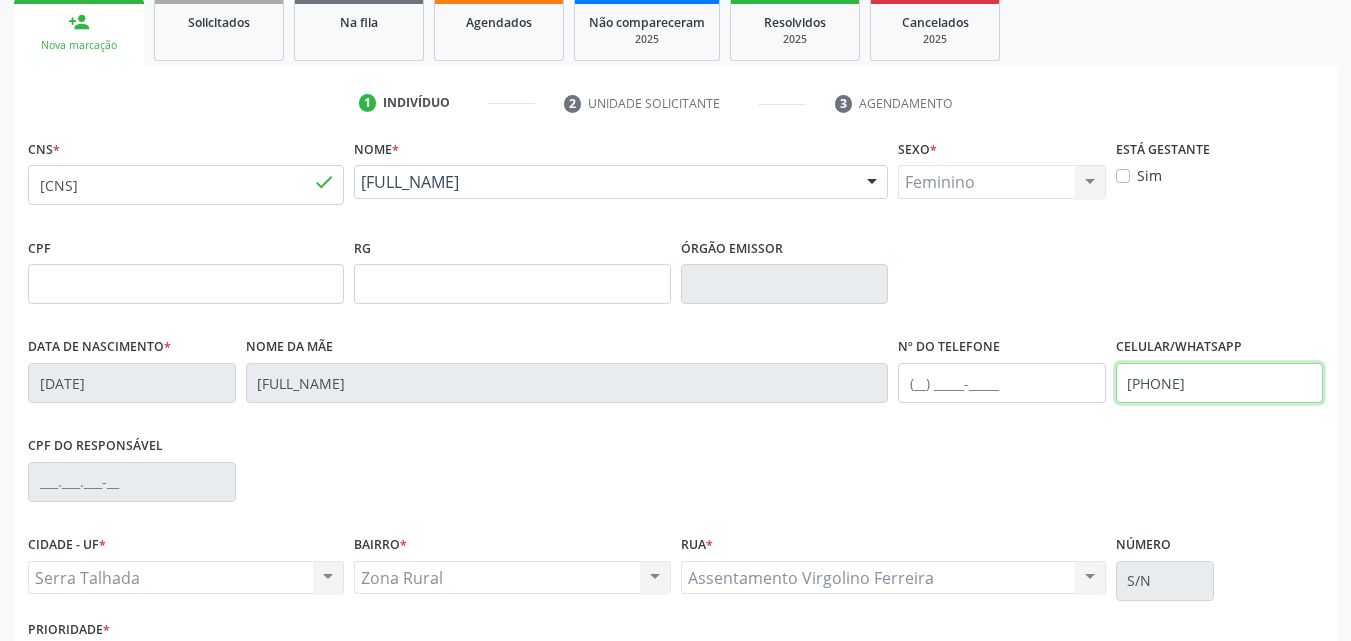 drag, startPoint x: 1244, startPoint y: 387, endPoint x: 1154, endPoint y: 391, distance: 90.088844 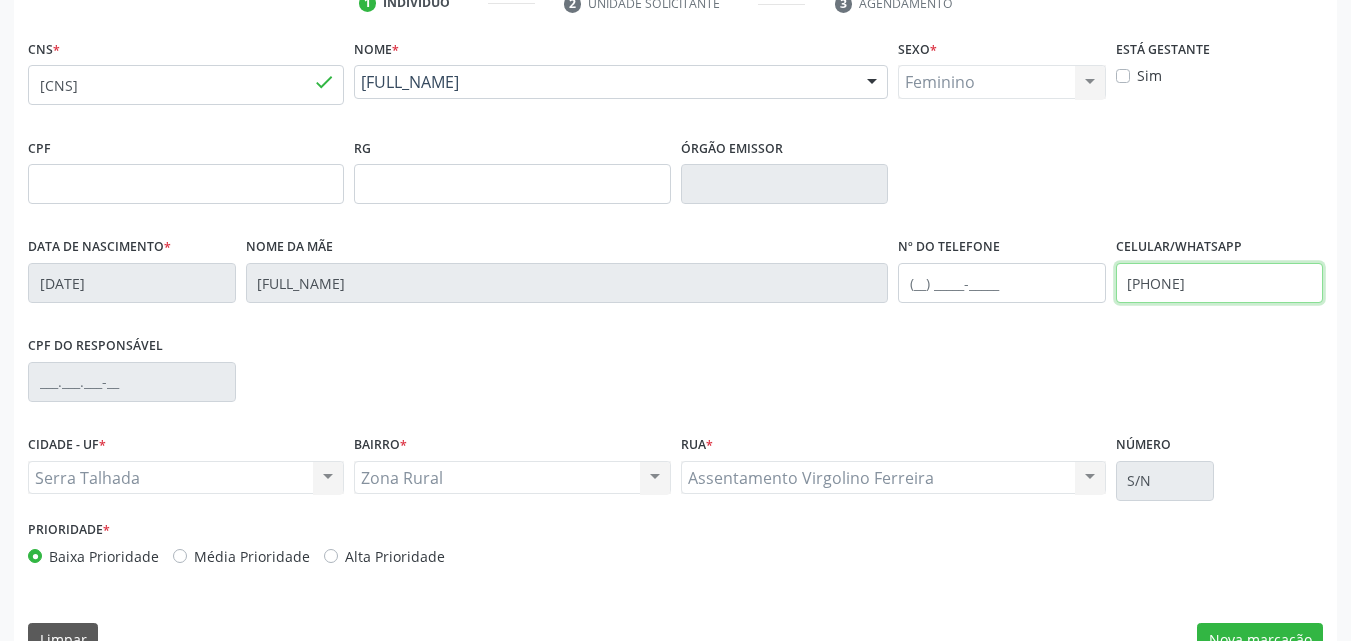 scroll, scrollTop: 443, scrollLeft: 0, axis: vertical 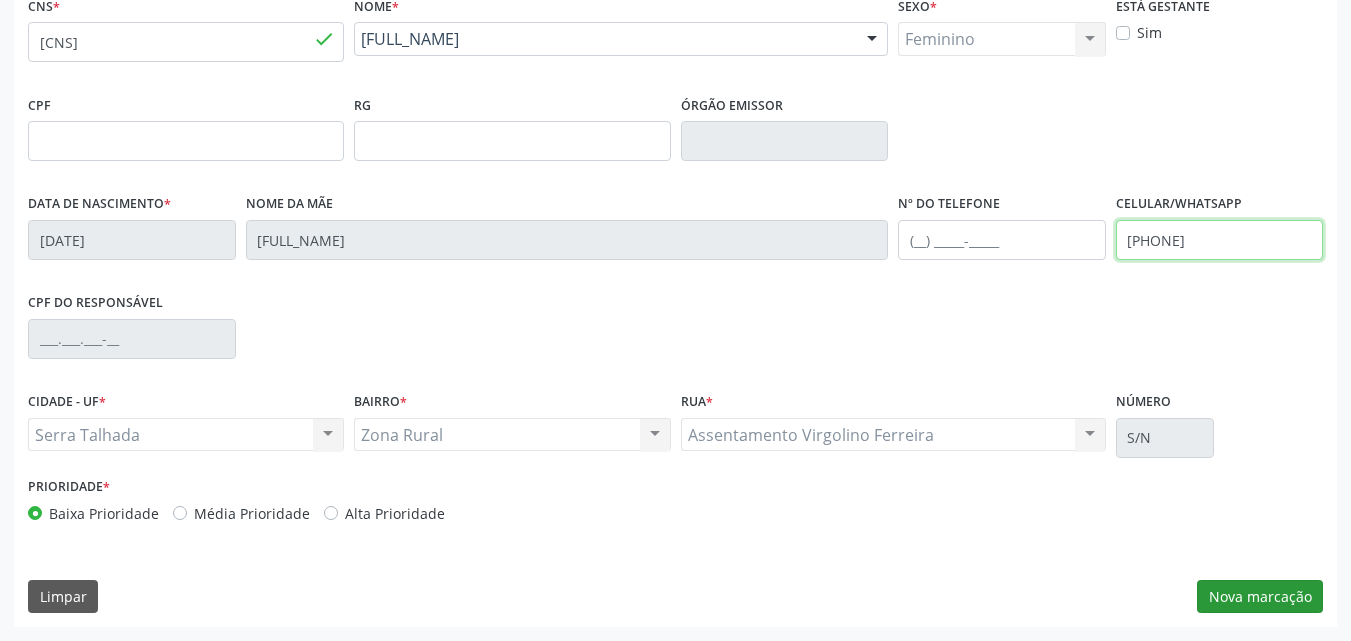 type on "[PHONE]" 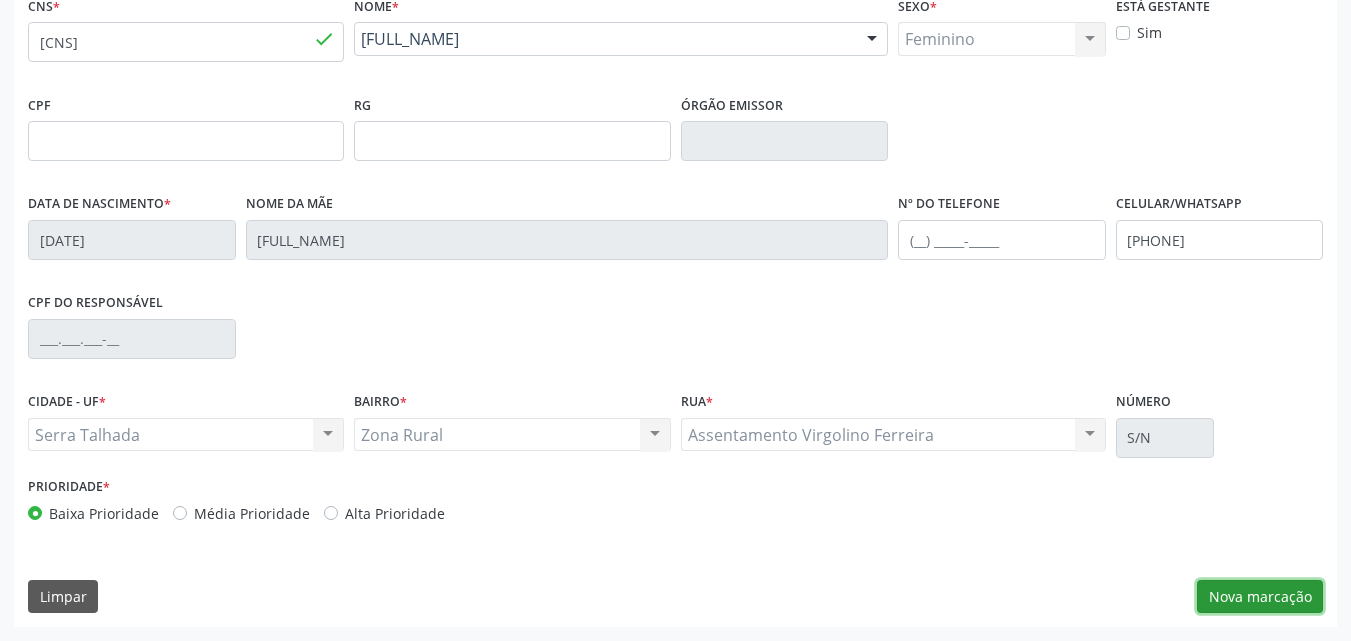click on "Nova marcação" at bounding box center (1260, 597) 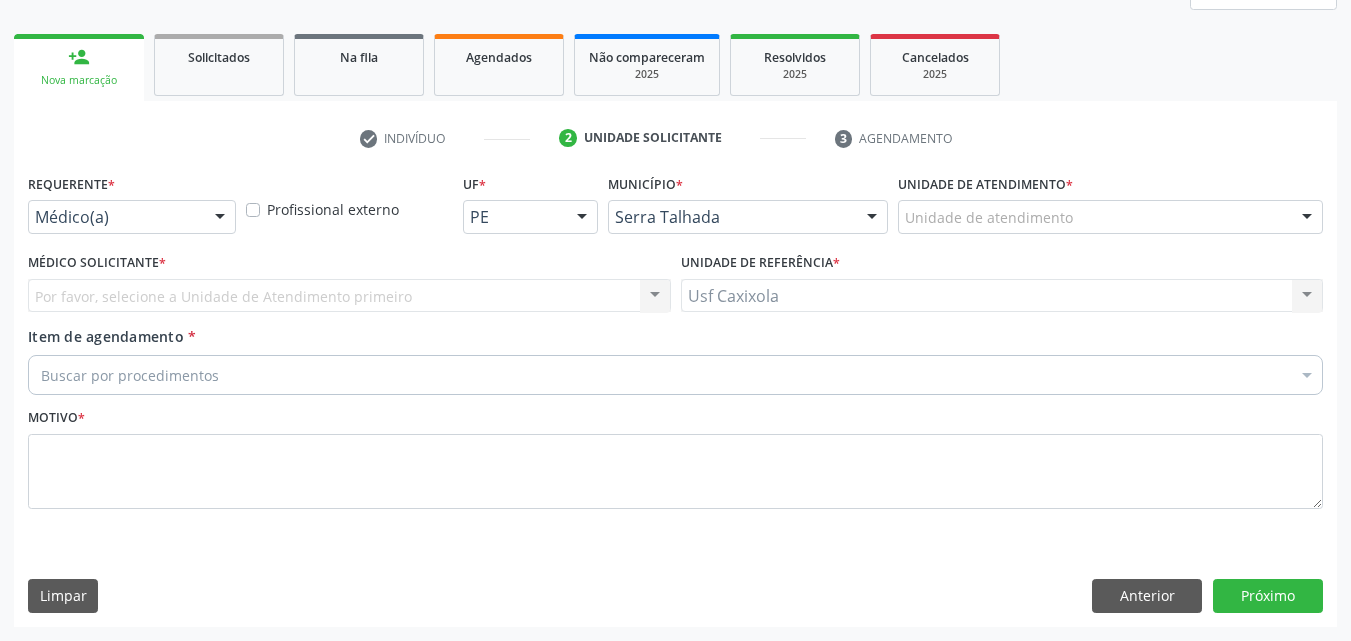 scroll, scrollTop: 265, scrollLeft: 0, axis: vertical 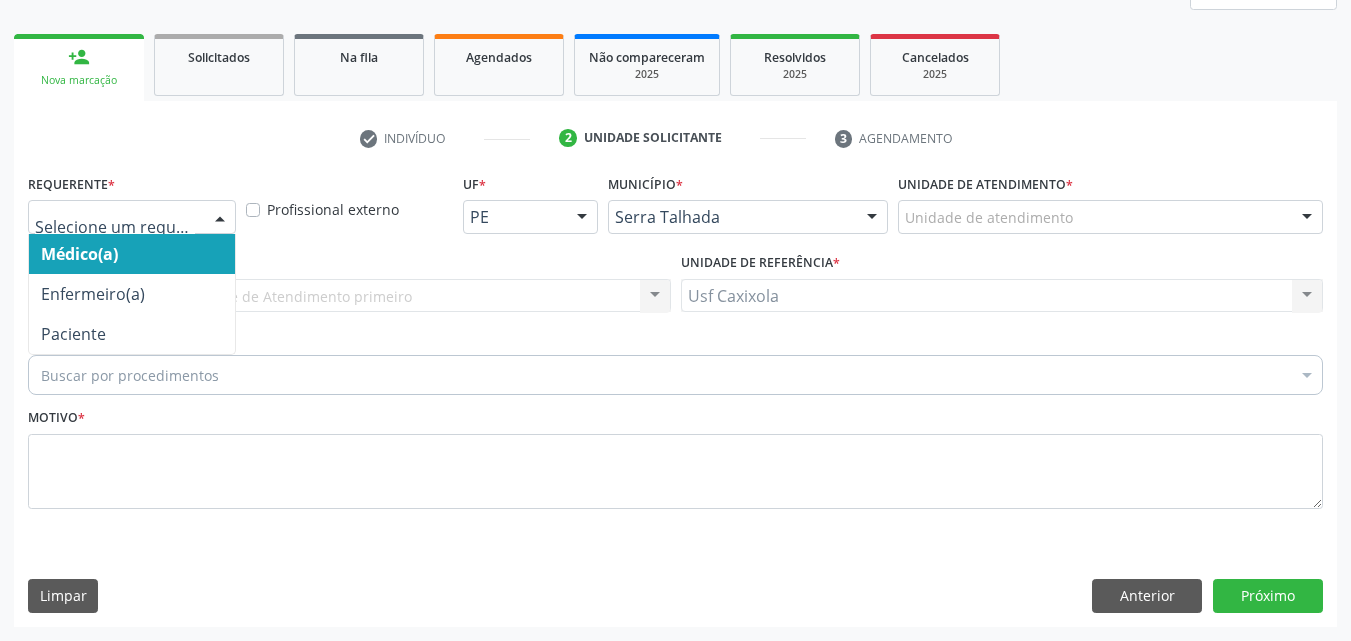 click on "Médico(a)   Enfermeiro(a)   Paciente
Nenhum resultado encontrado para: "   "
Não há nenhuma opção para ser exibida." at bounding box center (132, 217) 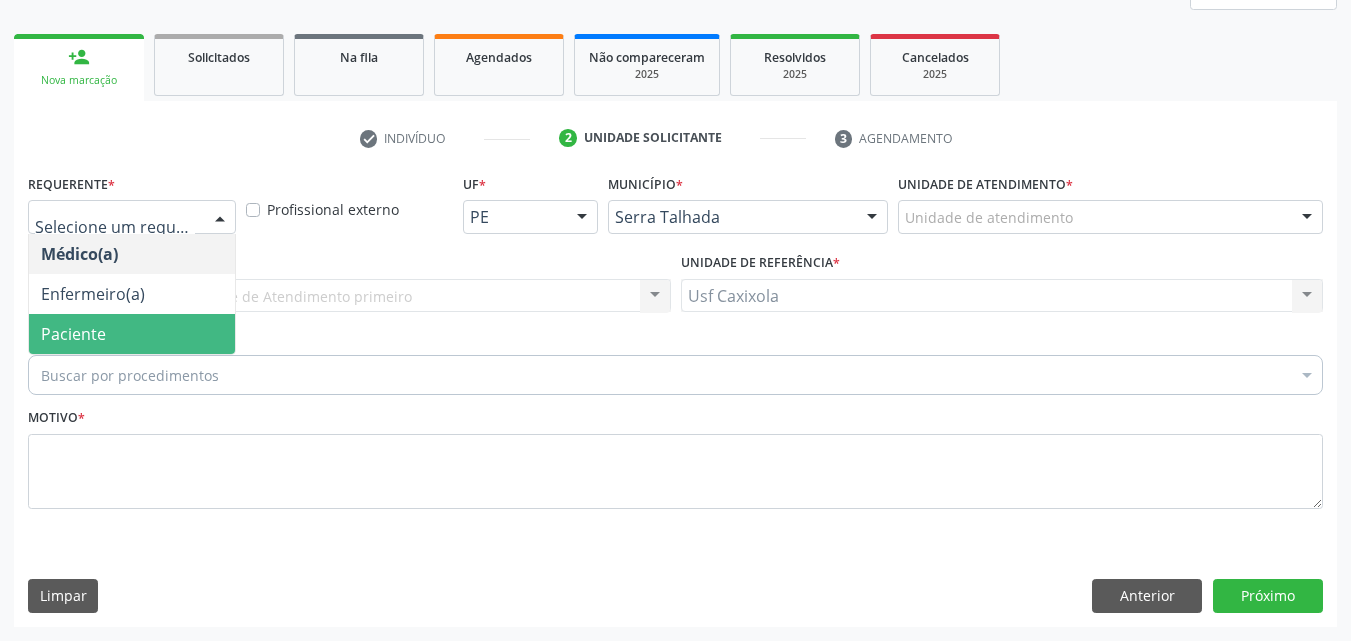click on "Paciente" at bounding box center (132, 334) 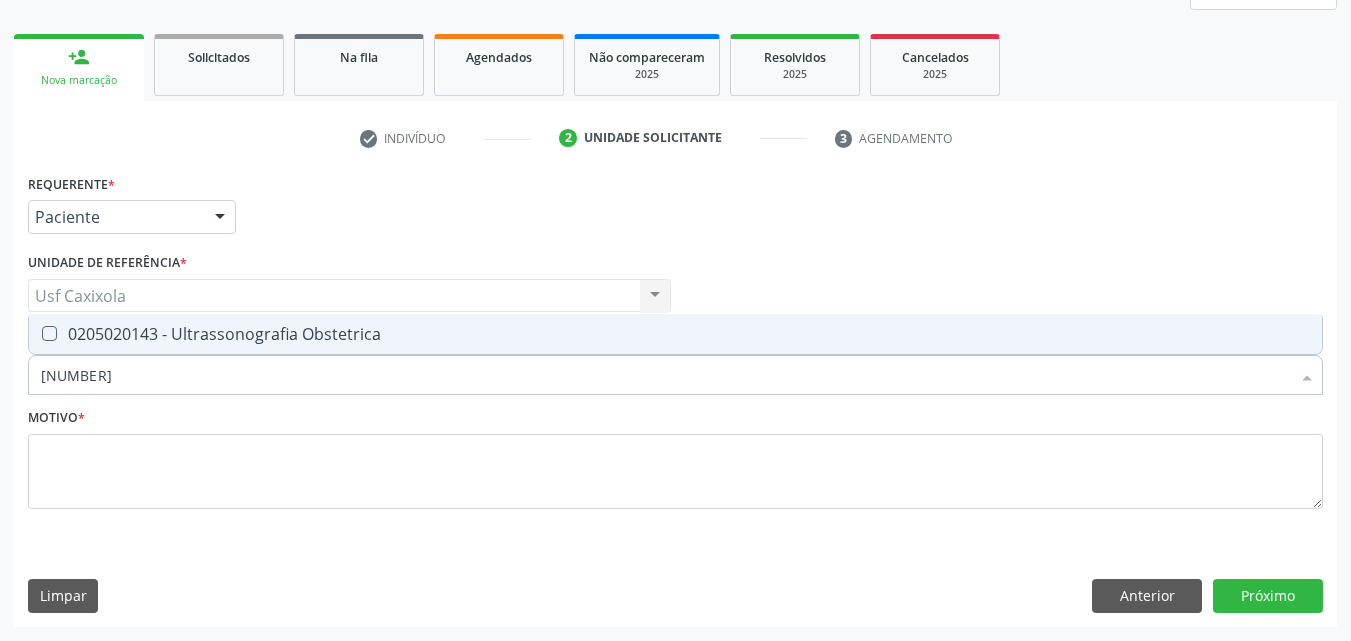 type on "[CPF]" 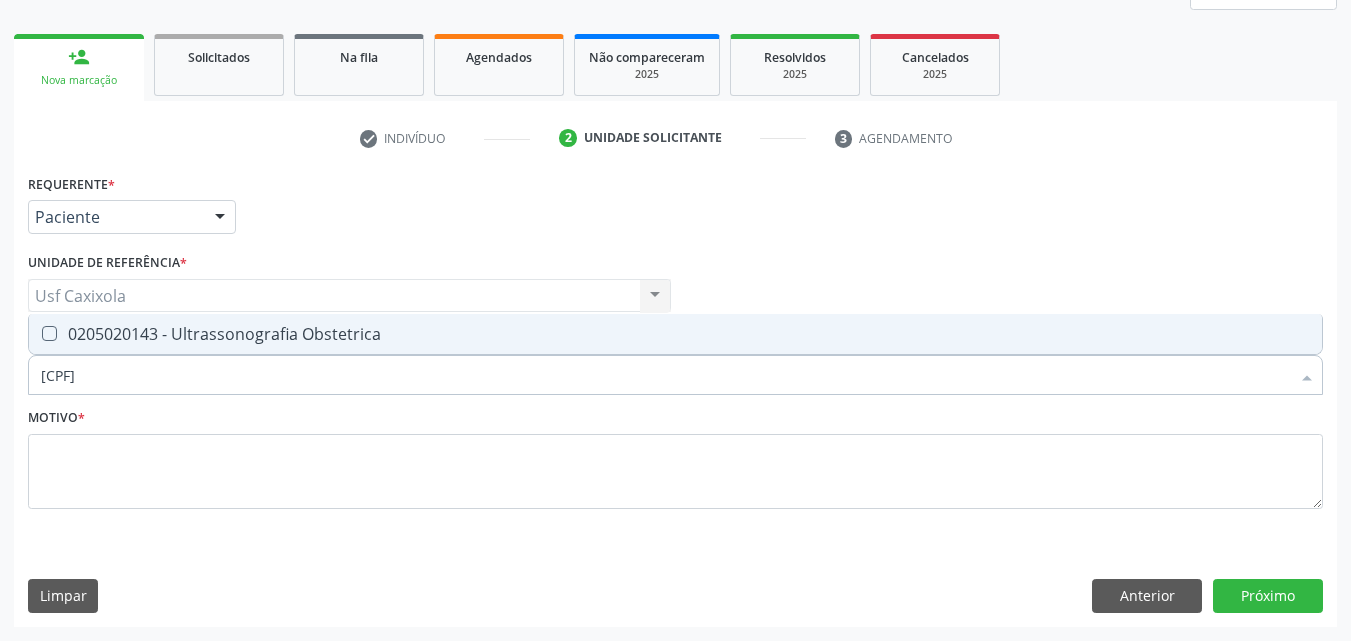 click on "0205020143 - Ultrassonografia Obstetrica" at bounding box center [675, 334] 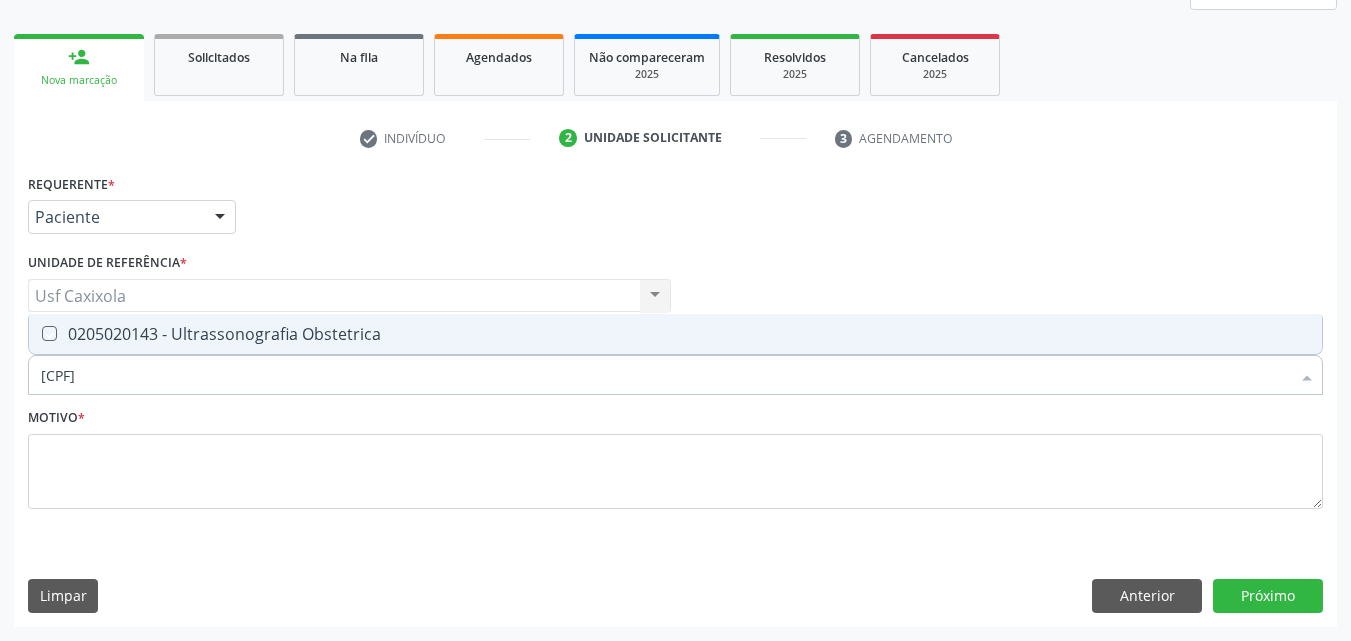 checkbox on "true" 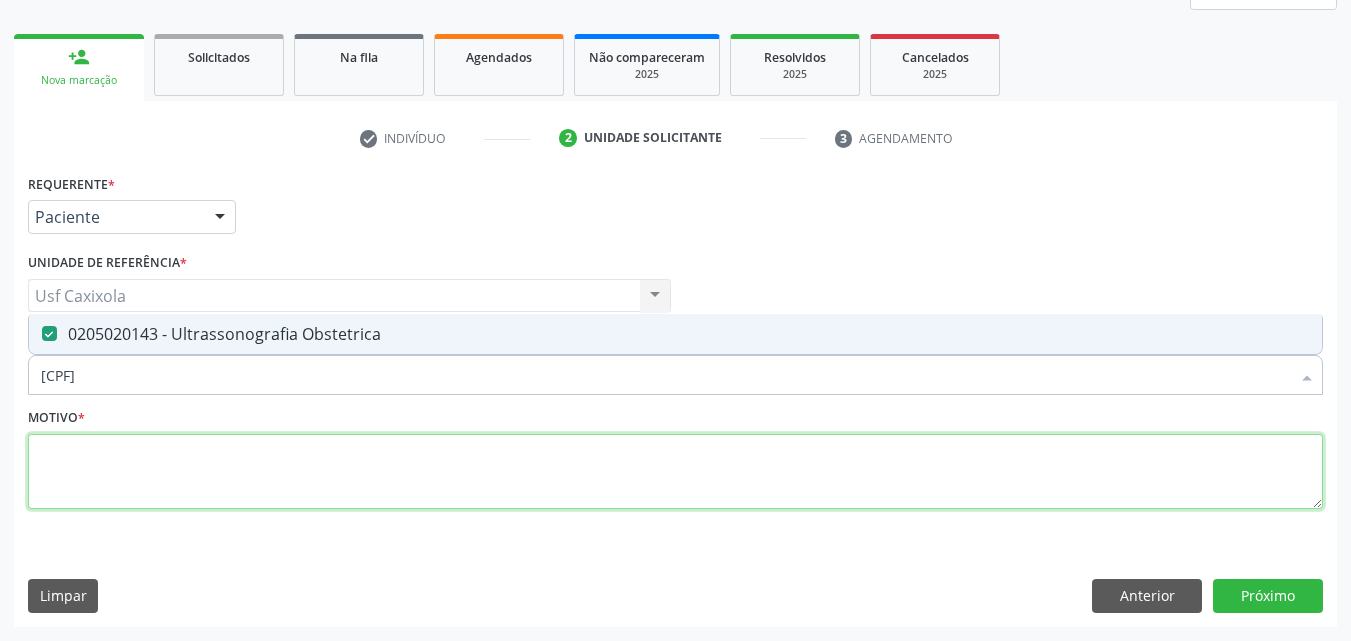click at bounding box center [675, 472] 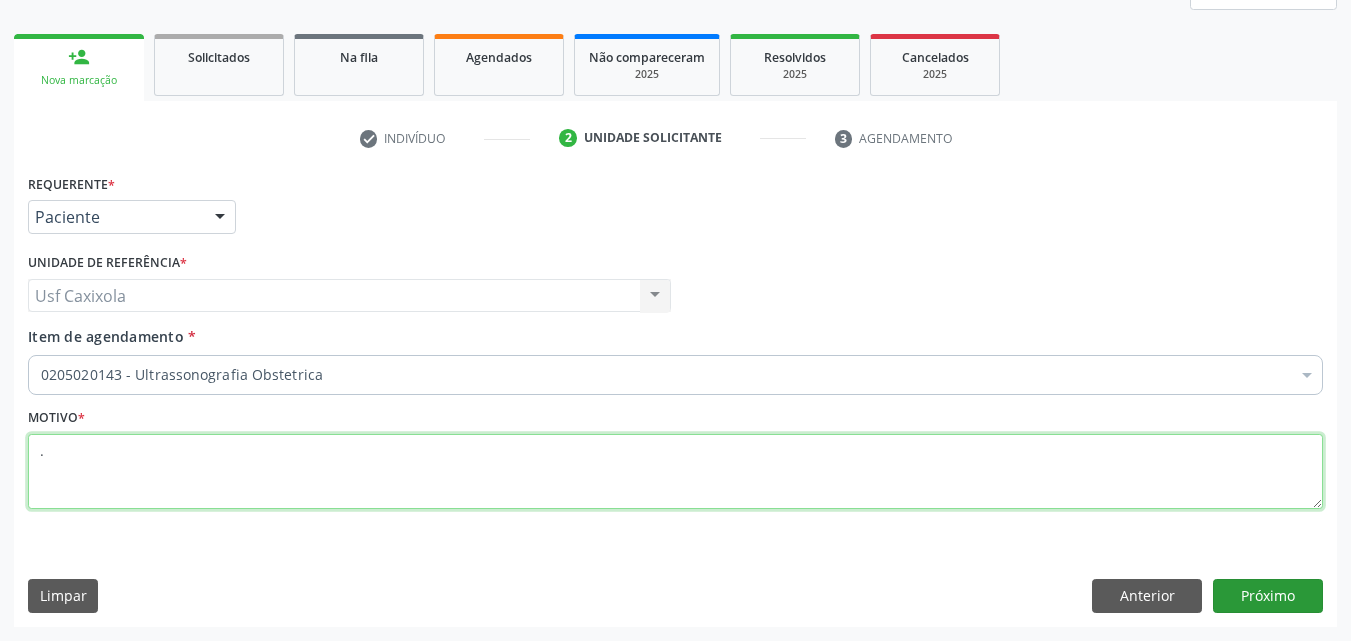 type on "." 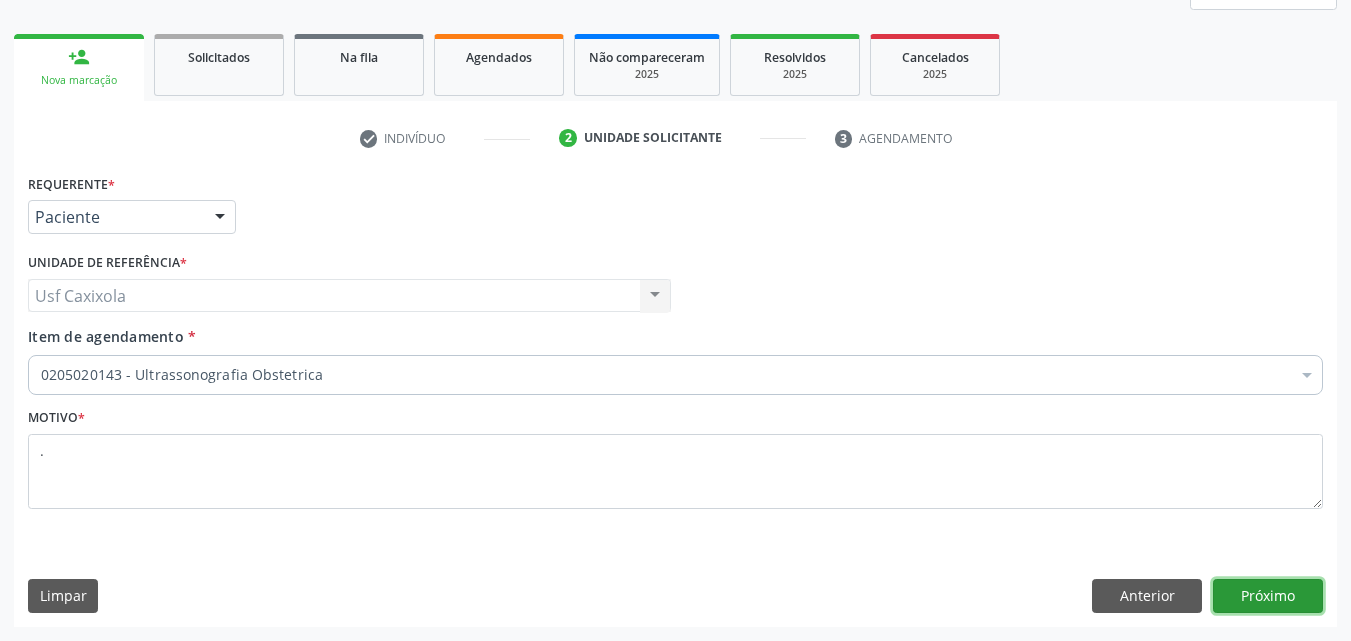 click on "Próximo" at bounding box center (1268, 596) 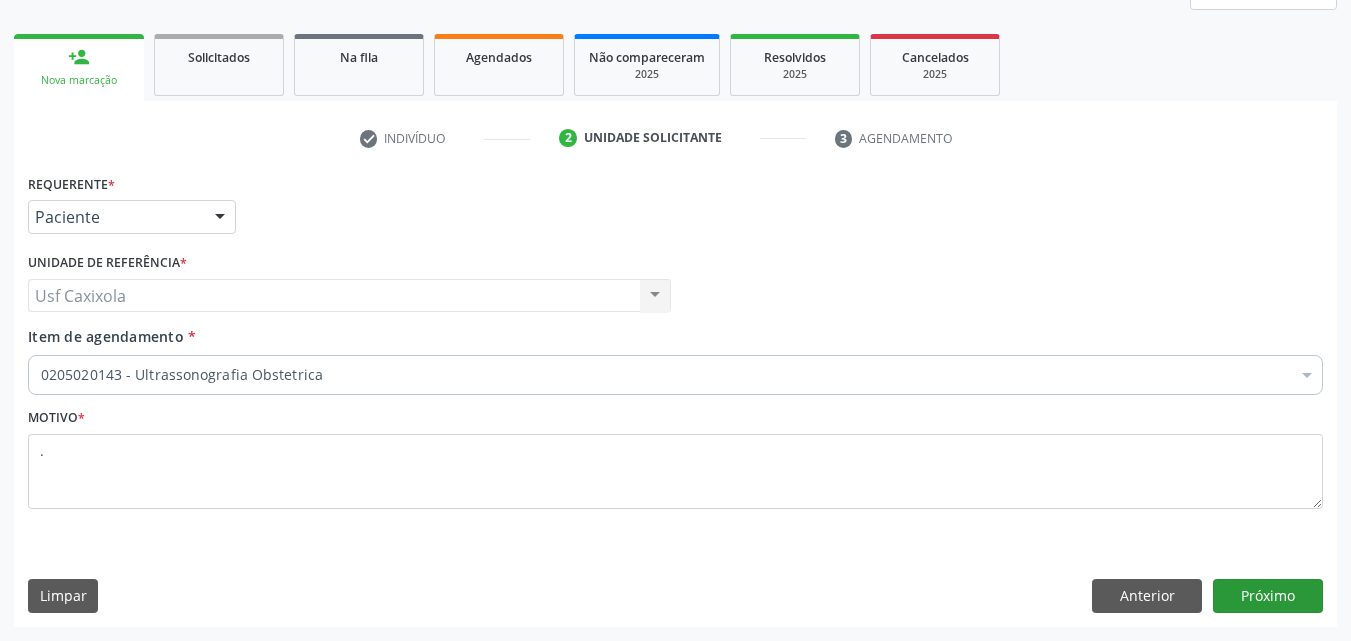 scroll, scrollTop: 229, scrollLeft: 0, axis: vertical 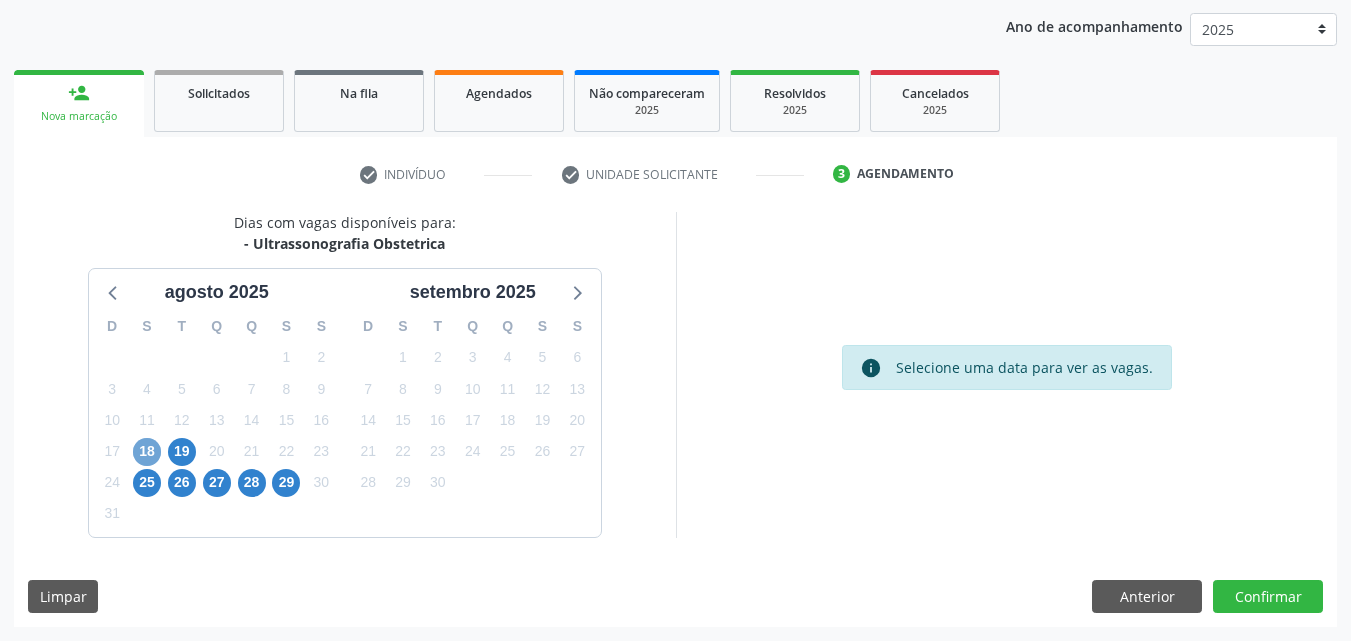 click on "18" at bounding box center [147, 452] 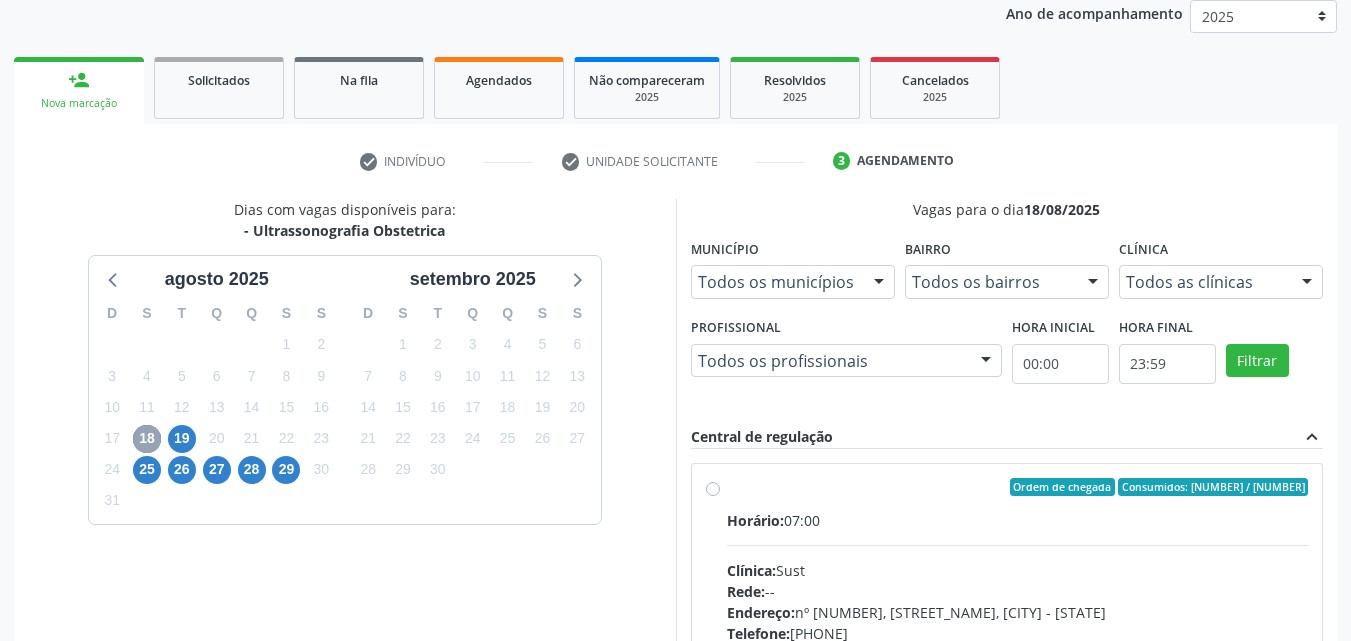 scroll, scrollTop: 329, scrollLeft: 0, axis: vertical 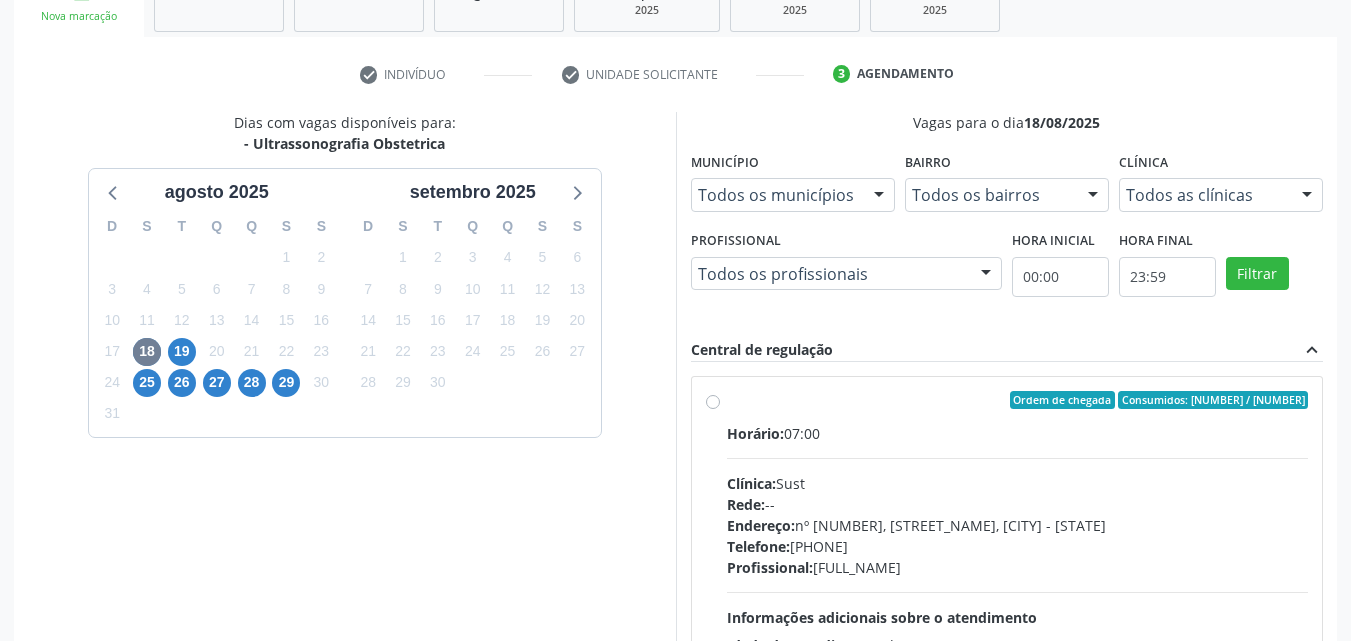 click on "Ordem de chegada
Consumidos: [NUMBER] / [NUMBER]
Horário:   [TIME]
Clínica:  Sust
Rede:
--
Endereço:   nº [NUMBER], [STREET_NAME], [CITY] - [STATE]
Telefone:   [PHONE]
Profissional:
[FULL_NAME]
Informações adicionais sobre o atendimento
Idade de atendimento:
de 0 a 120 anos
Gênero(s) atendido(s):
Masculino e Feminino
Informações adicionais:
--" at bounding box center (1018, 544) 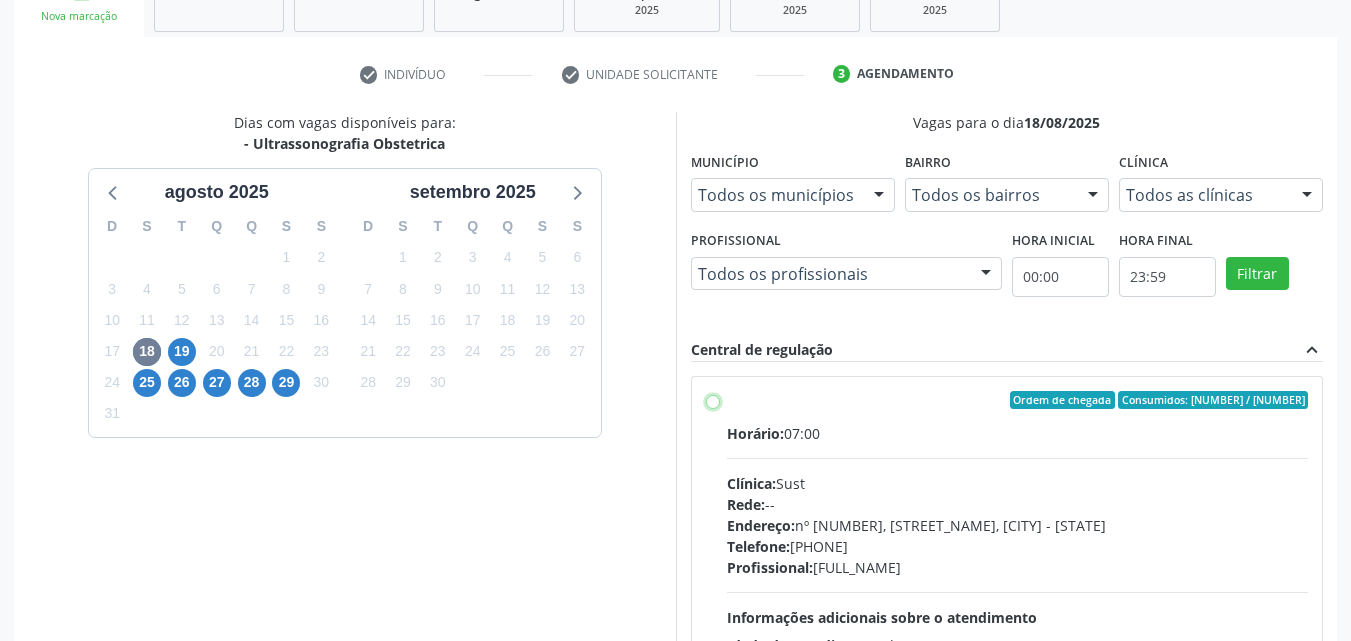 click on "Ordem de chegada
Consumidos: [NUMBER] / [NUMBER]
Horário:   [TIME]
Clínica:  Sust
Rede:
--
Endereço:   nº [NUMBER], [STREET_NAME], [CITY] - [STATE]
Telefone:   [PHONE]
Profissional:
[FULL_NAME]
Informações adicionais sobre o atendimento
Idade de atendimento:
de 0 a 120 anos
Gênero(s) atendido(s):
Masculino e Feminino
Informações adicionais:
--" at bounding box center (713, 400) 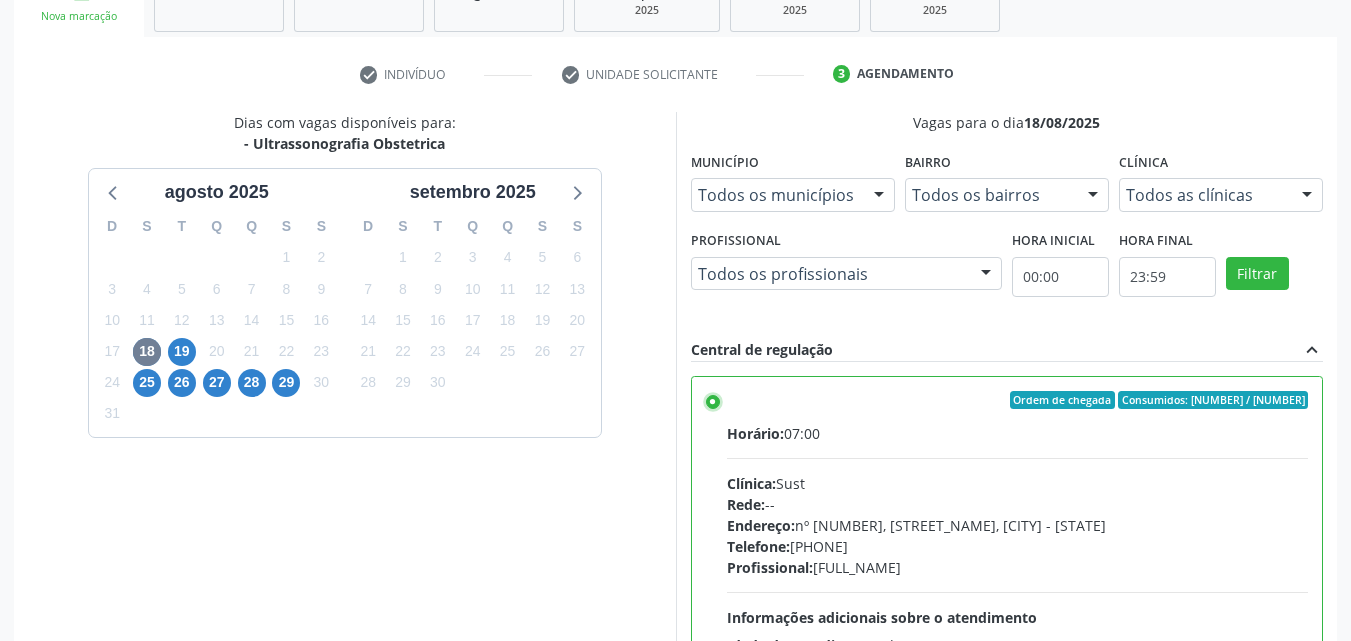 scroll, scrollTop: 554, scrollLeft: 0, axis: vertical 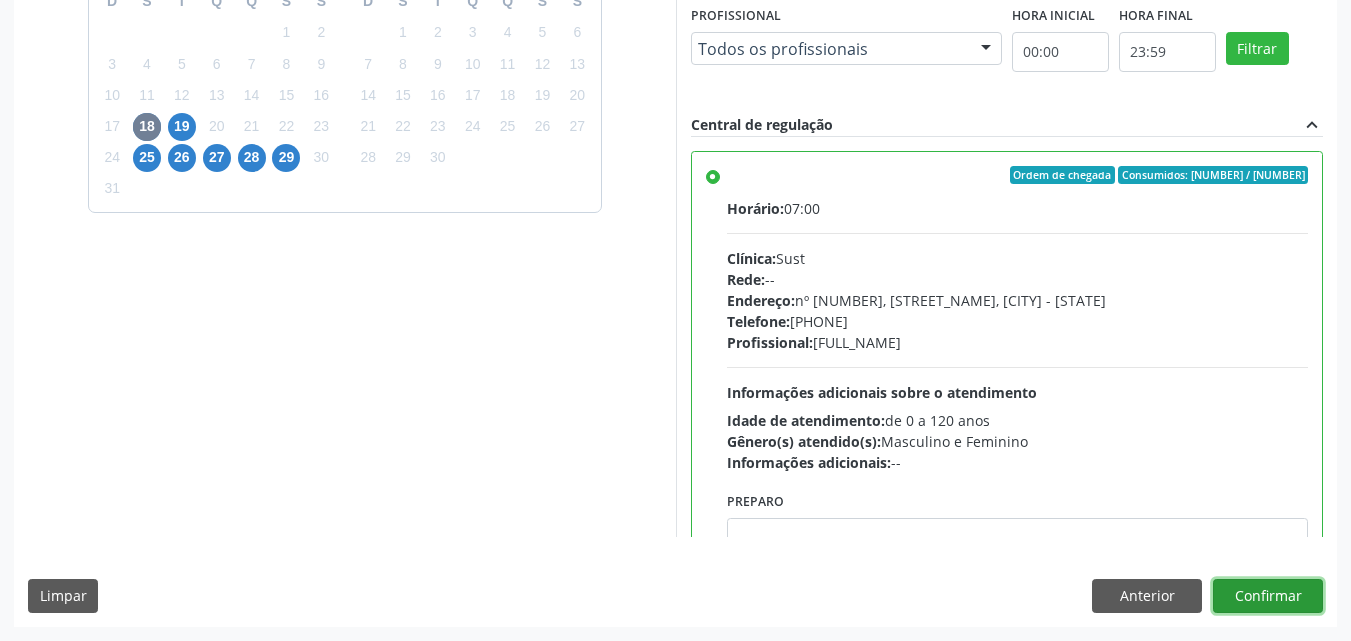 click on "Confirmar" at bounding box center (1268, 596) 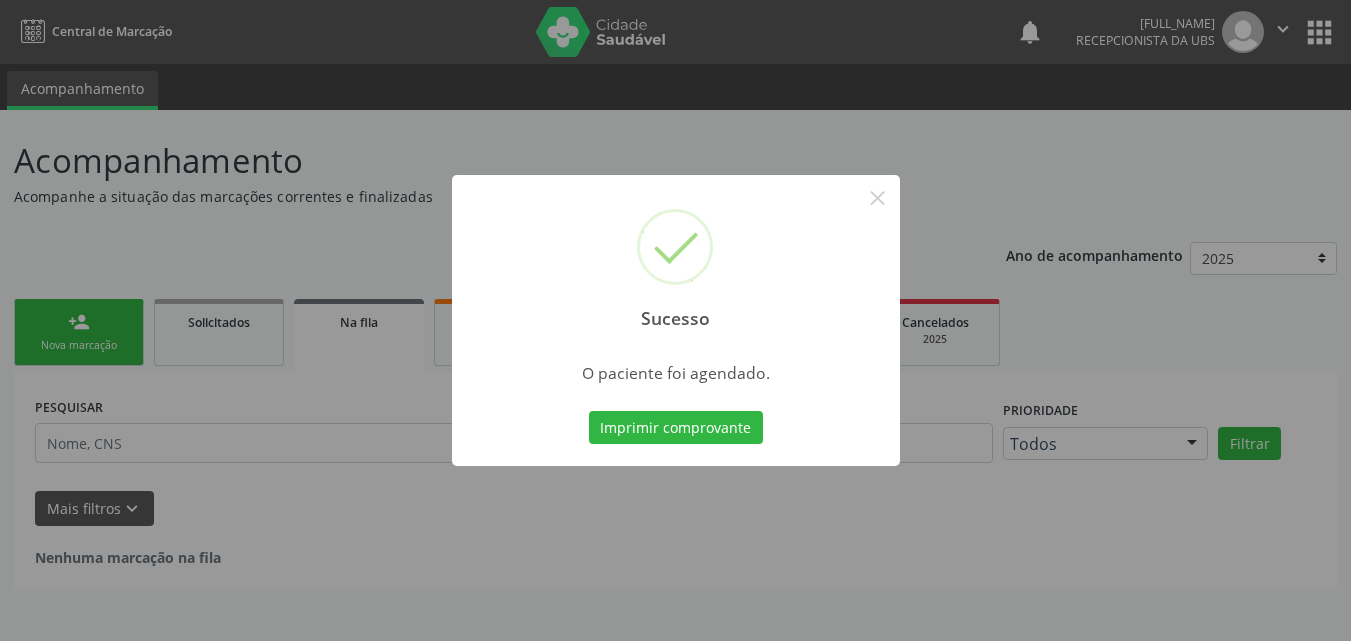 scroll, scrollTop: 0, scrollLeft: 0, axis: both 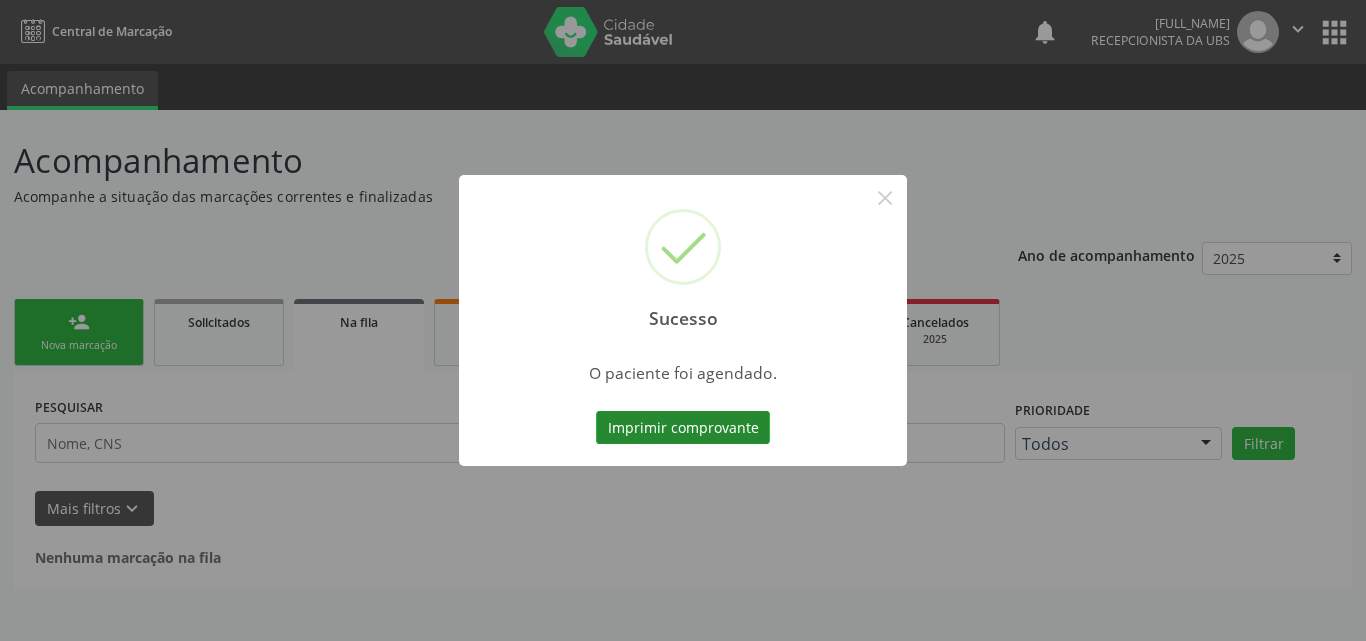 click on "Imprimir comprovante" at bounding box center (683, 428) 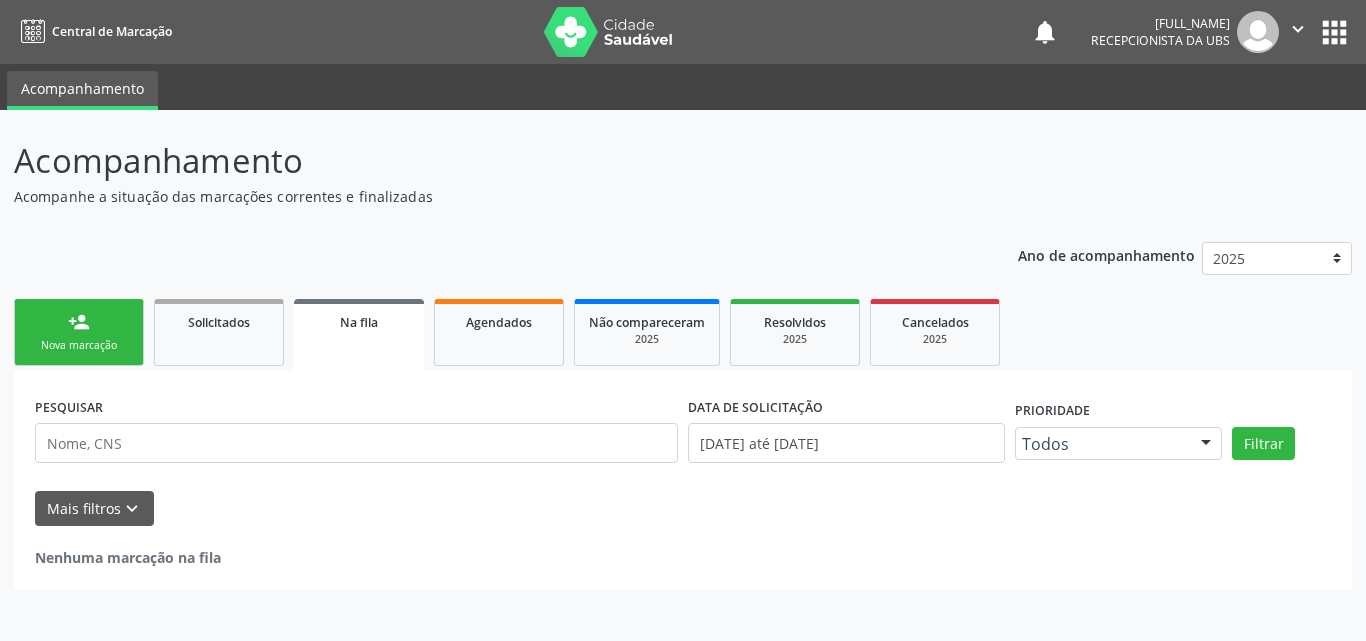 click on "person_add
Nova marcação" at bounding box center [79, 332] 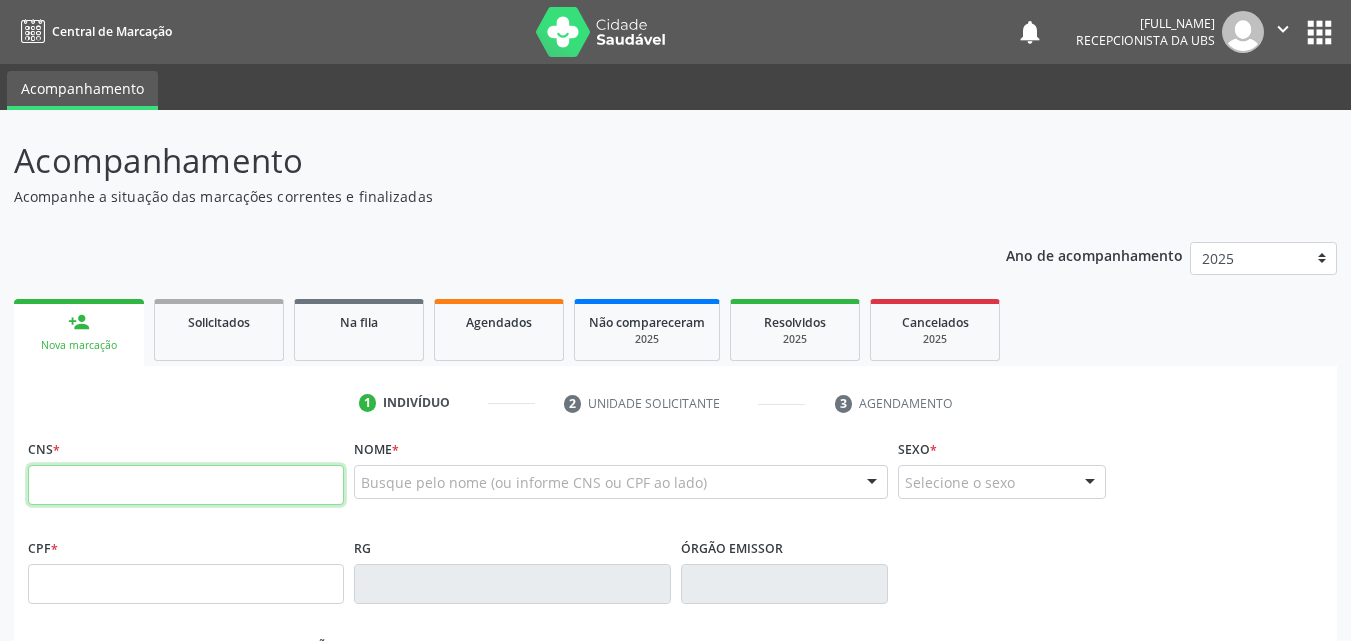 click at bounding box center (186, 485) 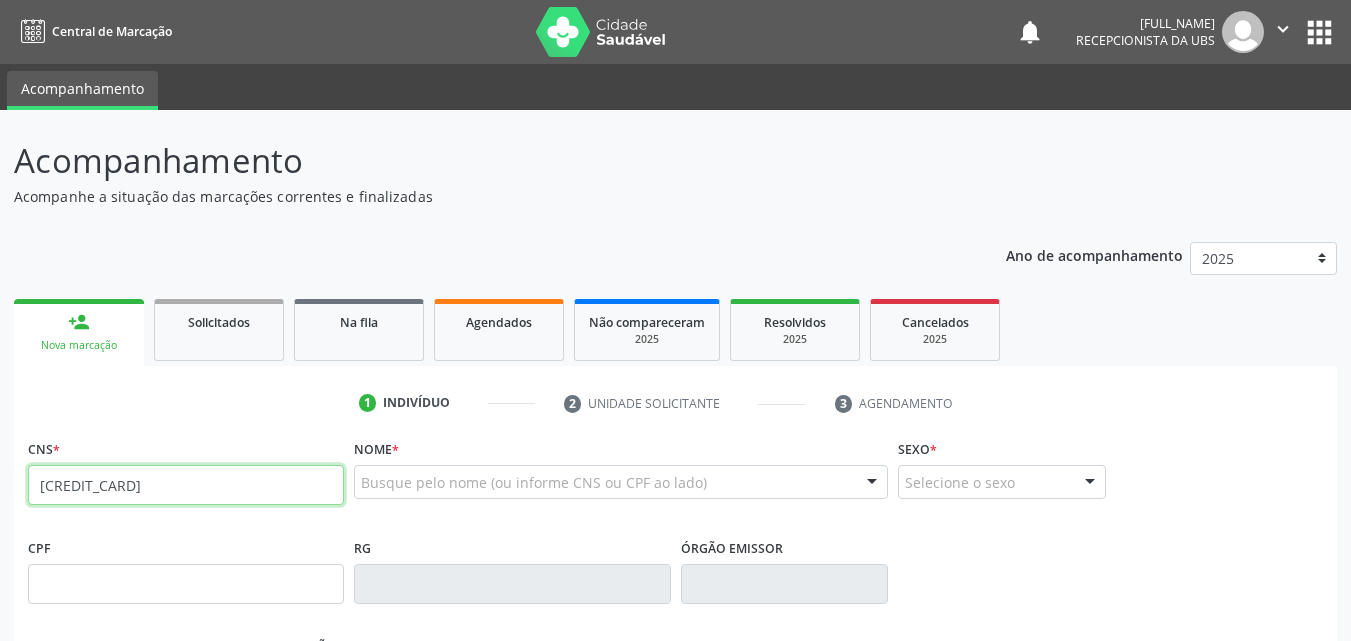 type on "[CREDIT_CARD]" 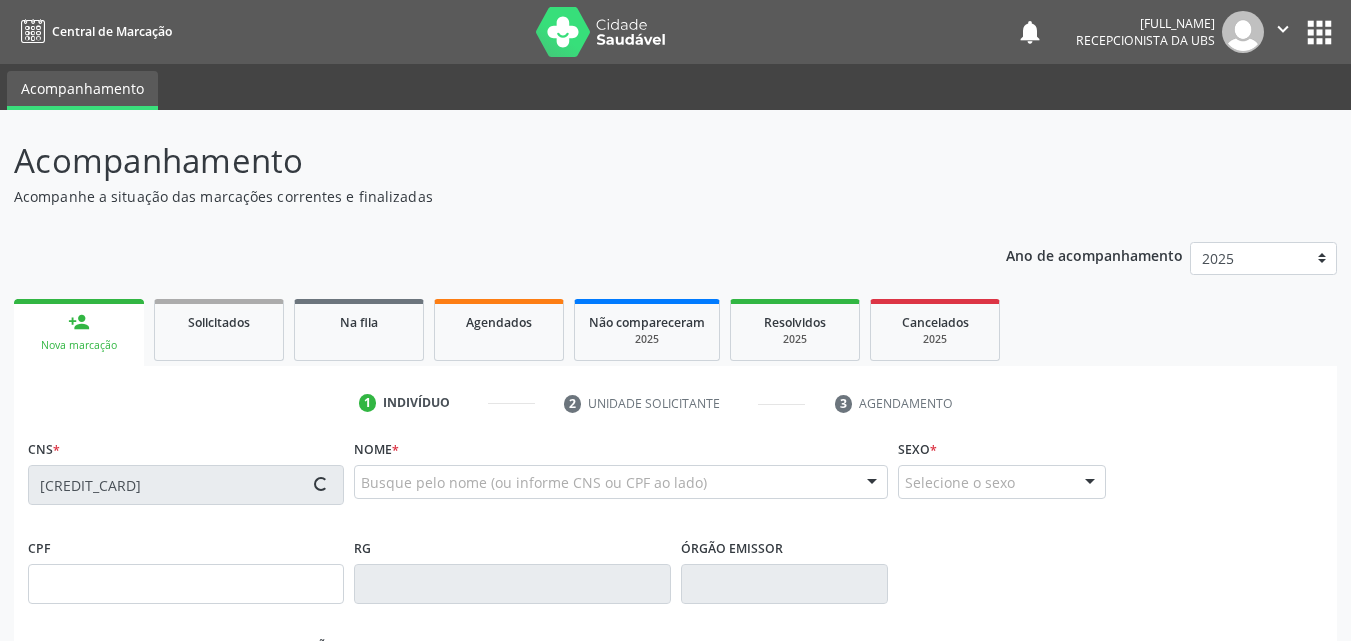 type on "[CPF]" 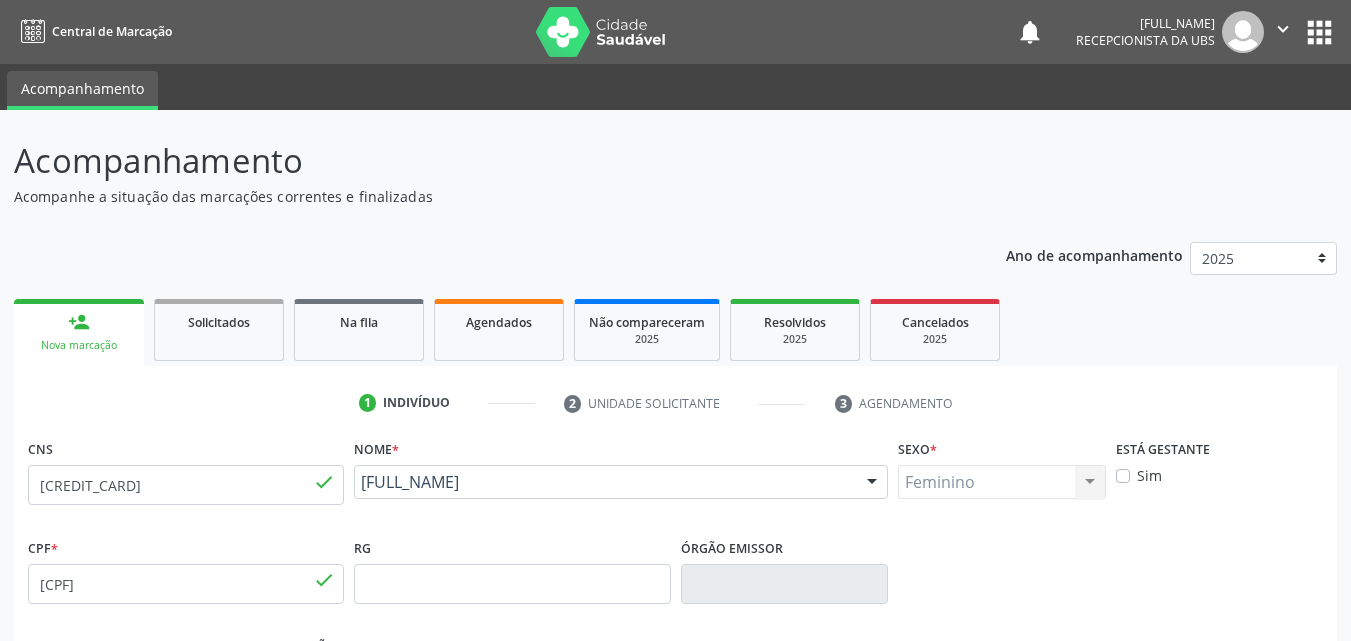 drag, startPoint x: 528, startPoint y: 505, endPoint x: 356, endPoint y: 490, distance: 172.65283 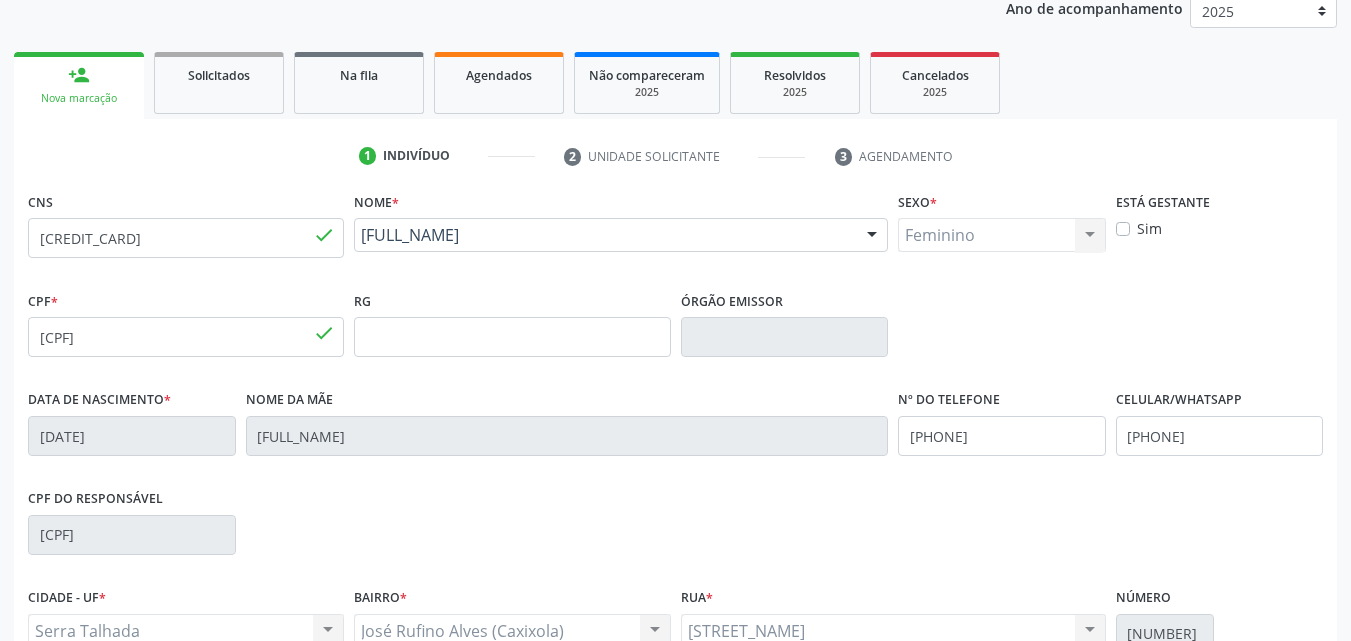 scroll, scrollTop: 400, scrollLeft: 0, axis: vertical 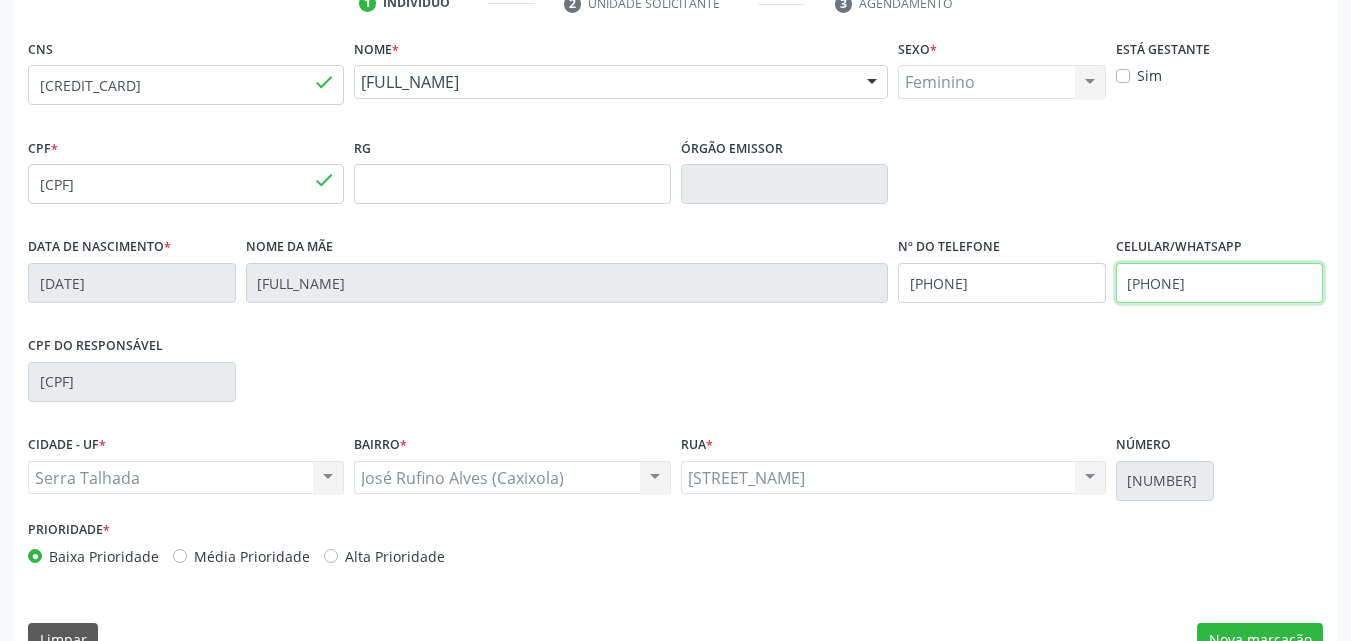 drag, startPoint x: 1224, startPoint y: 287, endPoint x: 1163, endPoint y: 283, distance: 61.13101 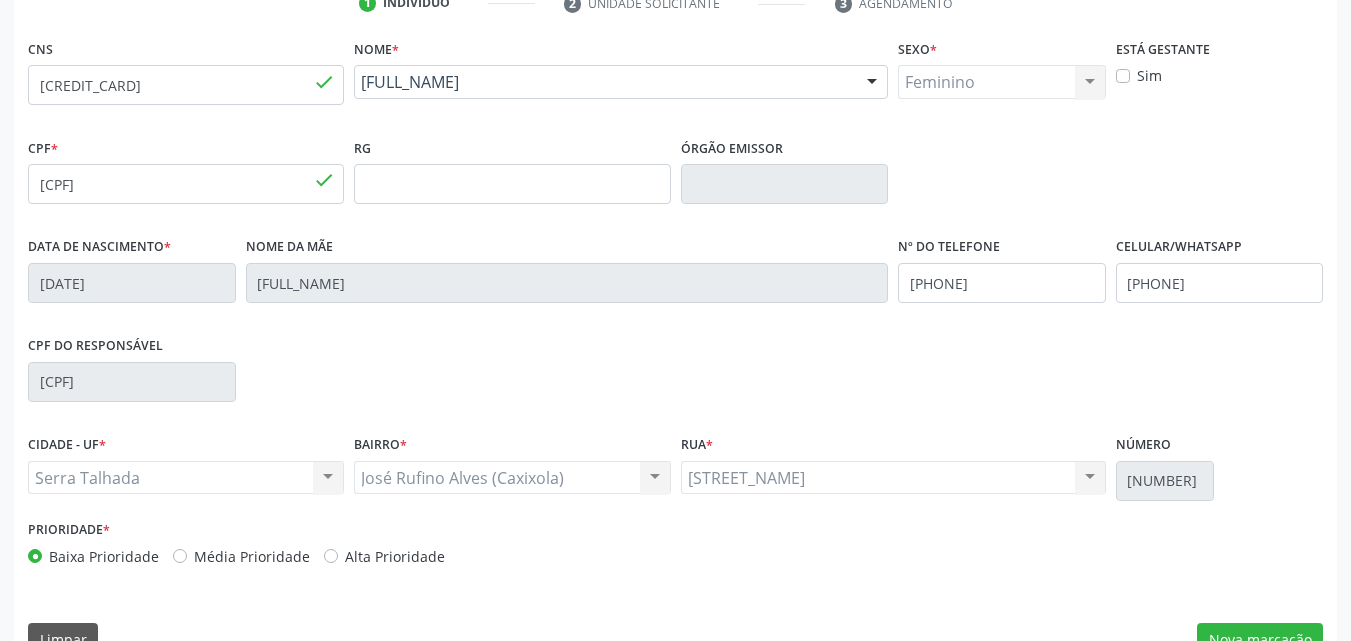 click on "[CPF]" at bounding box center [675, 380] 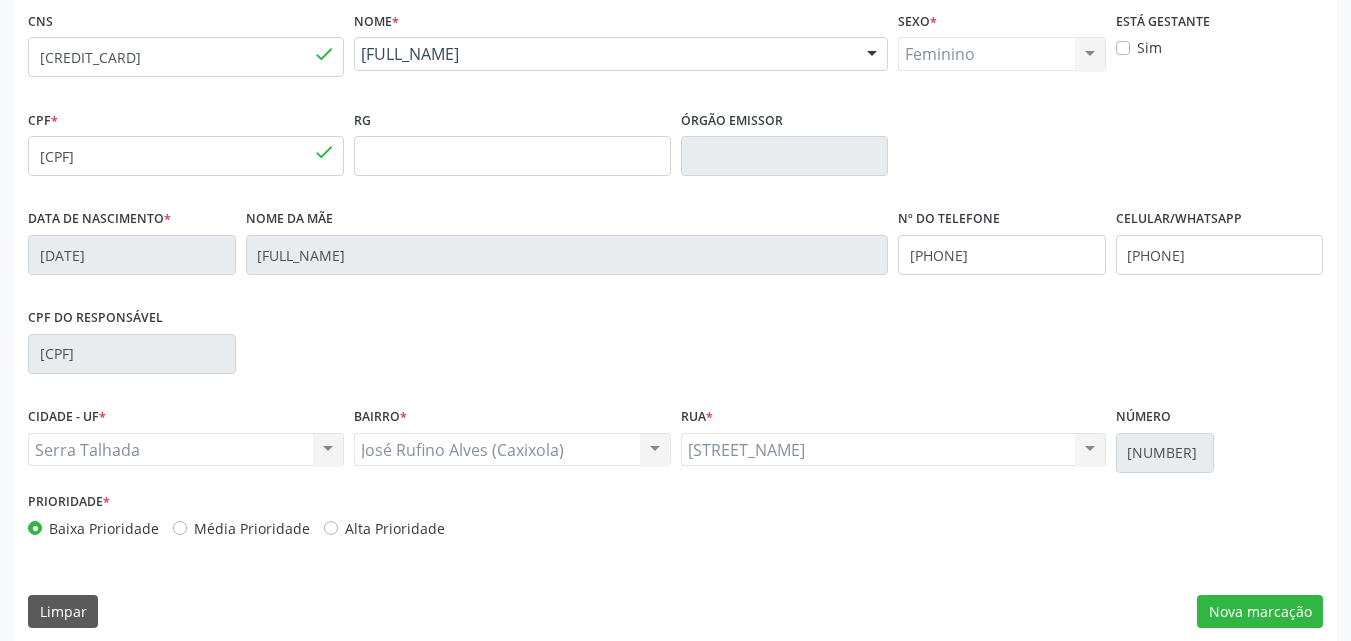 scroll, scrollTop: 443, scrollLeft: 0, axis: vertical 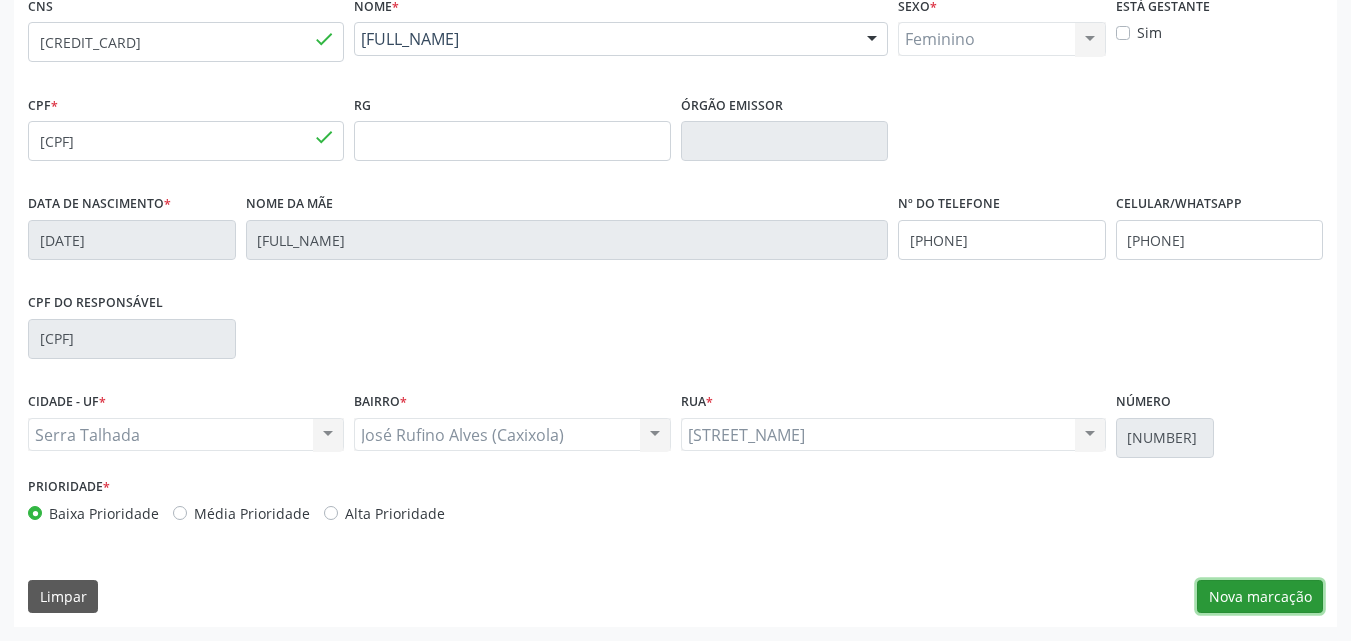click on "Nova marcação" at bounding box center (1260, 597) 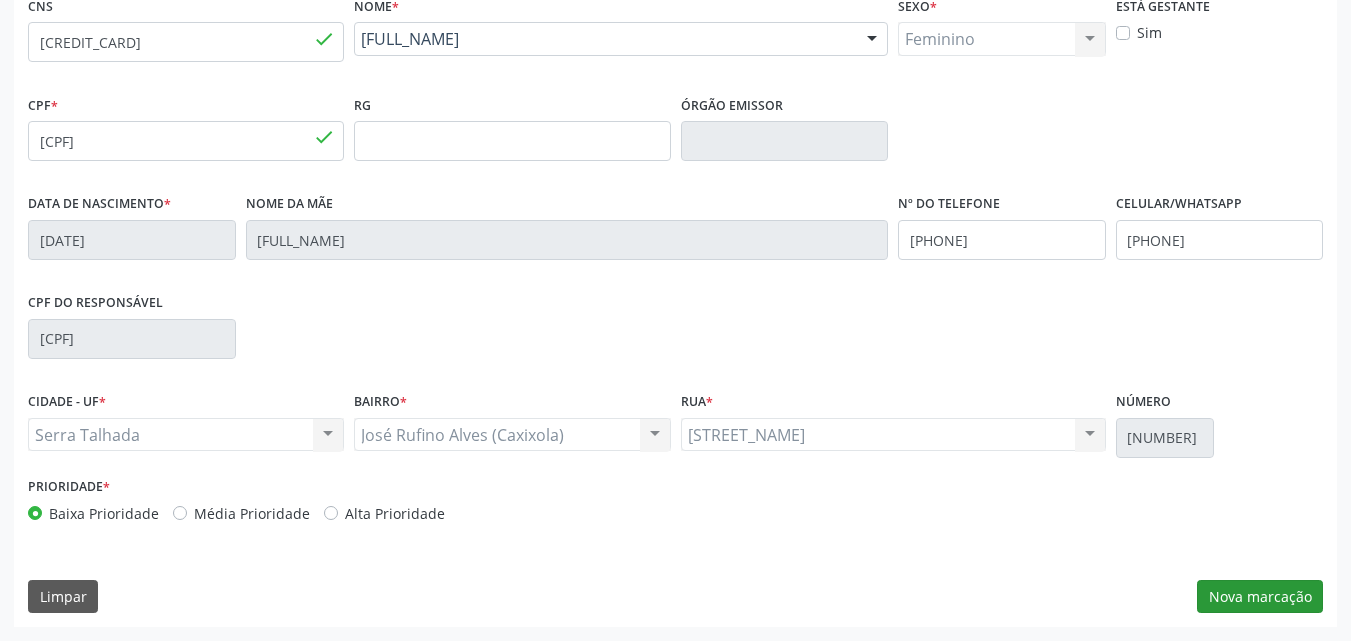 scroll, scrollTop: 265, scrollLeft: 0, axis: vertical 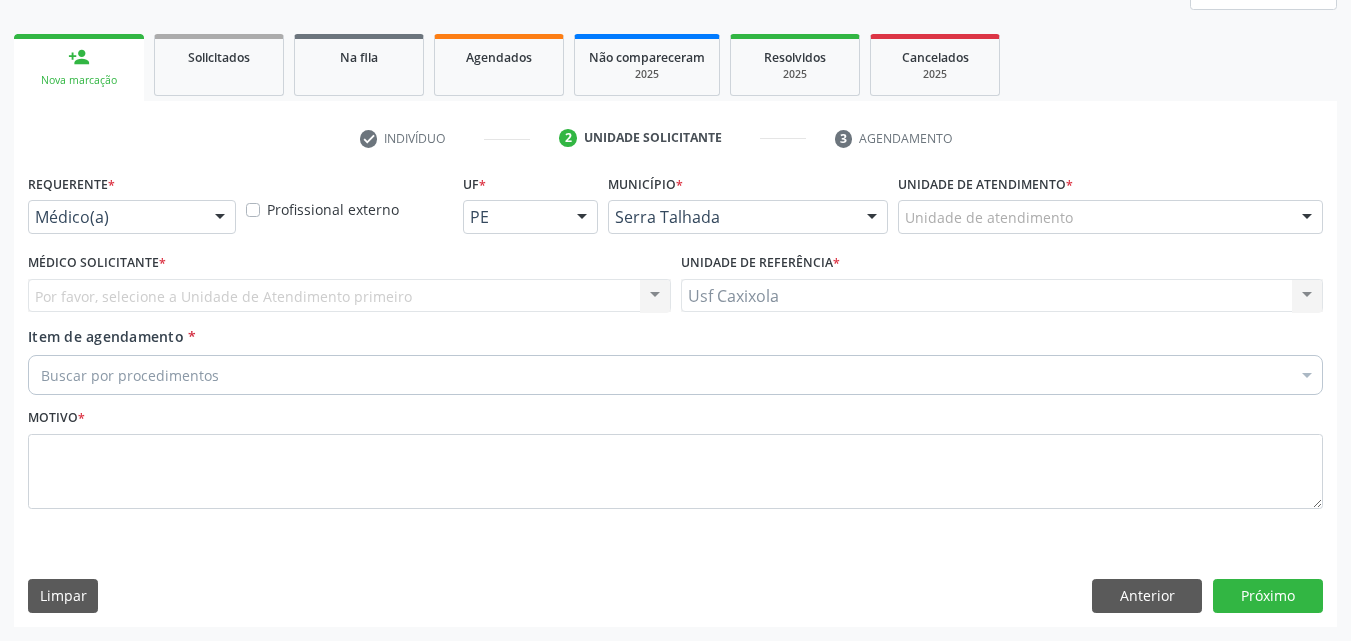 click at bounding box center (220, 218) 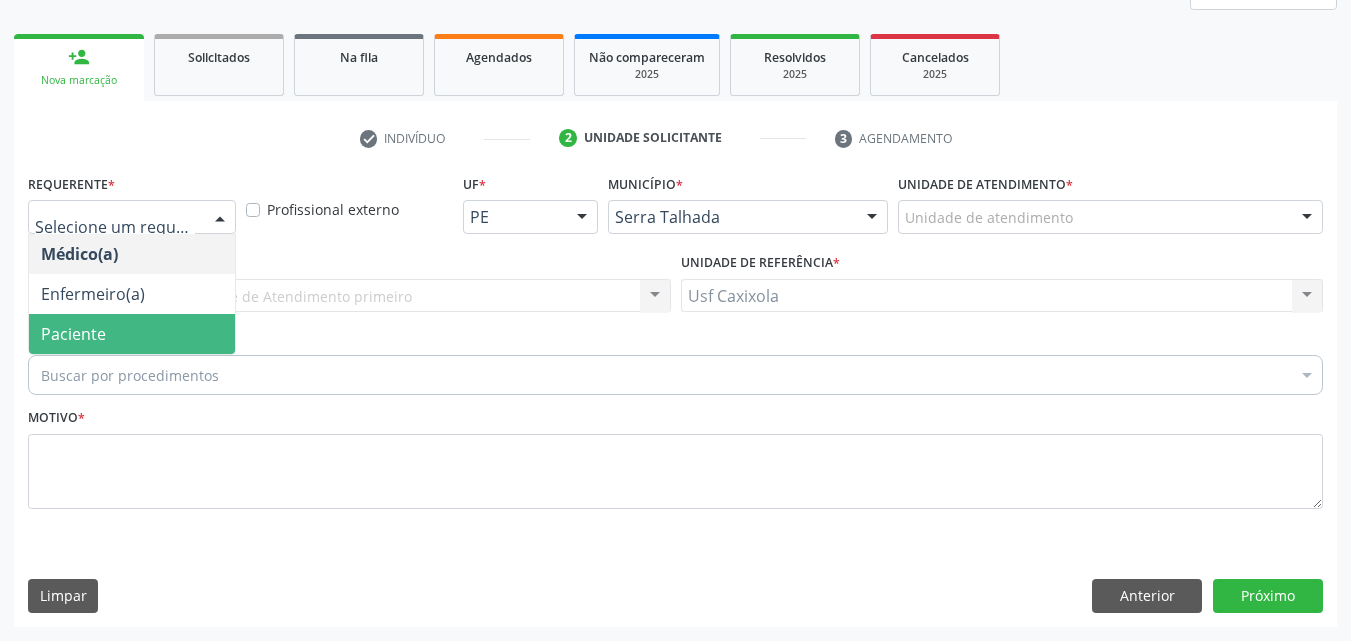 click on "Paciente" at bounding box center [132, 334] 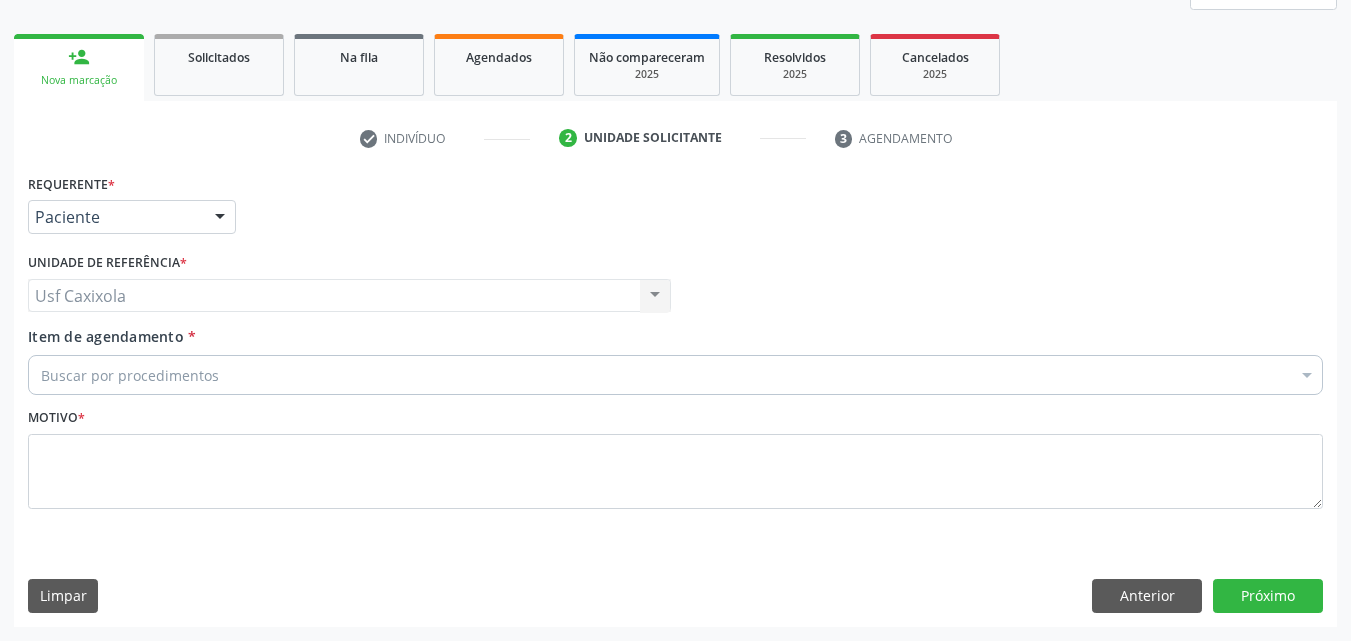 click on "Buscar por procedimentos" at bounding box center (675, 375) 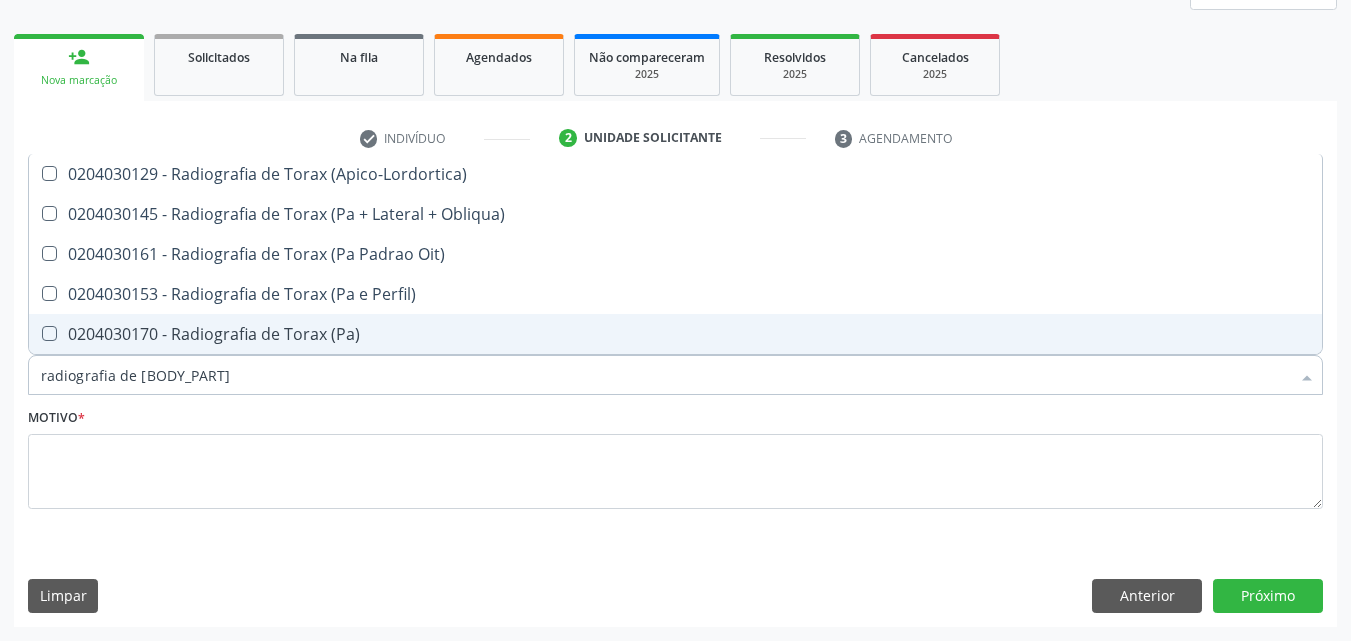 type on "radiografia de tor" 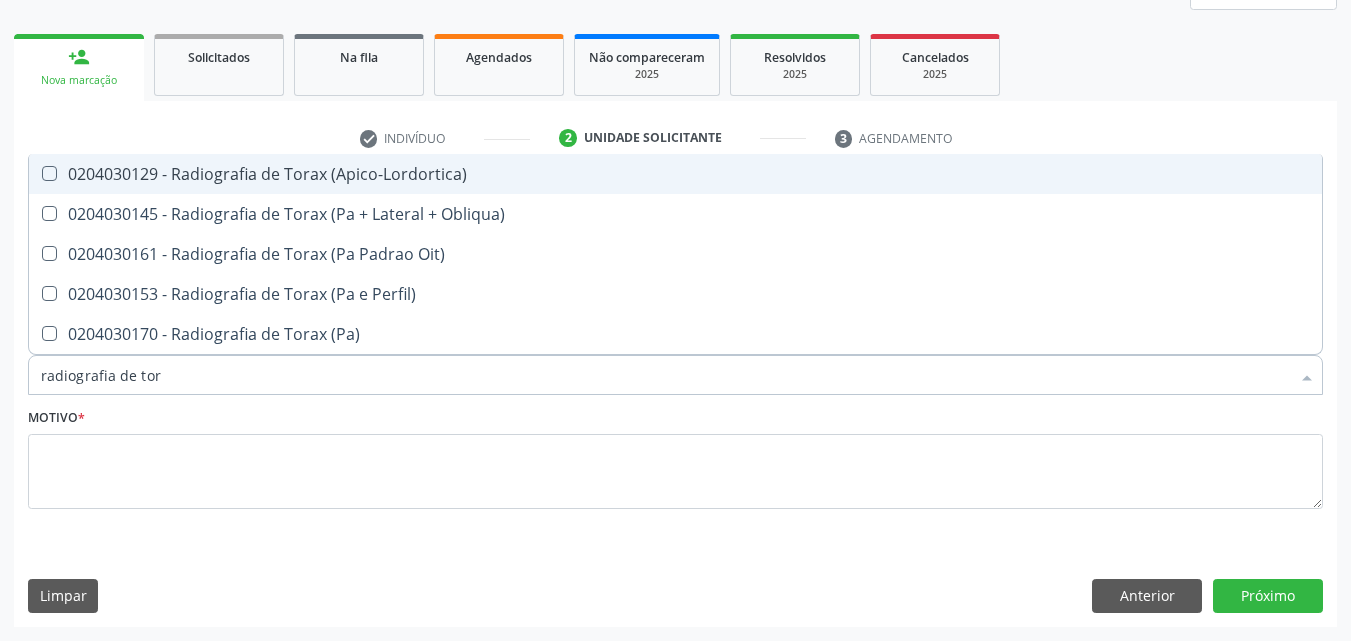 click on "0204030129 - Radiografia de Torax (Apico-Lordortica)" at bounding box center [675, 174] 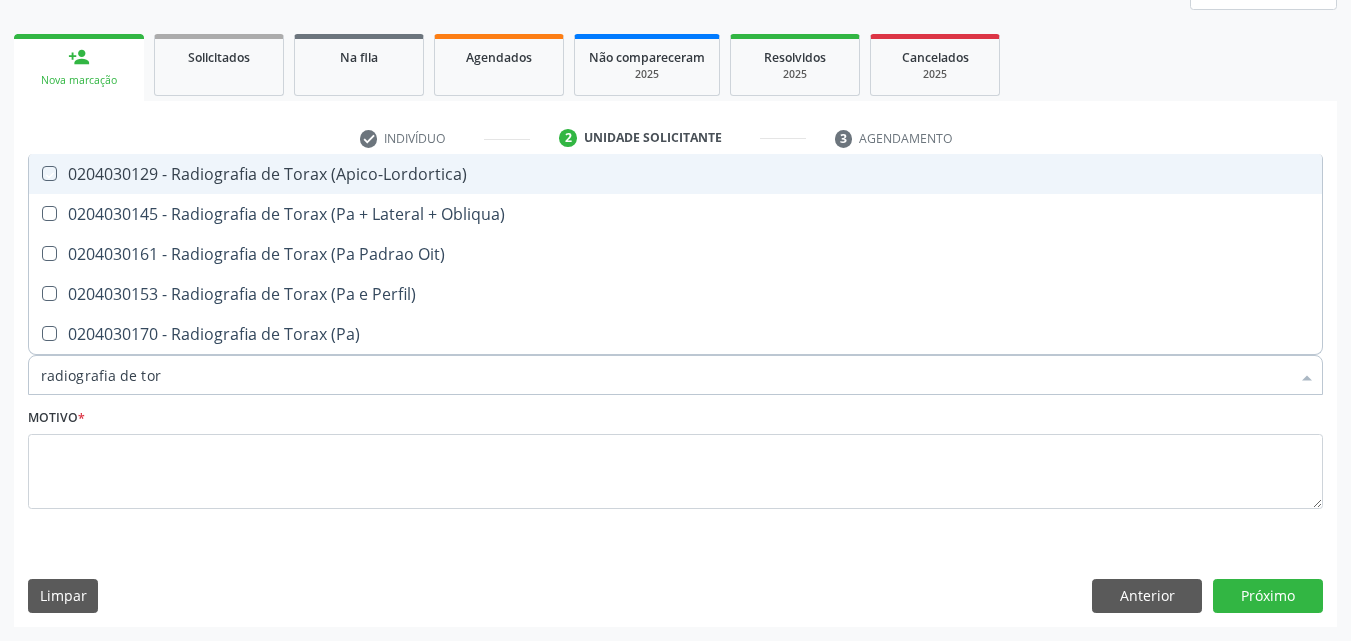 checkbox on "true" 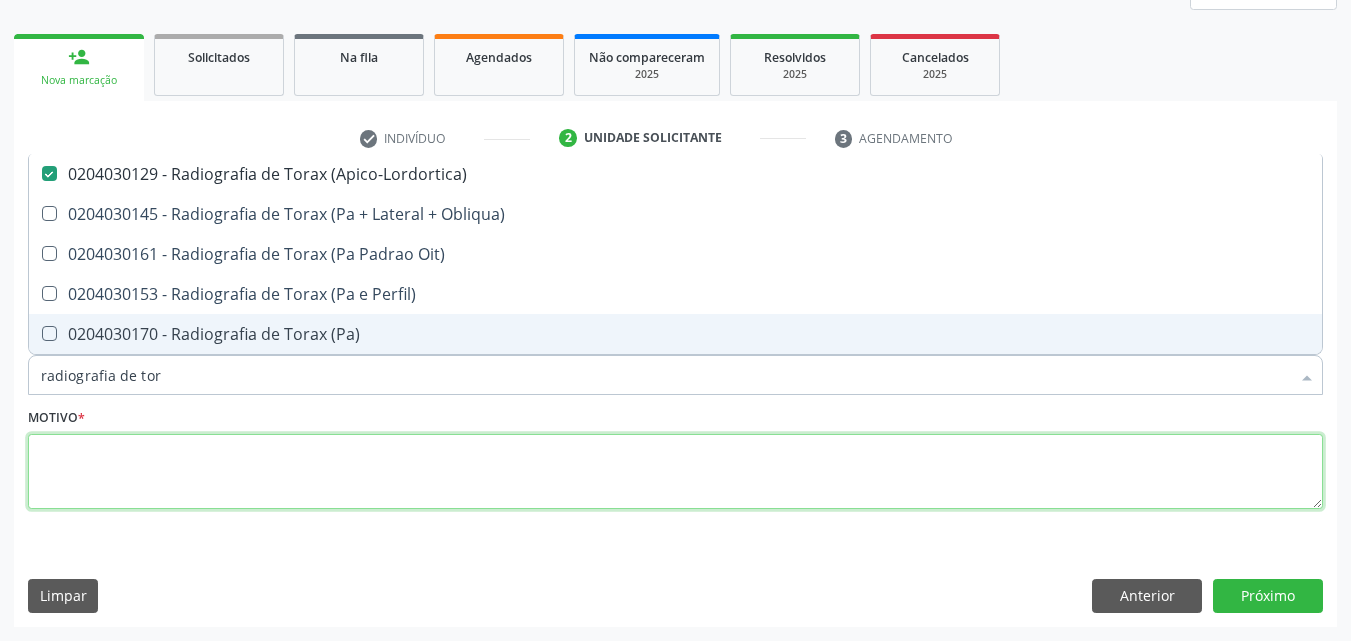 click at bounding box center [675, 472] 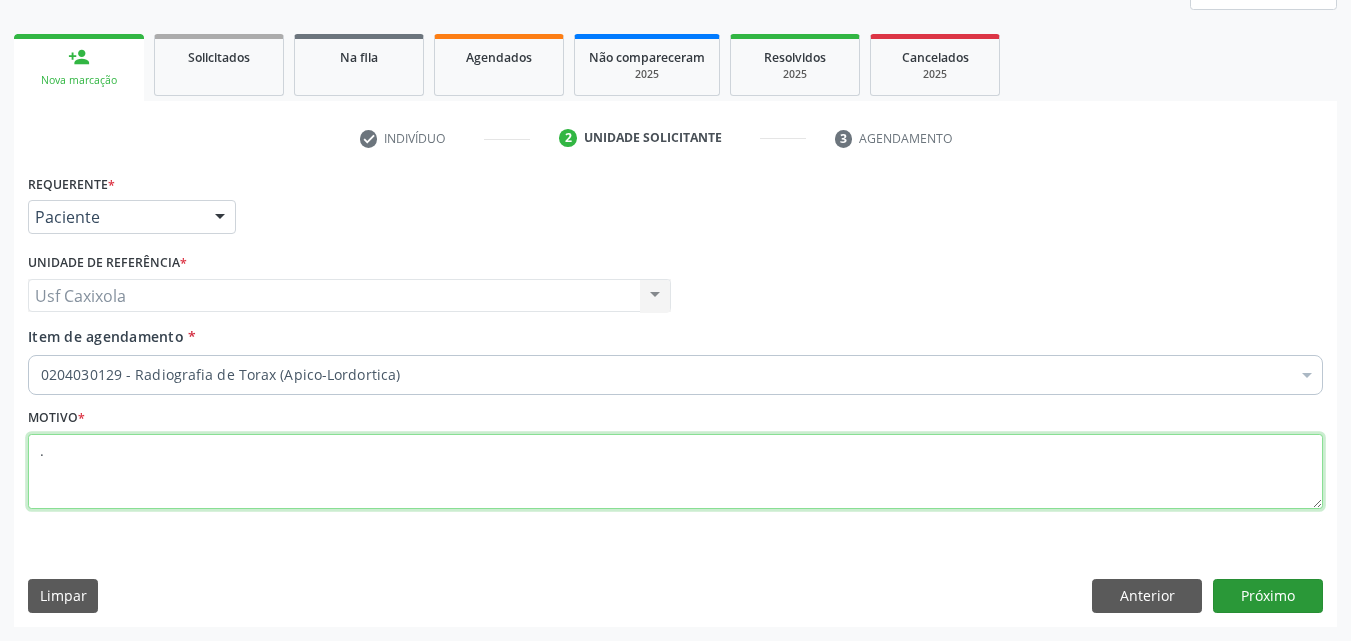 type on "." 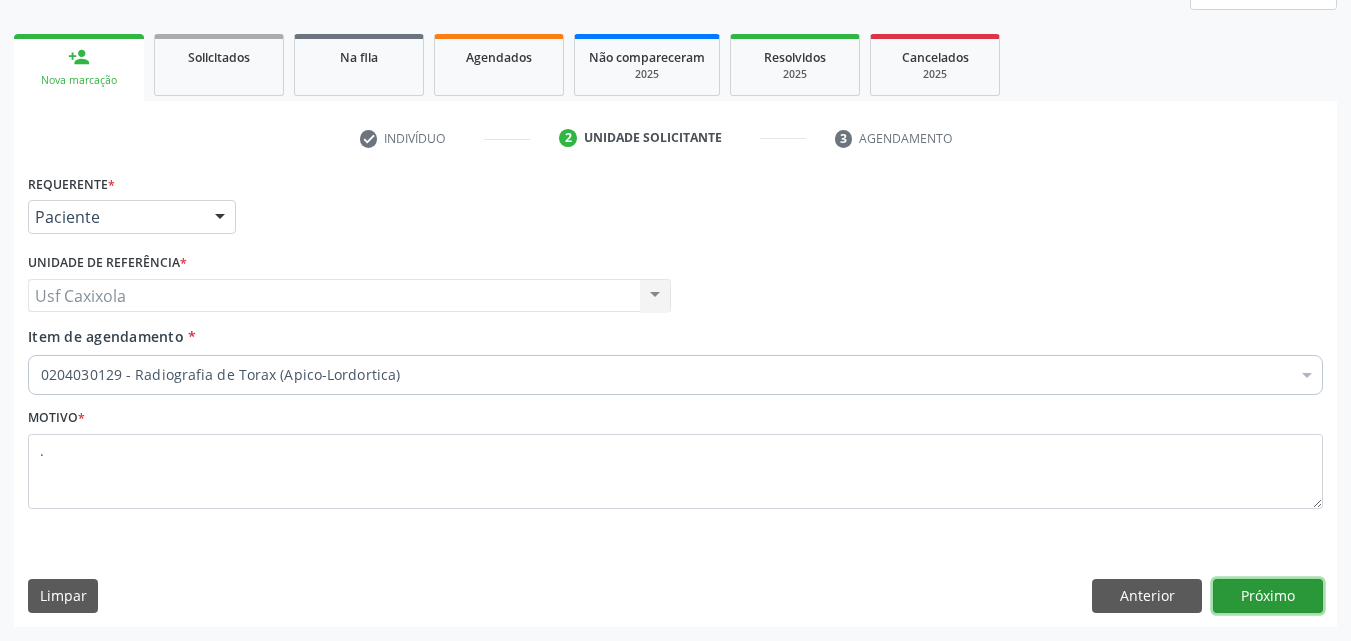click on "Próximo" at bounding box center [1268, 596] 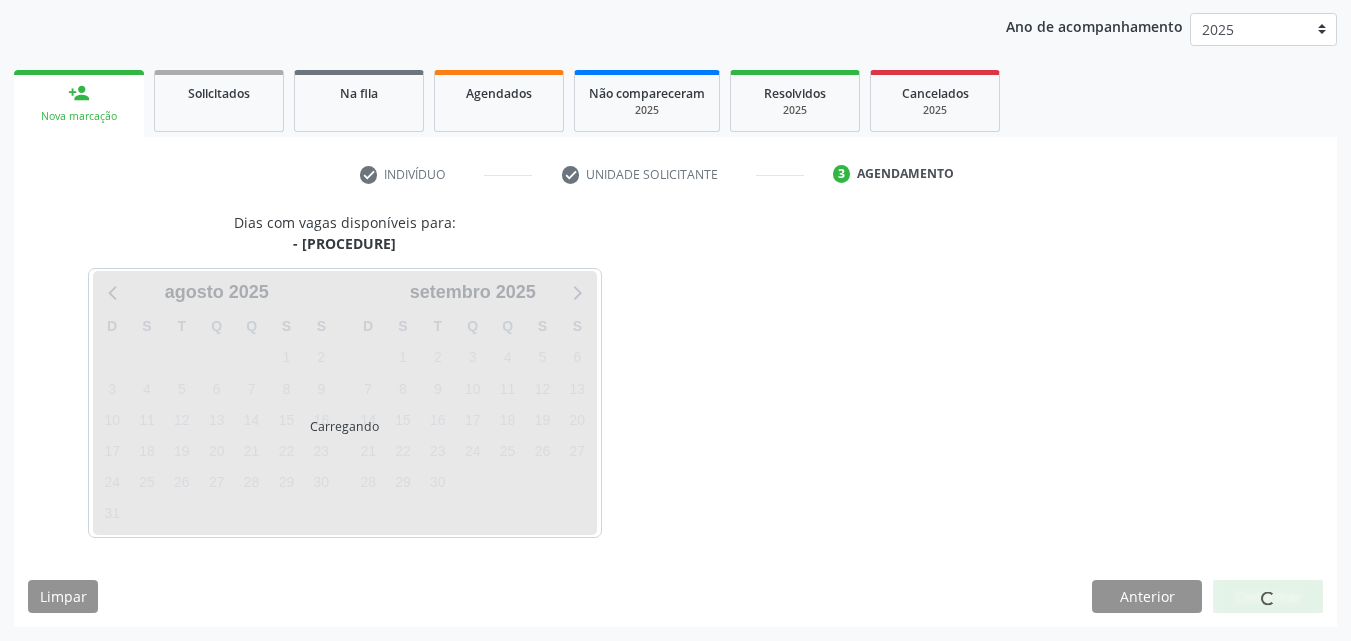 scroll, scrollTop: 229, scrollLeft: 0, axis: vertical 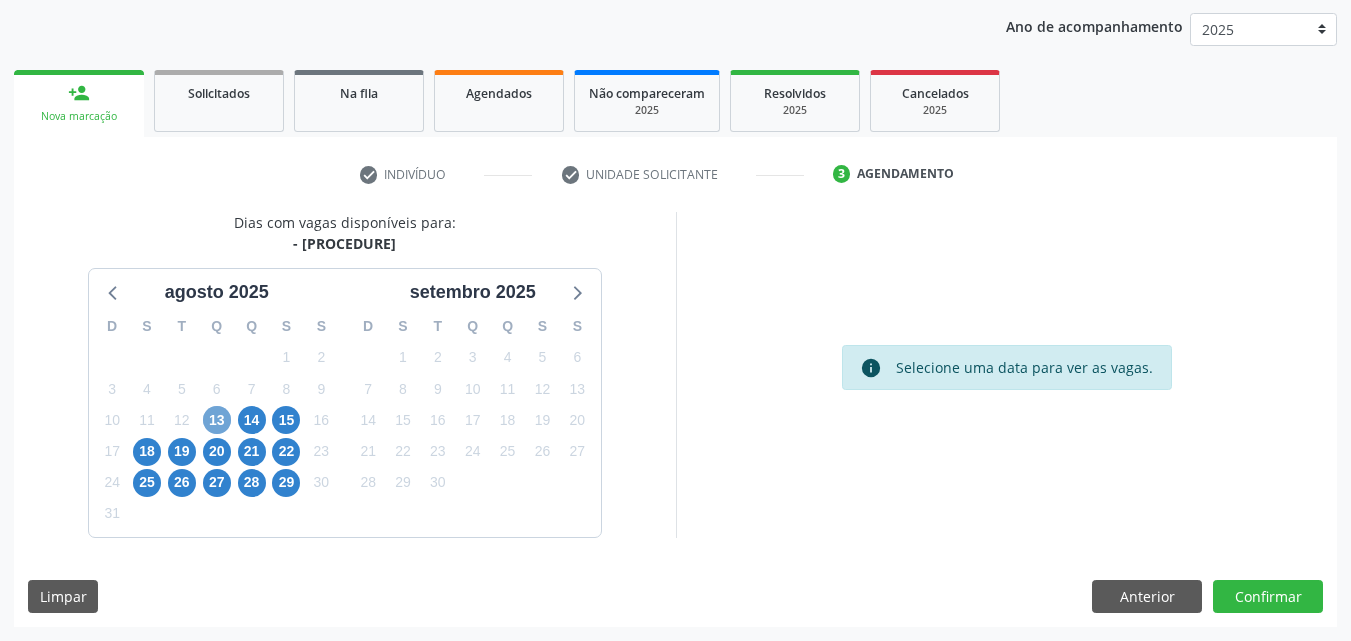 click on "13" at bounding box center (217, 420) 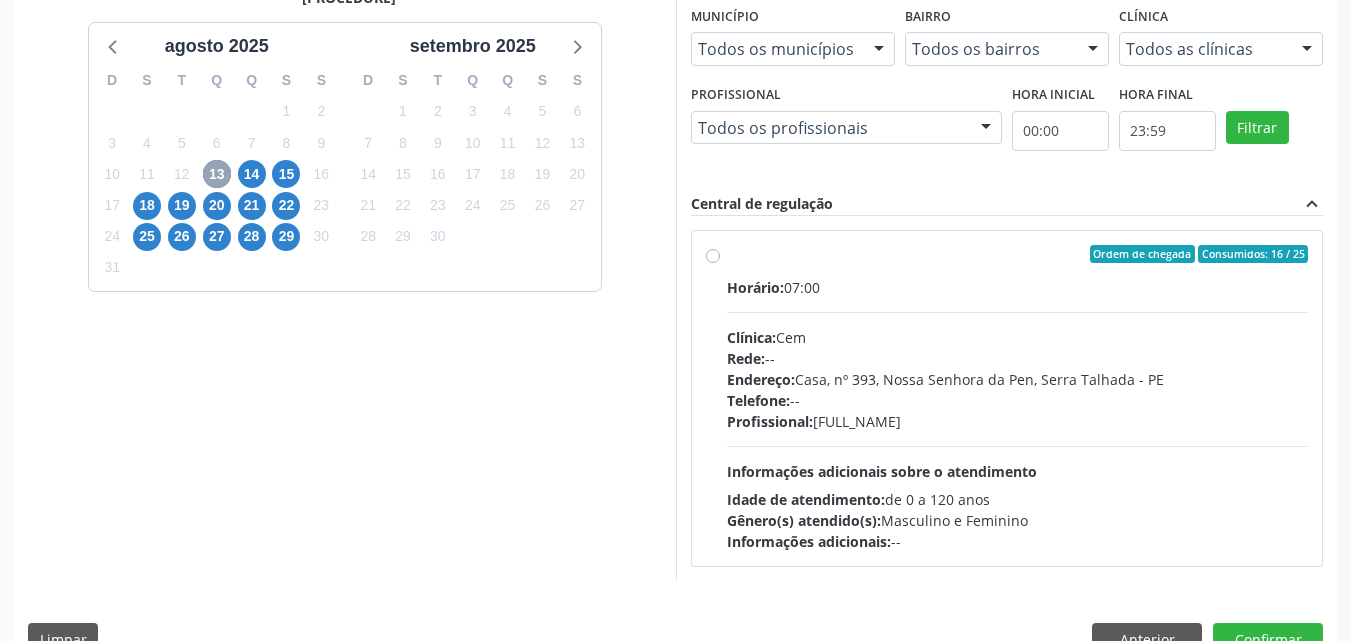 scroll, scrollTop: 518, scrollLeft: 0, axis: vertical 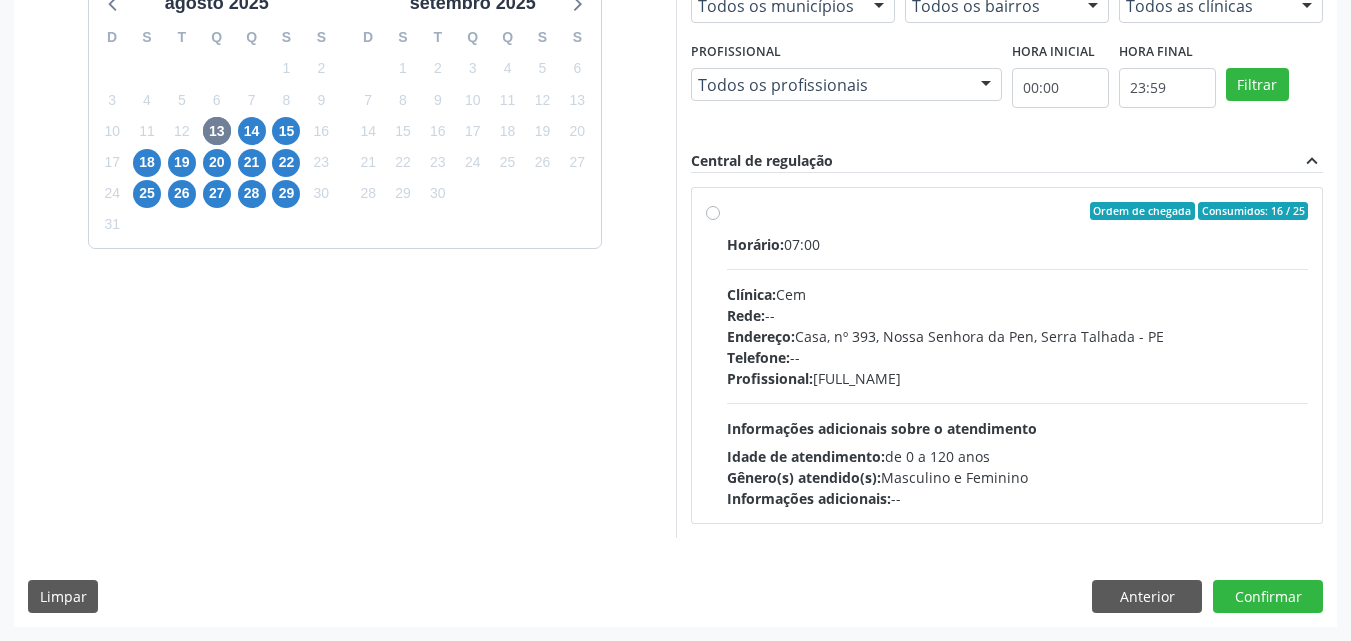 click on "Ordem de chegada
Consumidos: [NUMBER] / [NUMBER]
Horário:   [TIME]
Clínica:  Cem
Rede:
--
Endereço:   Casa, nº [NUMBER], [STREET_NAME], [CITY] - [STATE]
Telefone:   --
Profissional:
[FULL_NAME]
Informações adicionais sobre o atendimento
Idade de atendimento:
de 0 a 120 anos
Gênero(s) atendido(s):
Masculino e Feminino
Informações adicionais:
--" at bounding box center (1018, 355) 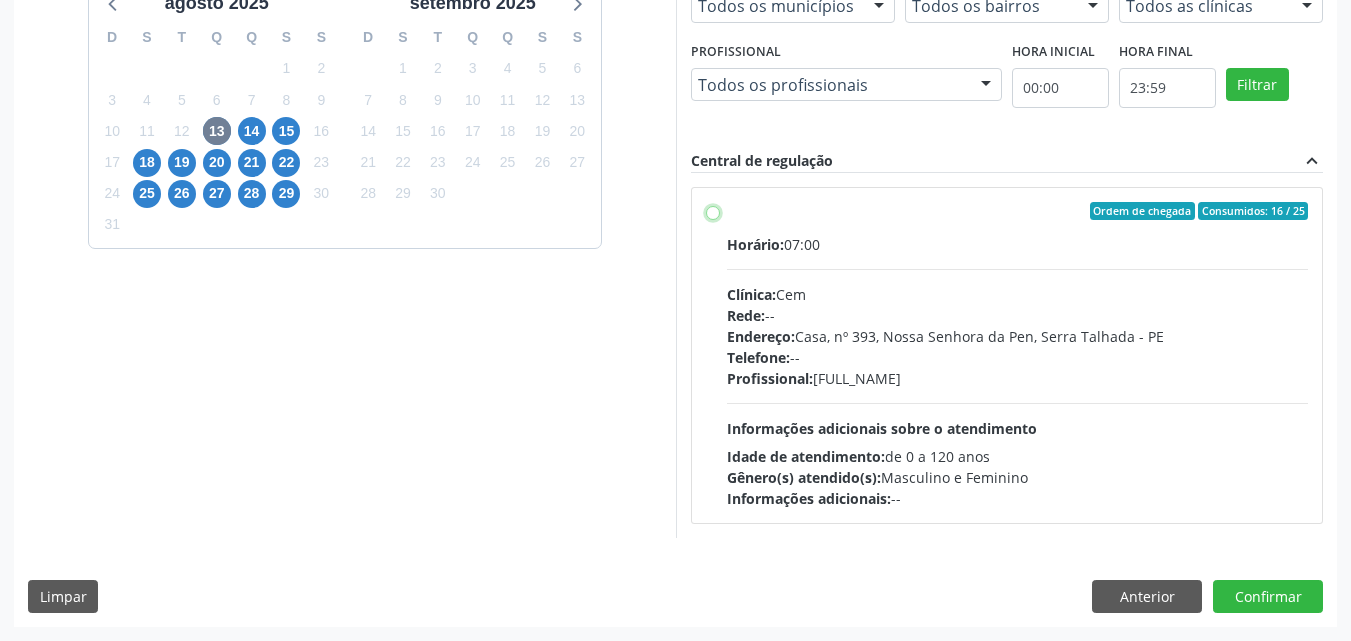 radio on "true" 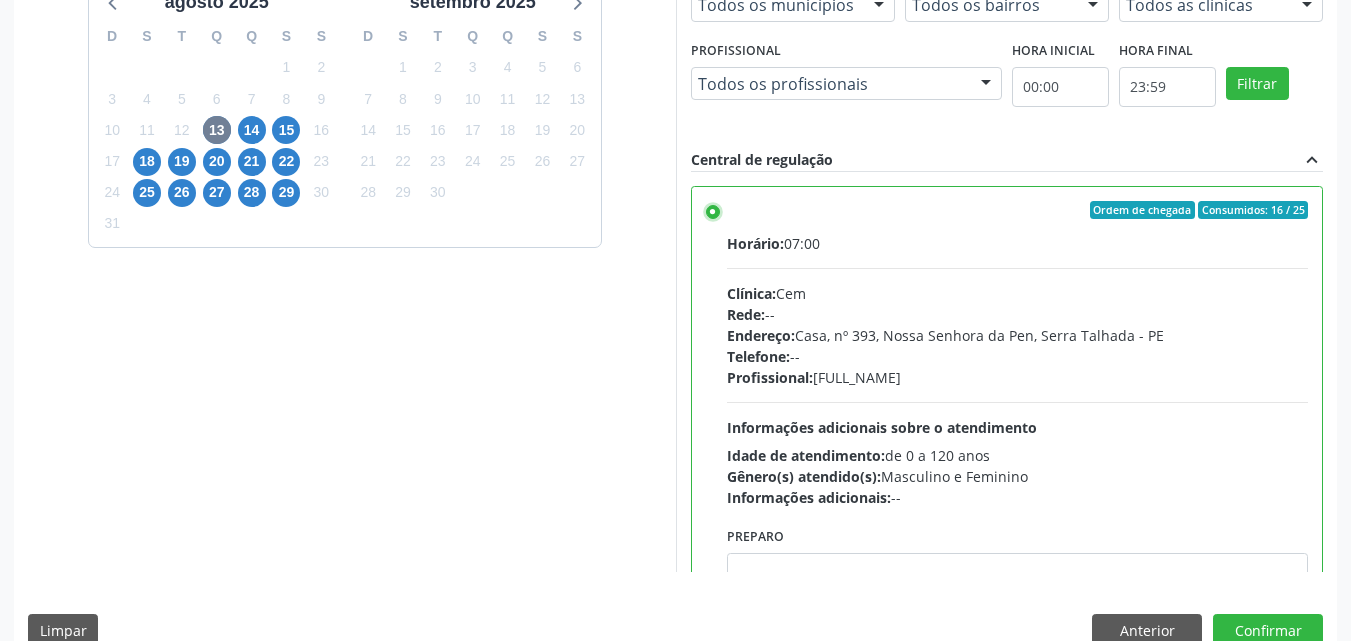 scroll, scrollTop: 554, scrollLeft: 0, axis: vertical 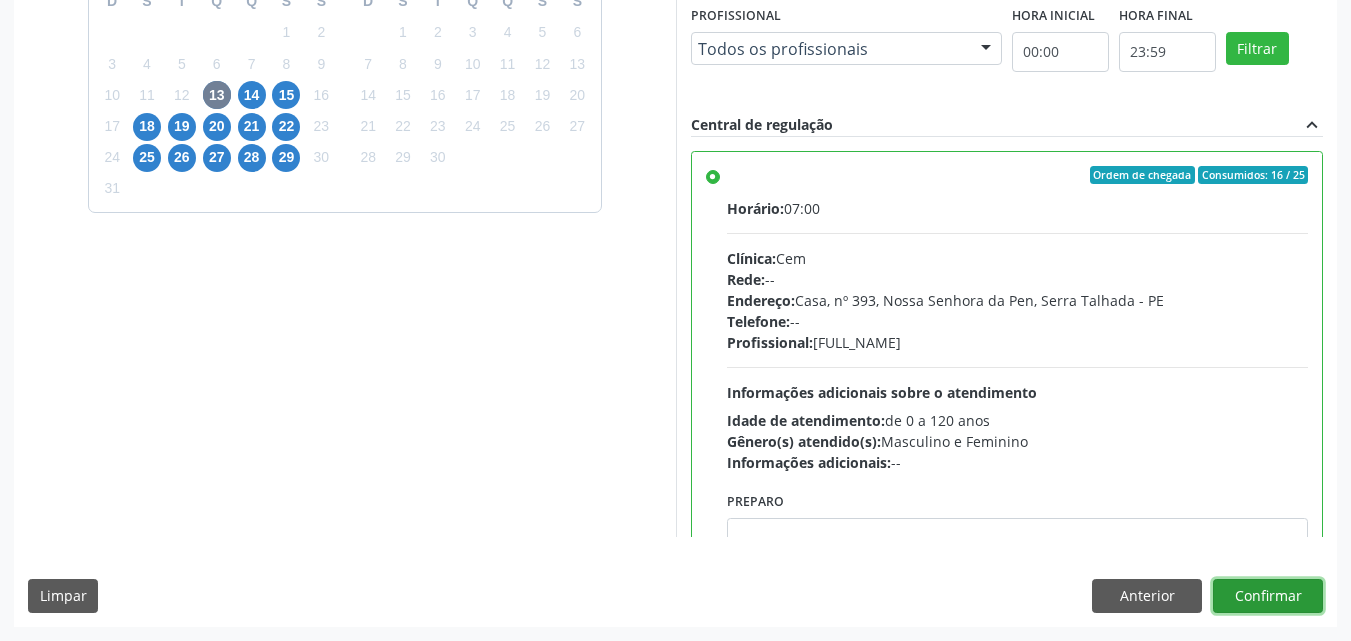 click on "Confirmar" at bounding box center [1268, 596] 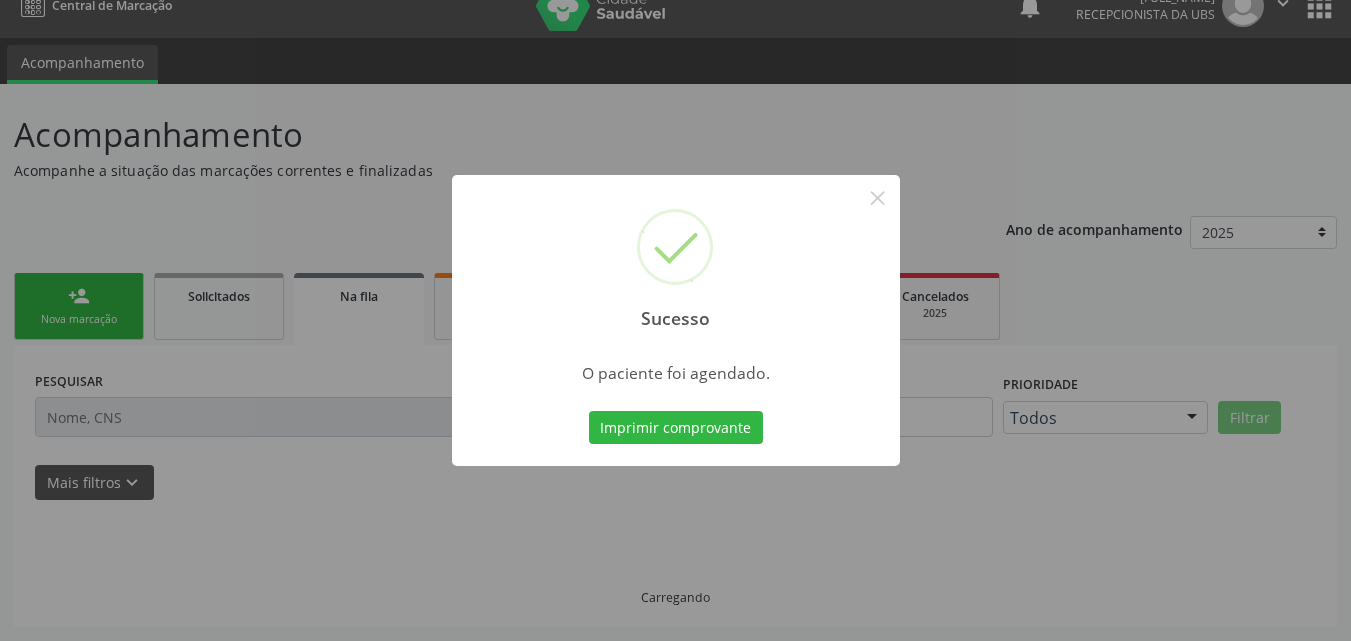 scroll, scrollTop: 26, scrollLeft: 0, axis: vertical 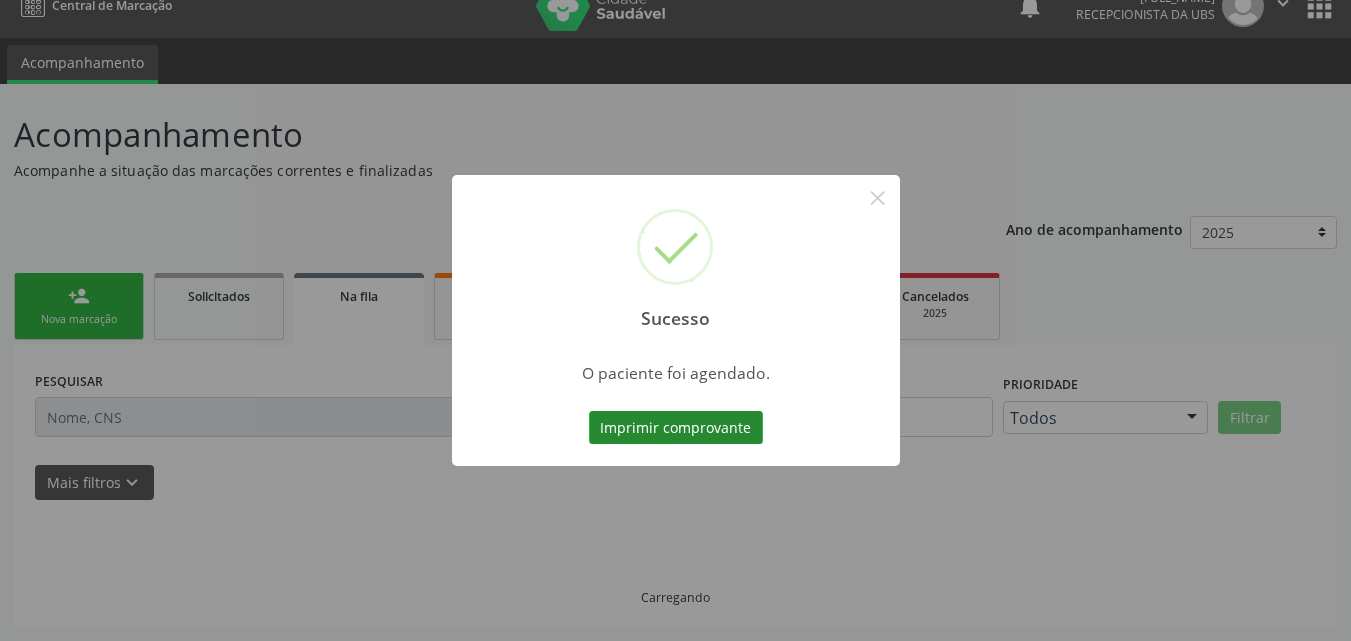 click on "Imprimir comprovante" at bounding box center (676, 428) 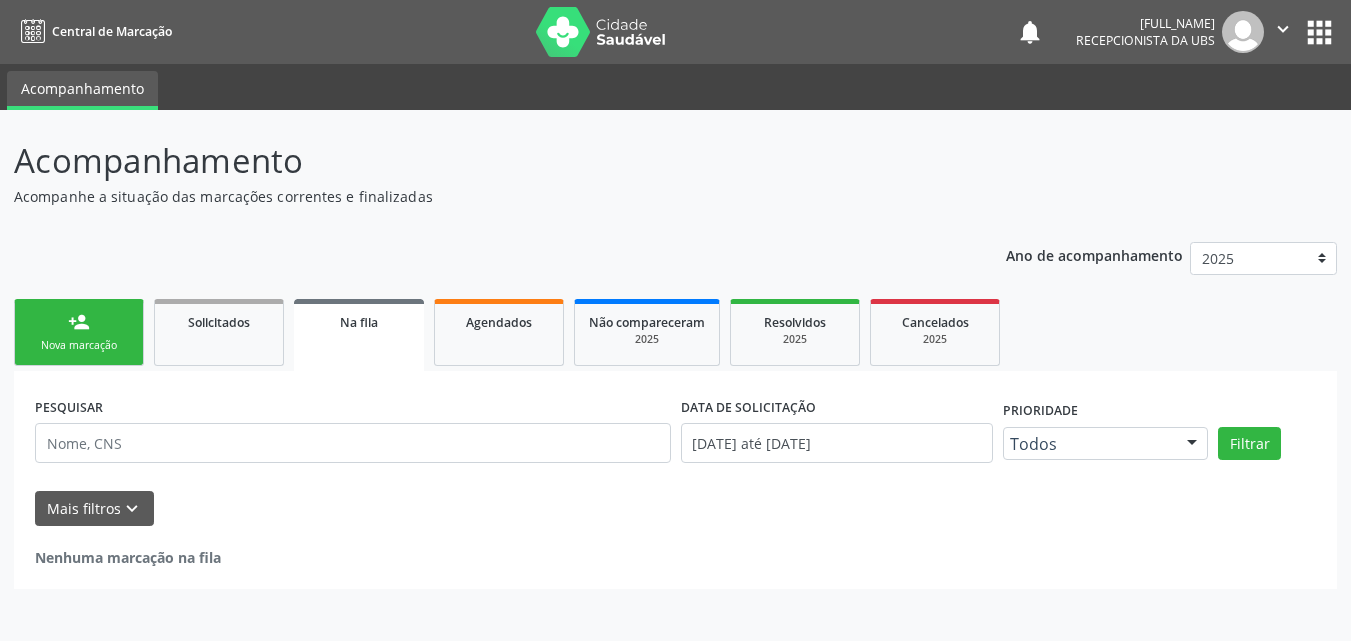 scroll, scrollTop: 0, scrollLeft: 0, axis: both 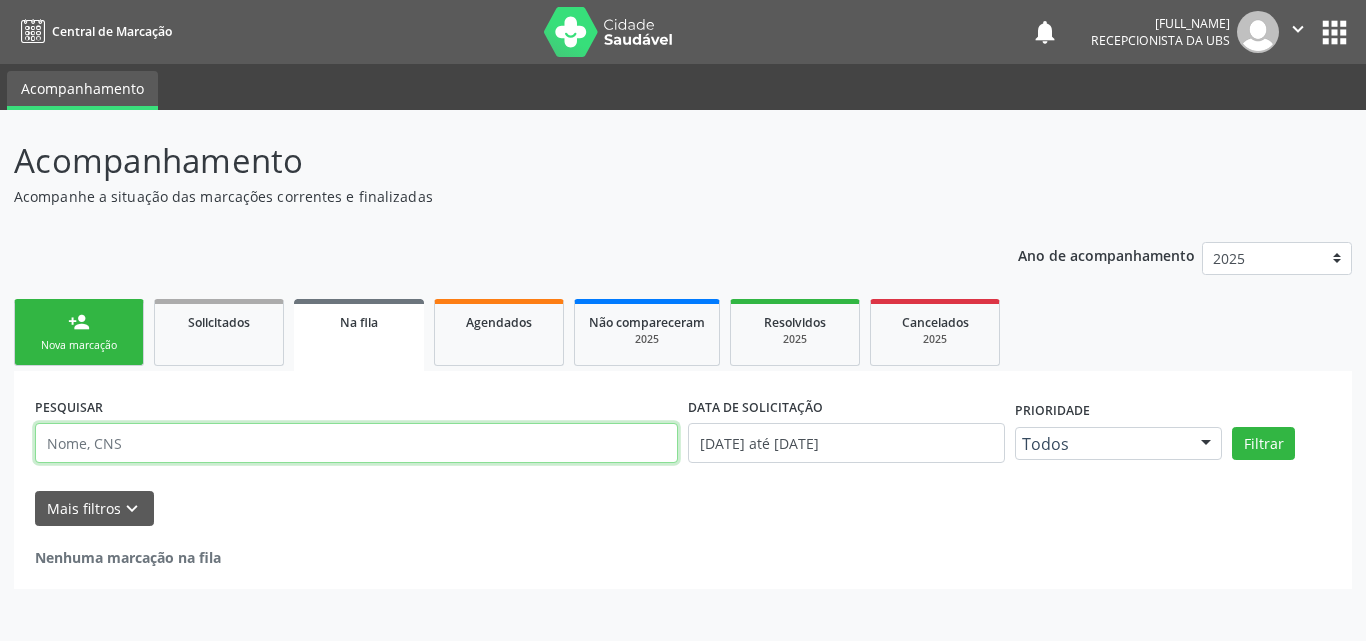 click at bounding box center (356, 443) 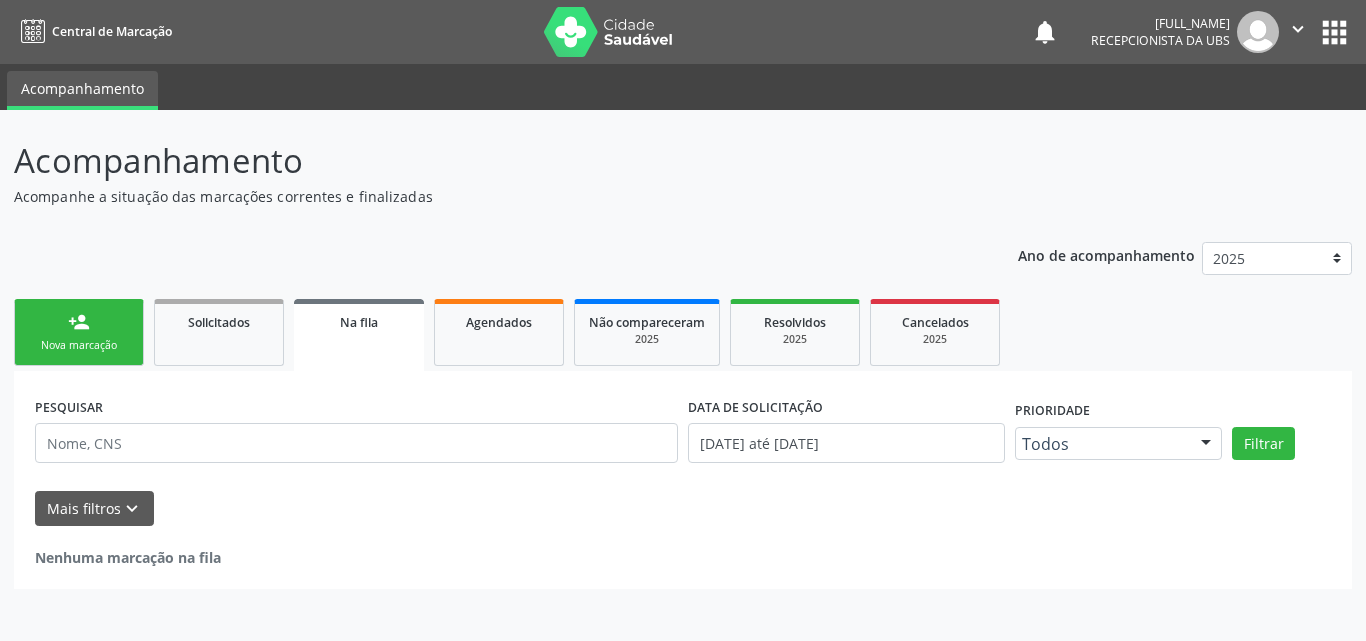 click on "Nova marcação" at bounding box center [79, 345] 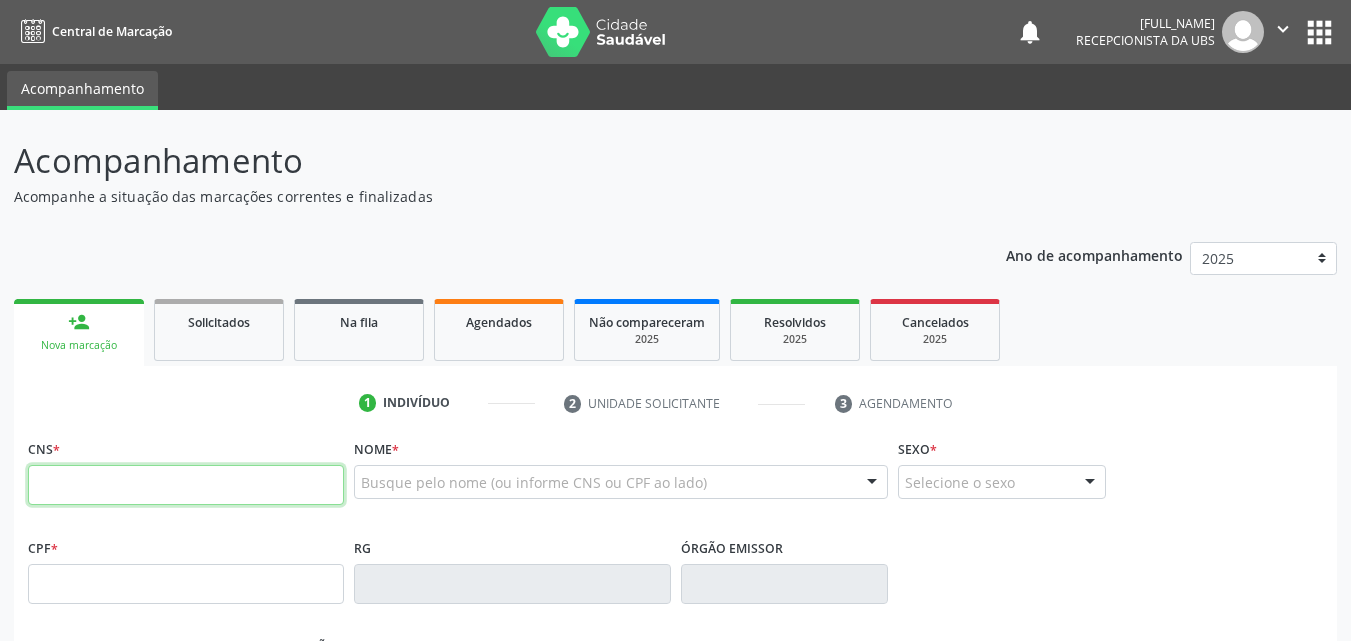 click at bounding box center [186, 485] 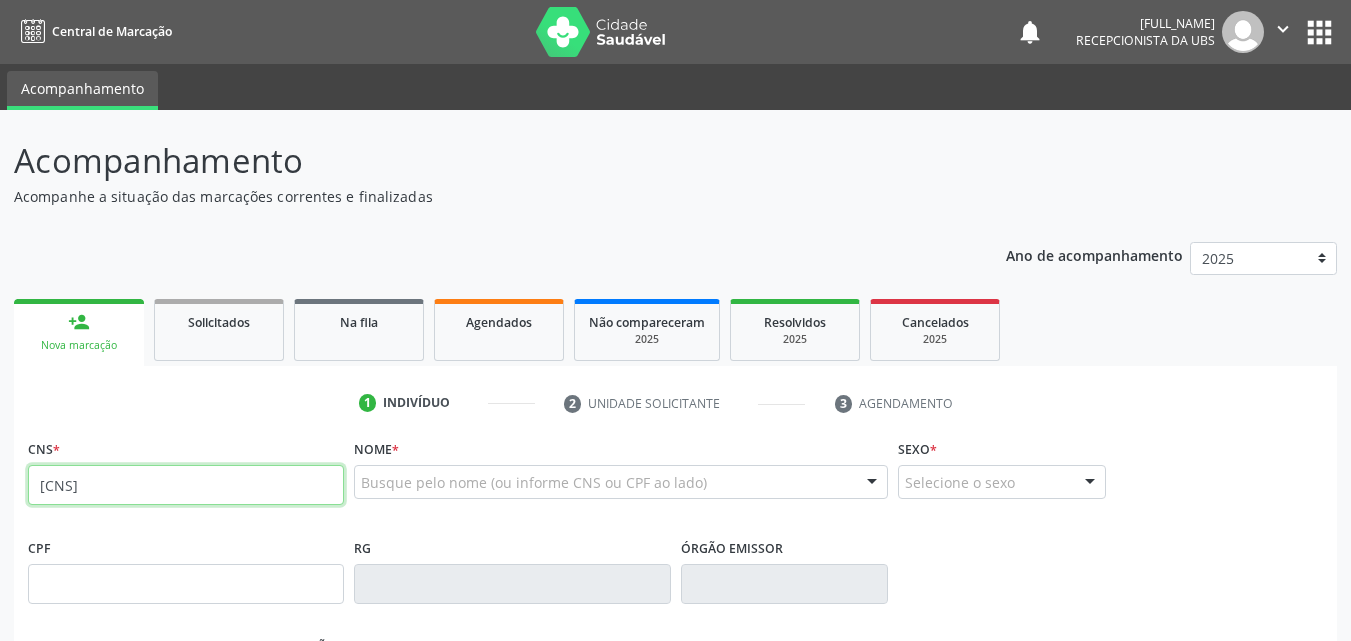 type on "[CNS]" 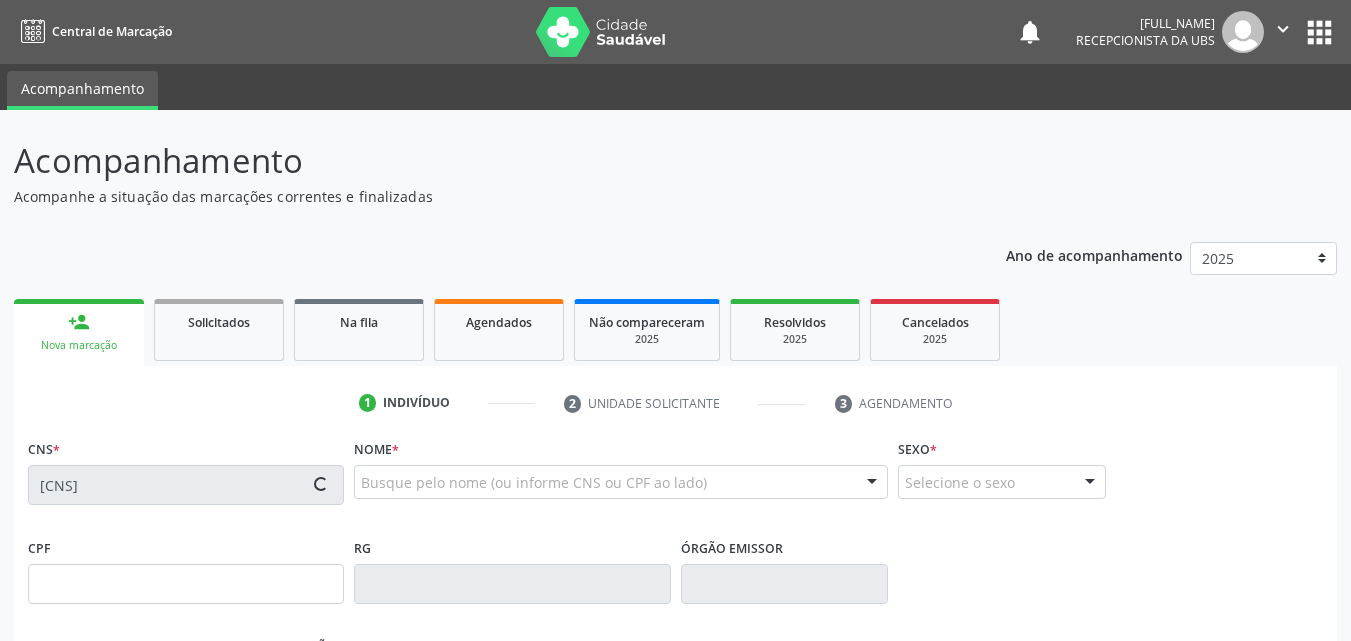 type on "[CPF]" 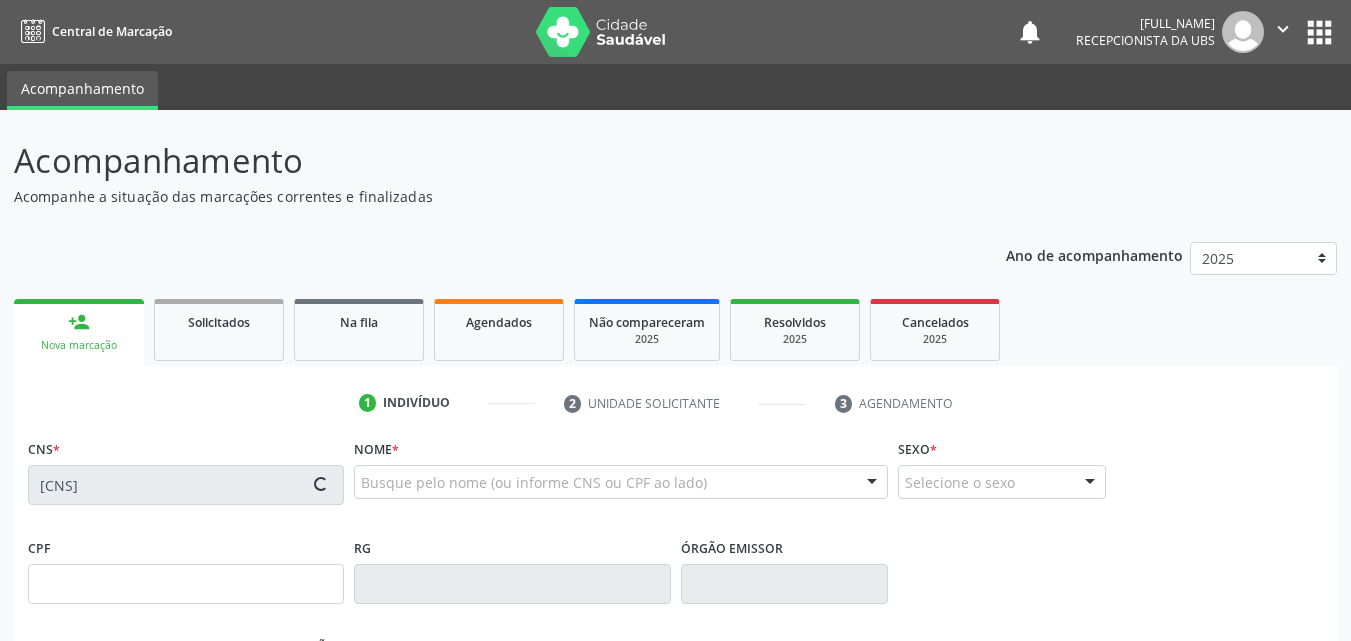 type on "[DATE]" 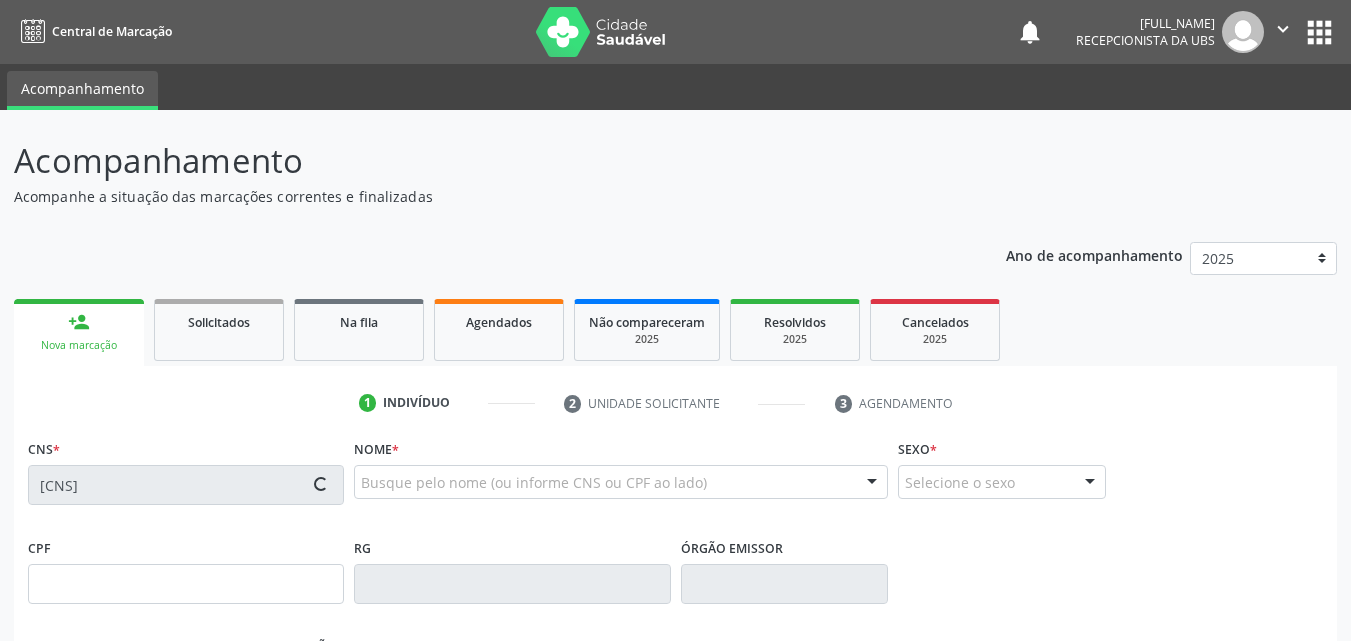 type on "[PHONE]" 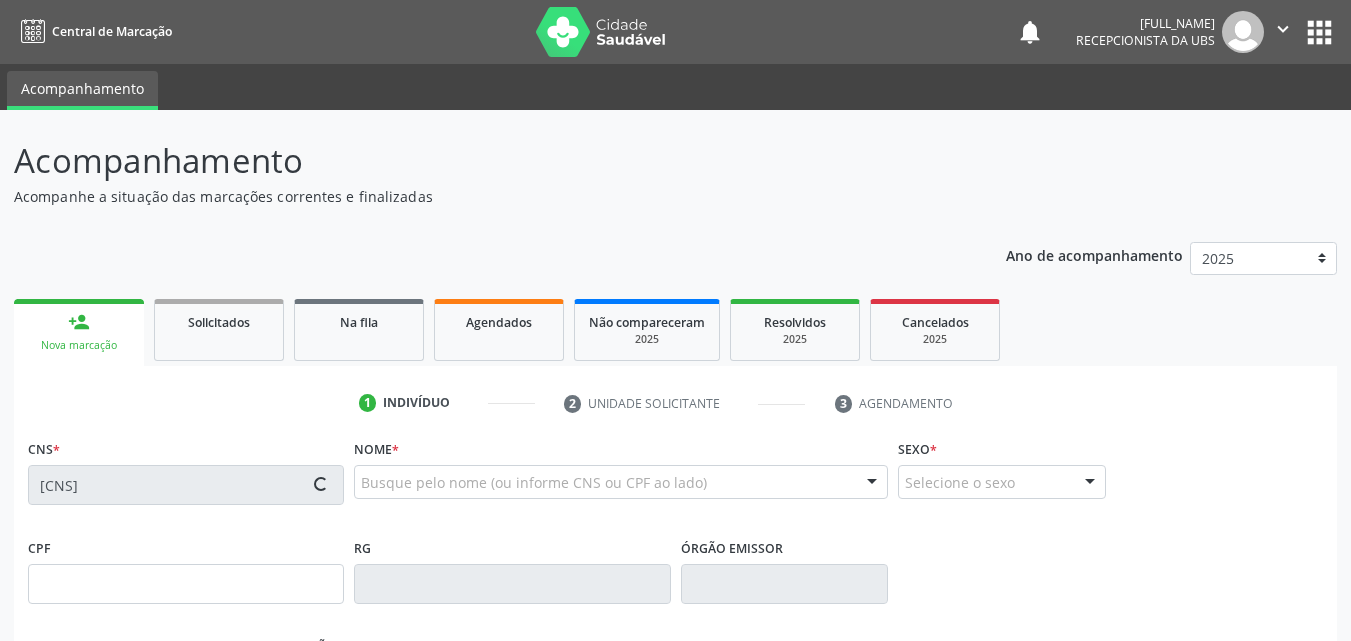 type on "[PHONE]" 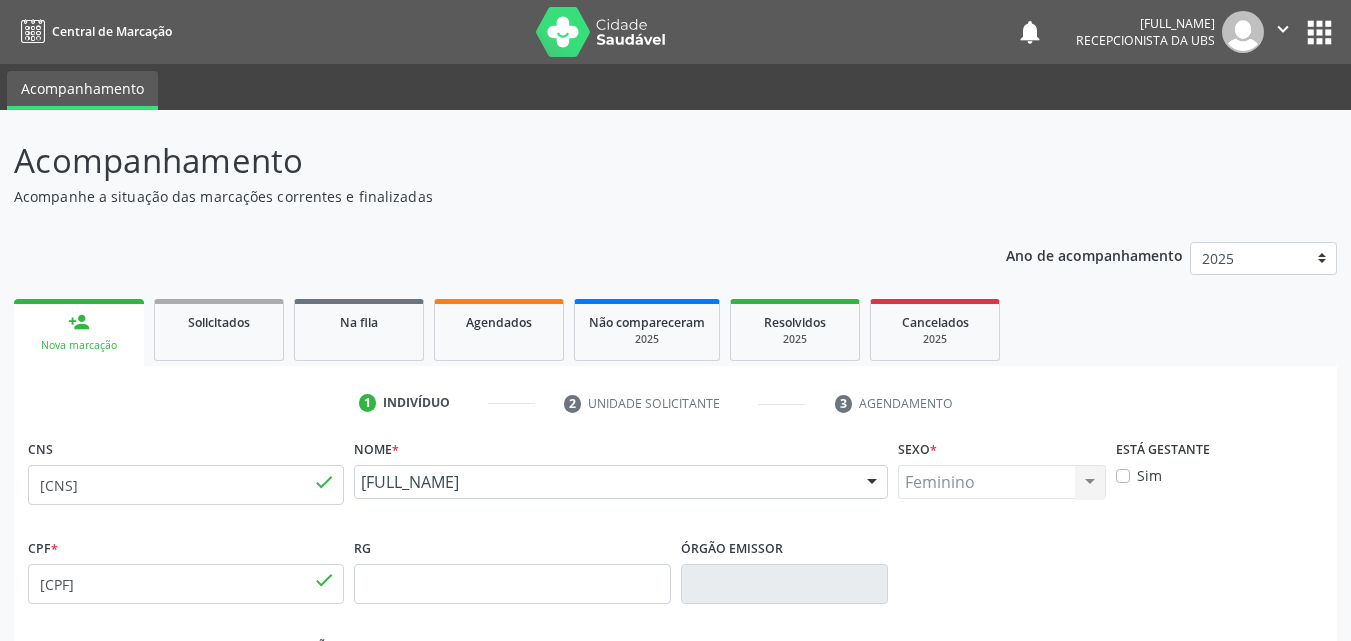 drag, startPoint x: 592, startPoint y: 507, endPoint x: 358, endPoint y: 489, distance: 234.69128 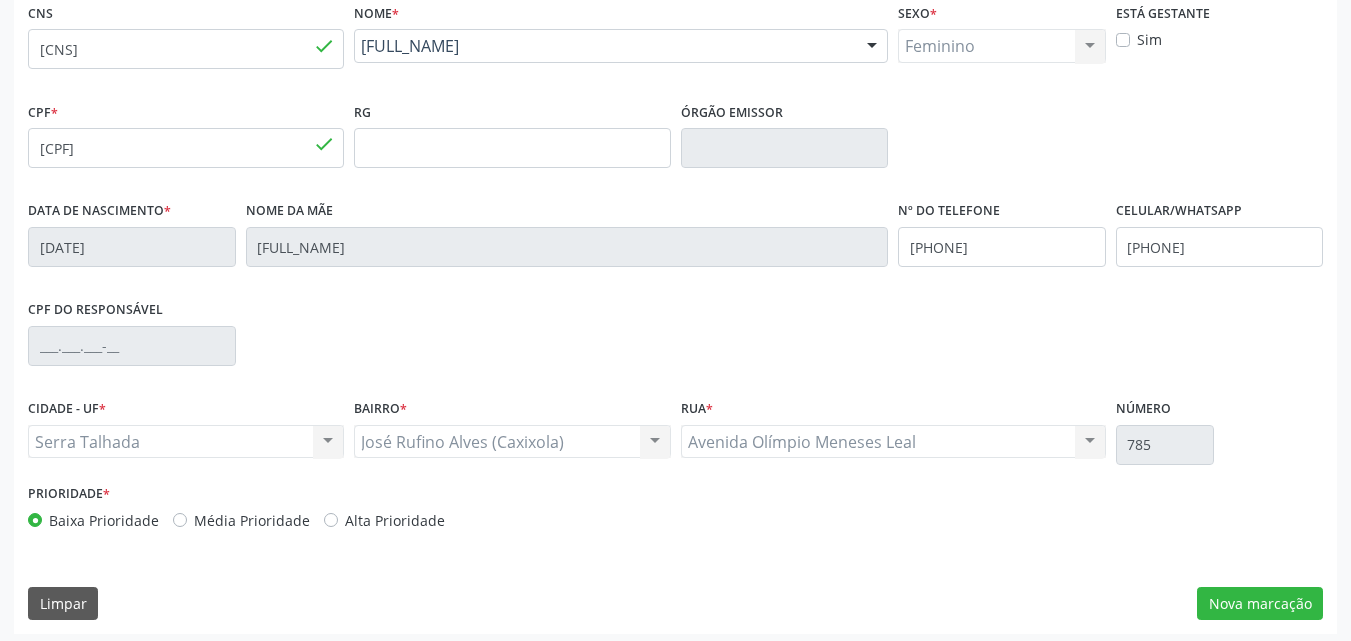 scroll, scrollTop: 443, scrollLeft: 0, axis: vertical 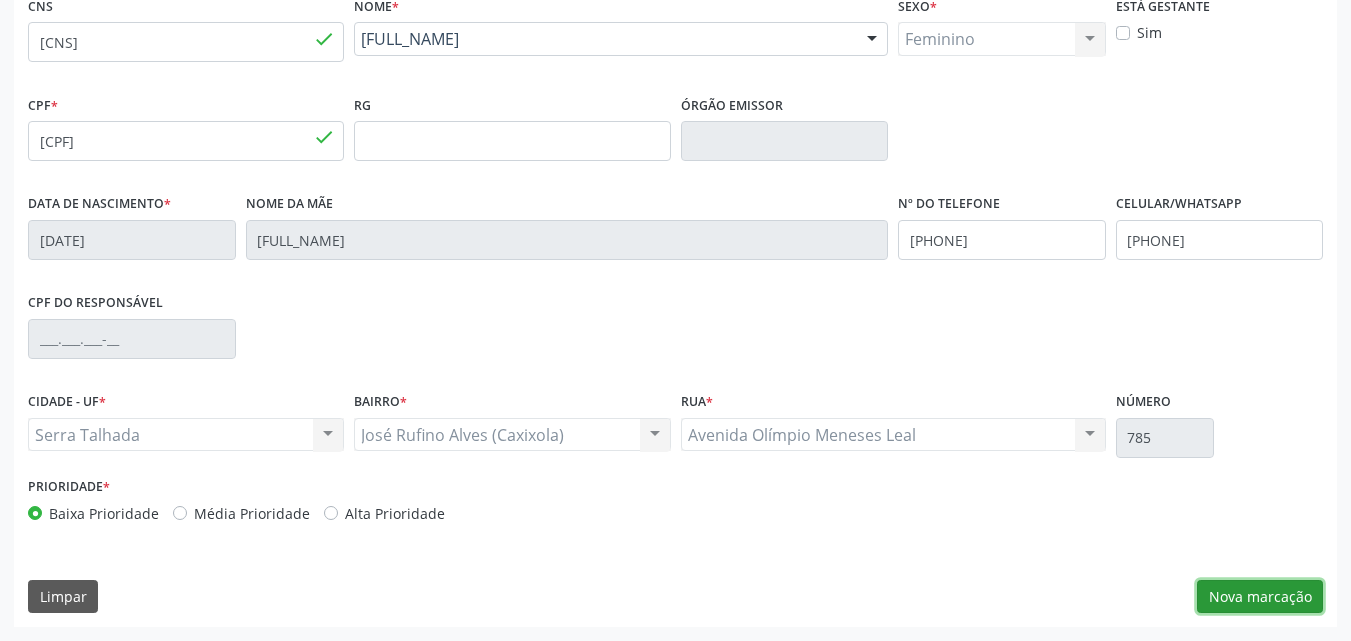 click on "Nova marcação" at bounding box center (1260, 597) 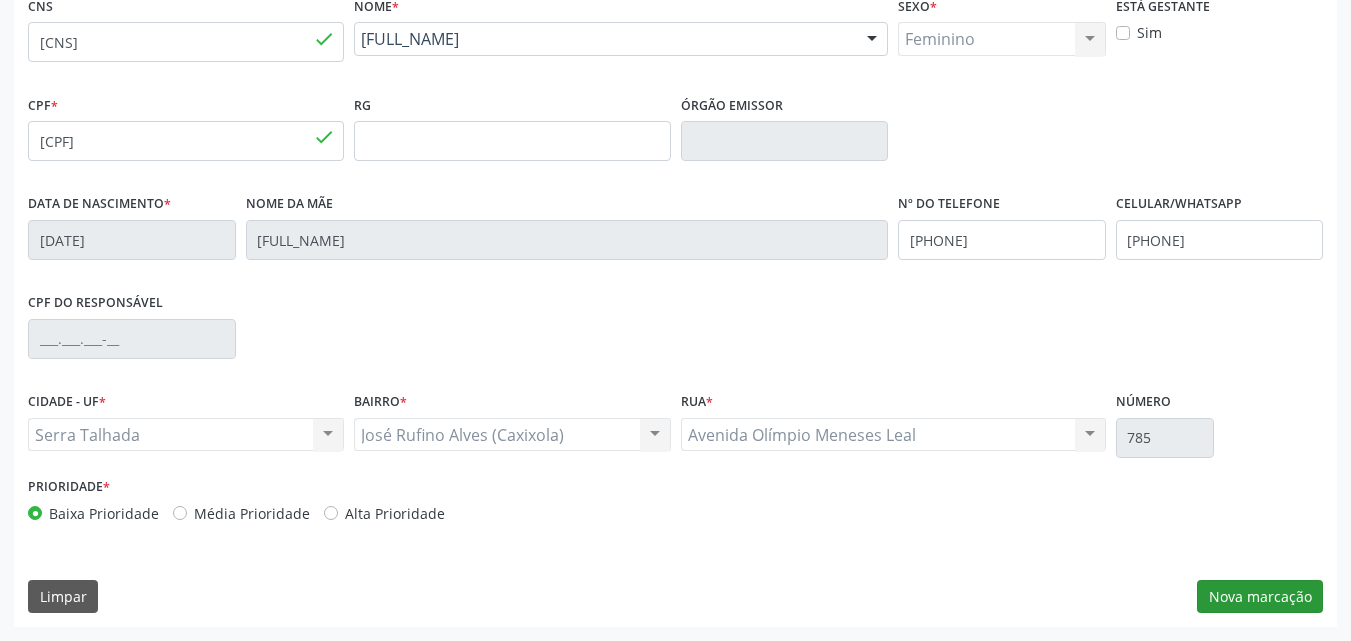 scroll, scrollTop: 265, scrollLeft: 0, axis: vertical 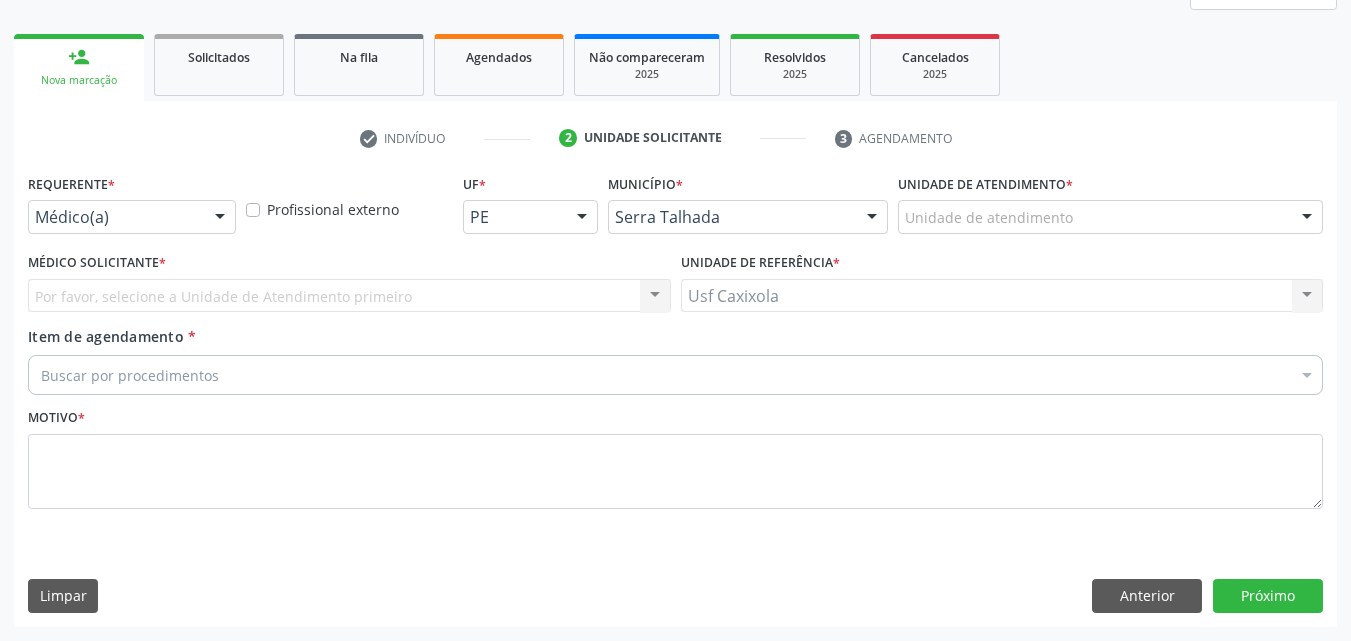 click at bounding box center (220, 218) 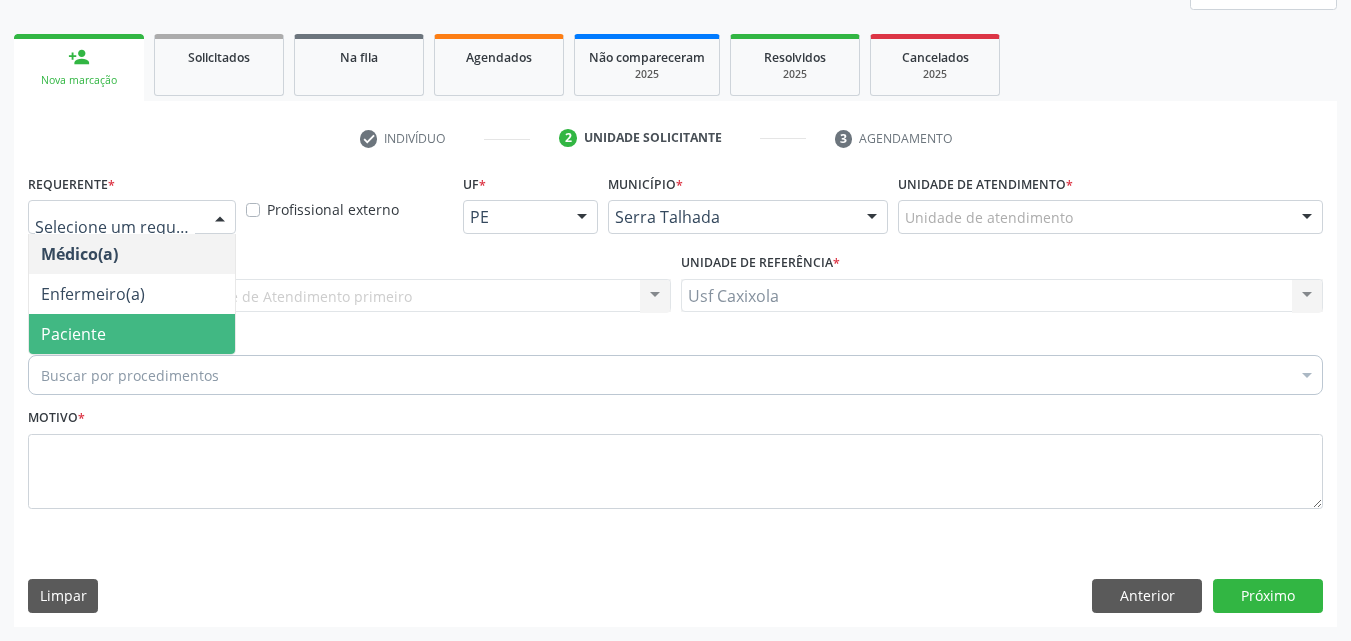 click on "Paciente" at bounding box center [132, 334] 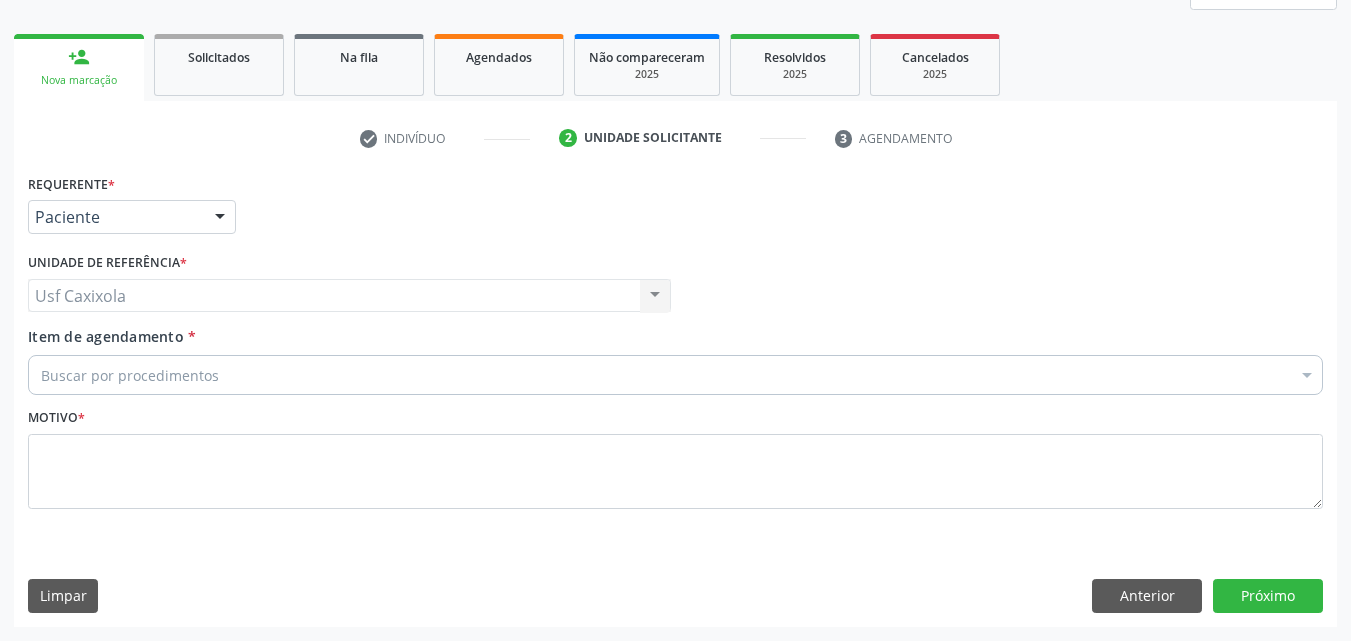 click on "Buscar por procedimentos" at bounding box center [675, 375] 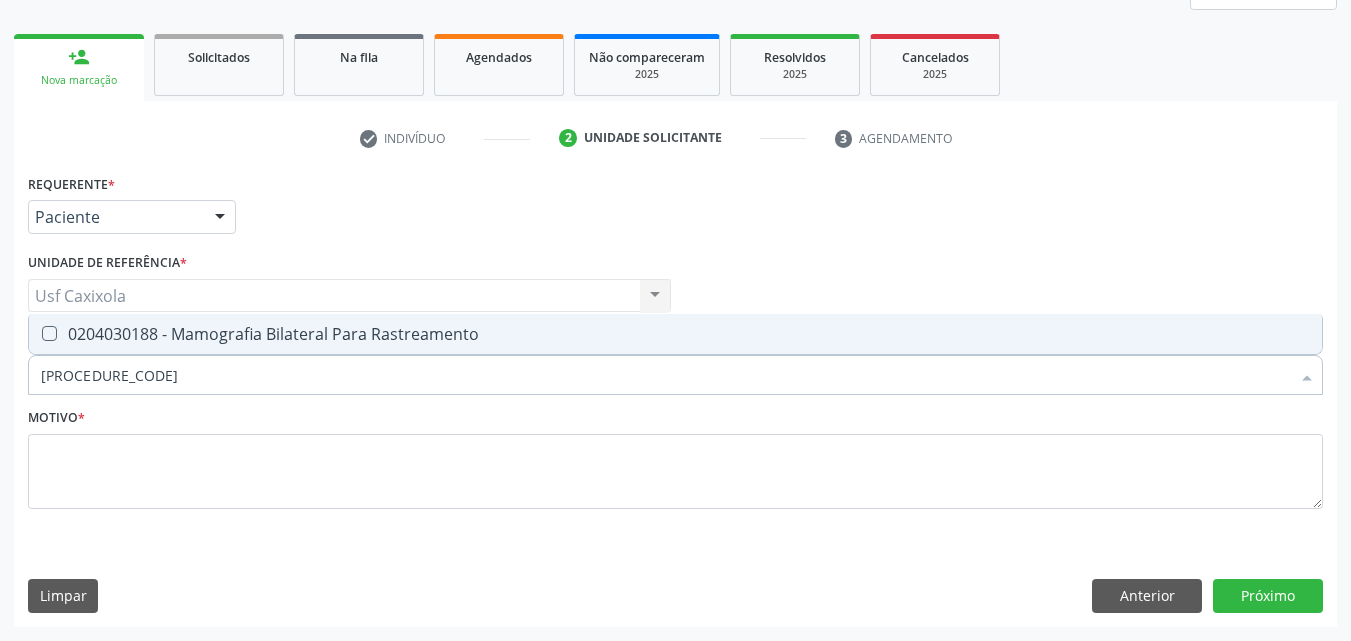 type on "[PROCEDURE_CODE]" 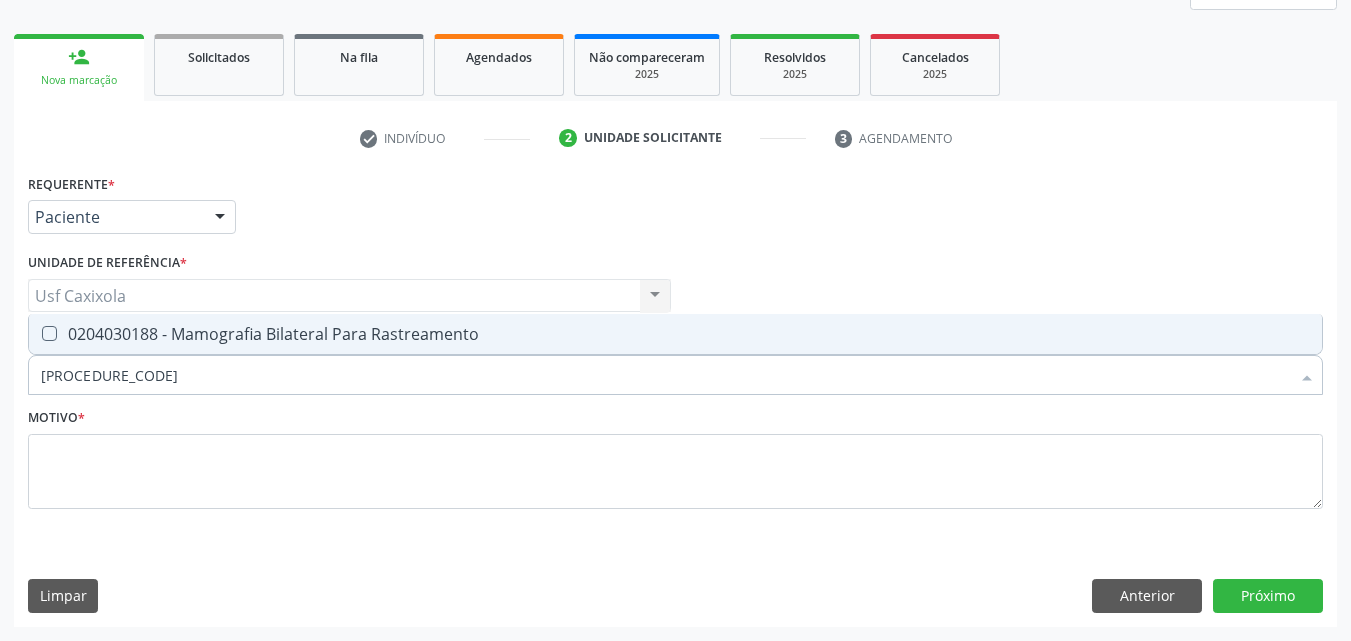 click on "0204030188 - Mamografia Bilateral Para Rastreamento" at bounding box center [675, 334] 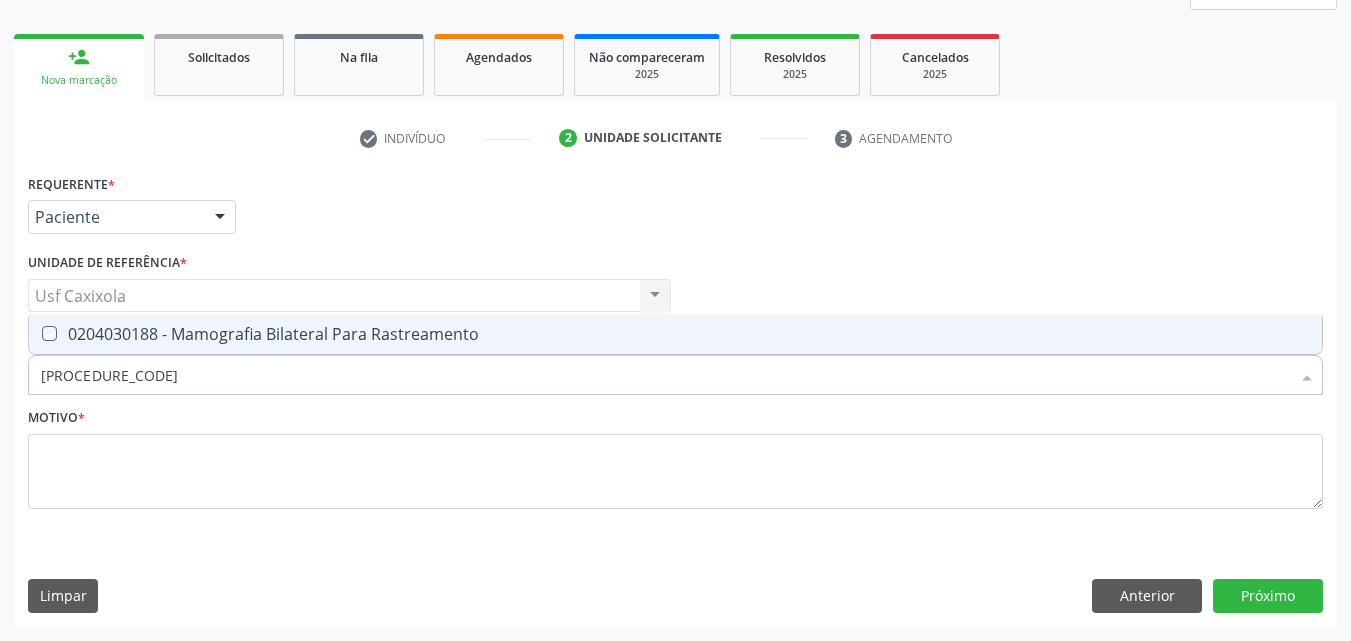 checkbox on "true" 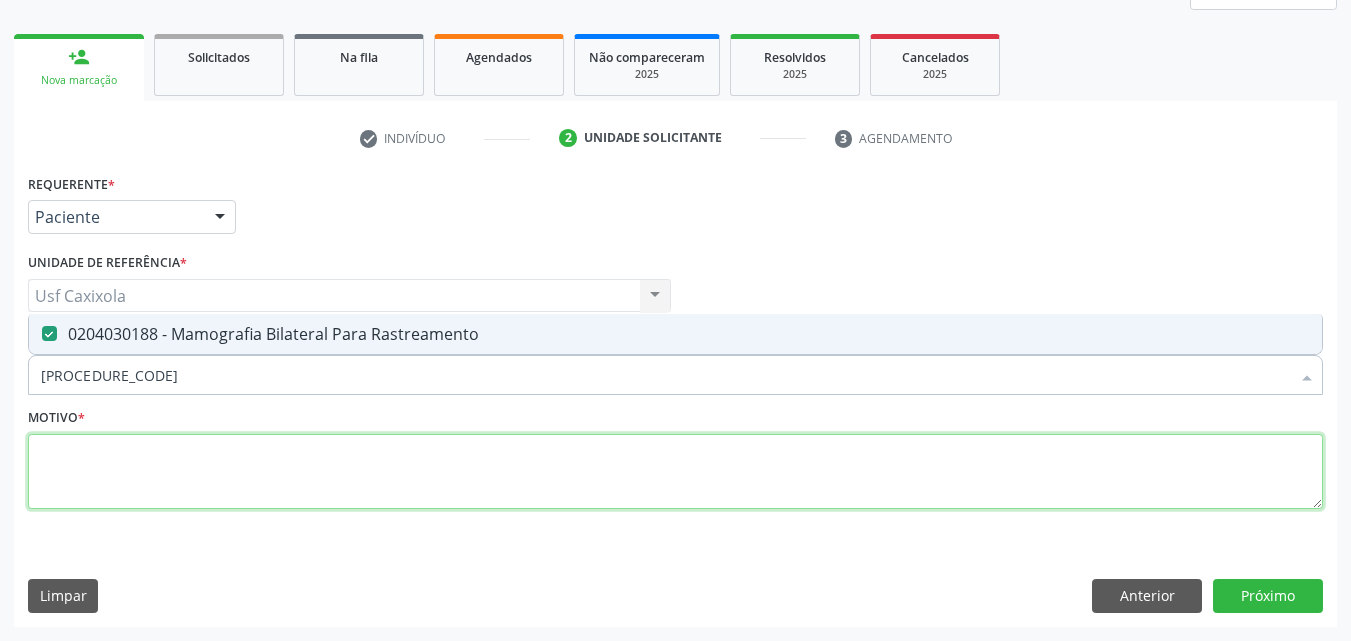 click at bounding box center (675, 472) 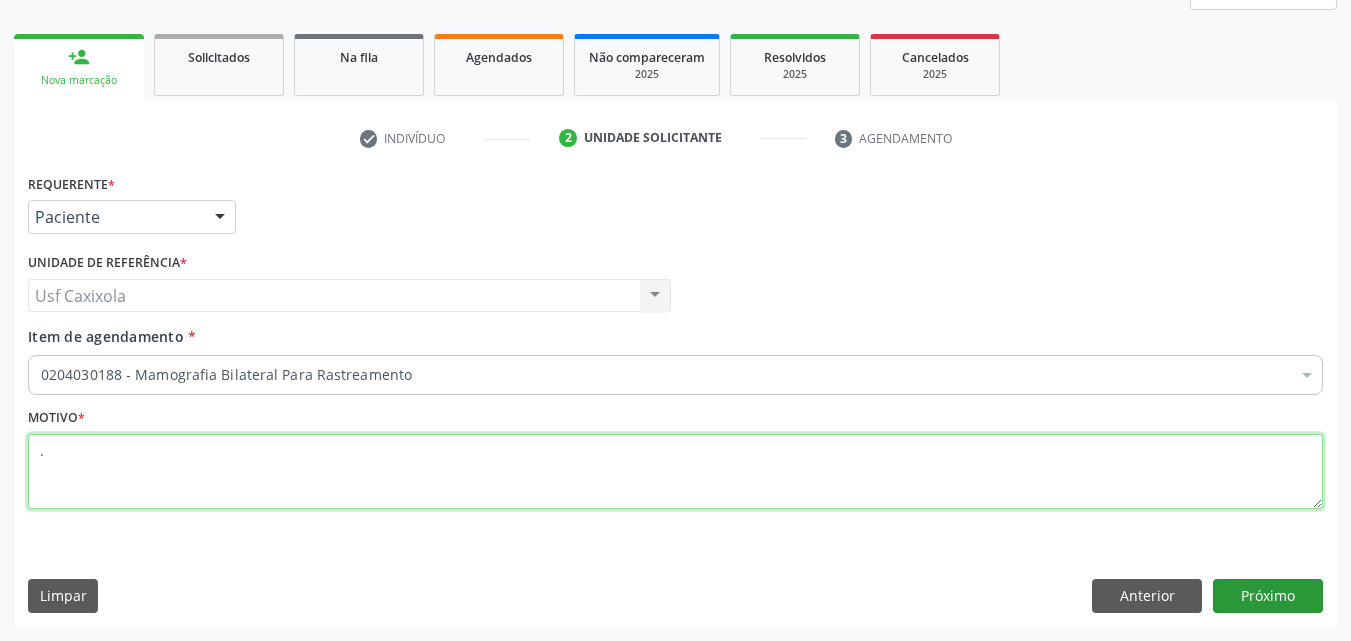 type on "." 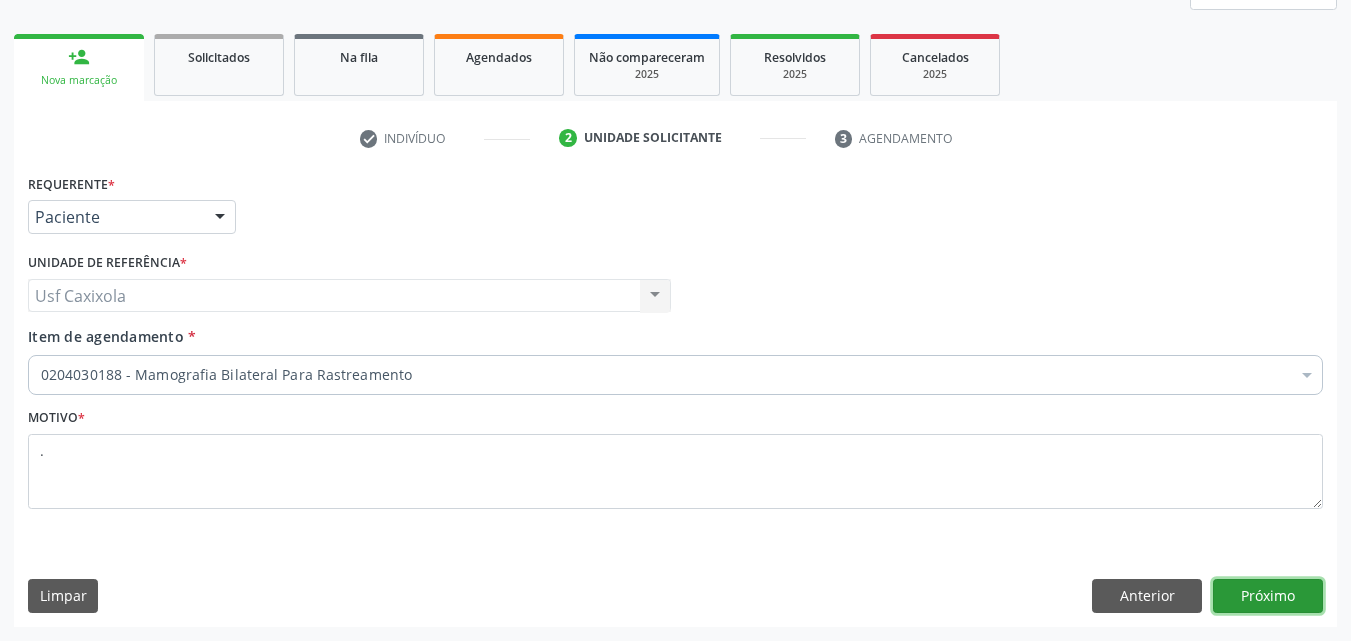 click on "Próximo" at bounding box center (1268, 596) 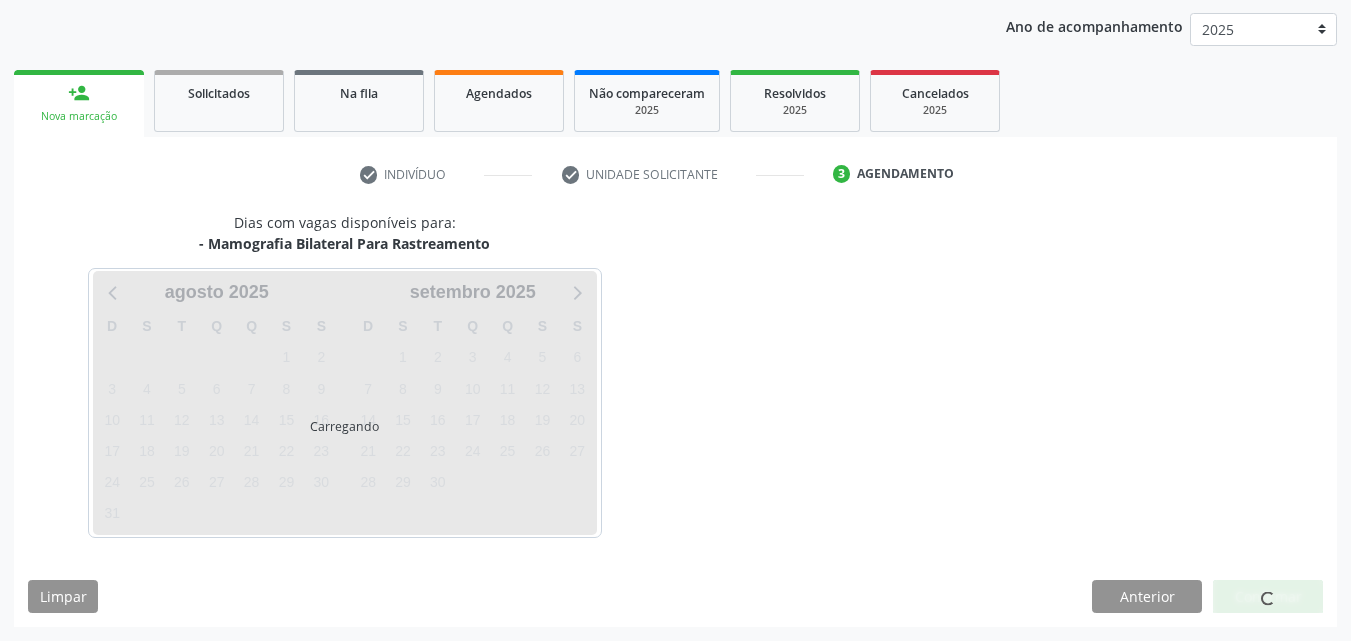 scroll, scrollTop: 229, scrollLeft: 0, axis: vertical 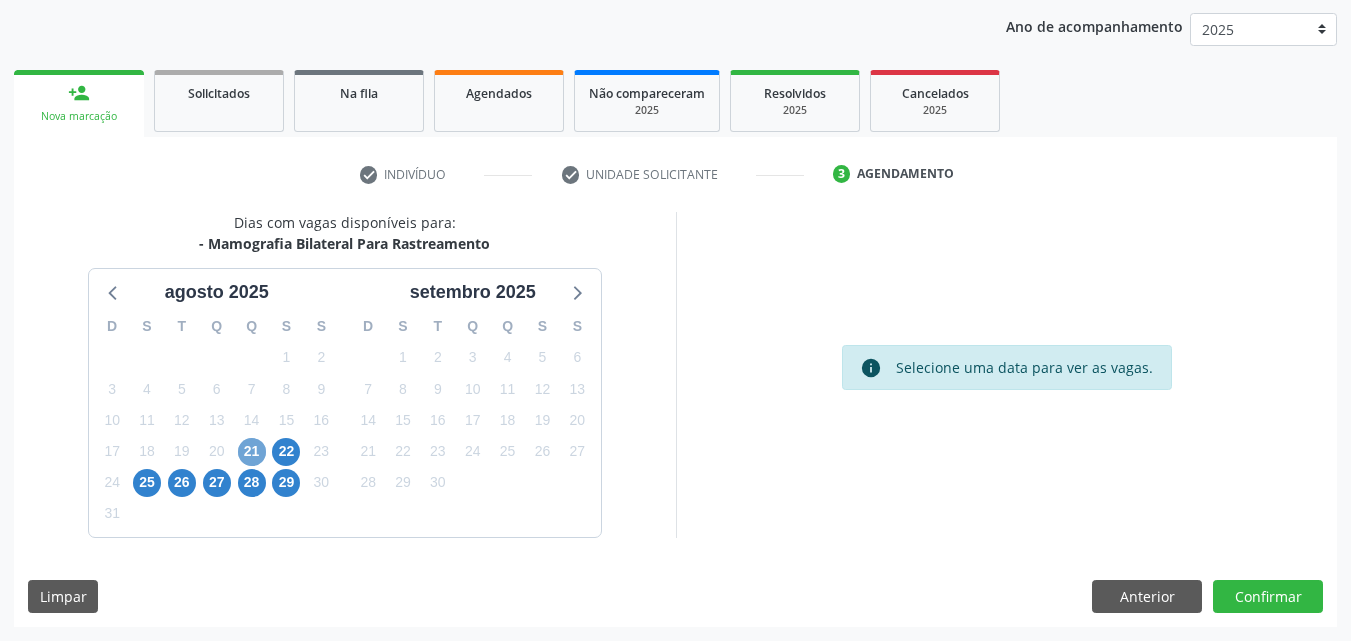 click on "21" at bounding box center [252, 452] 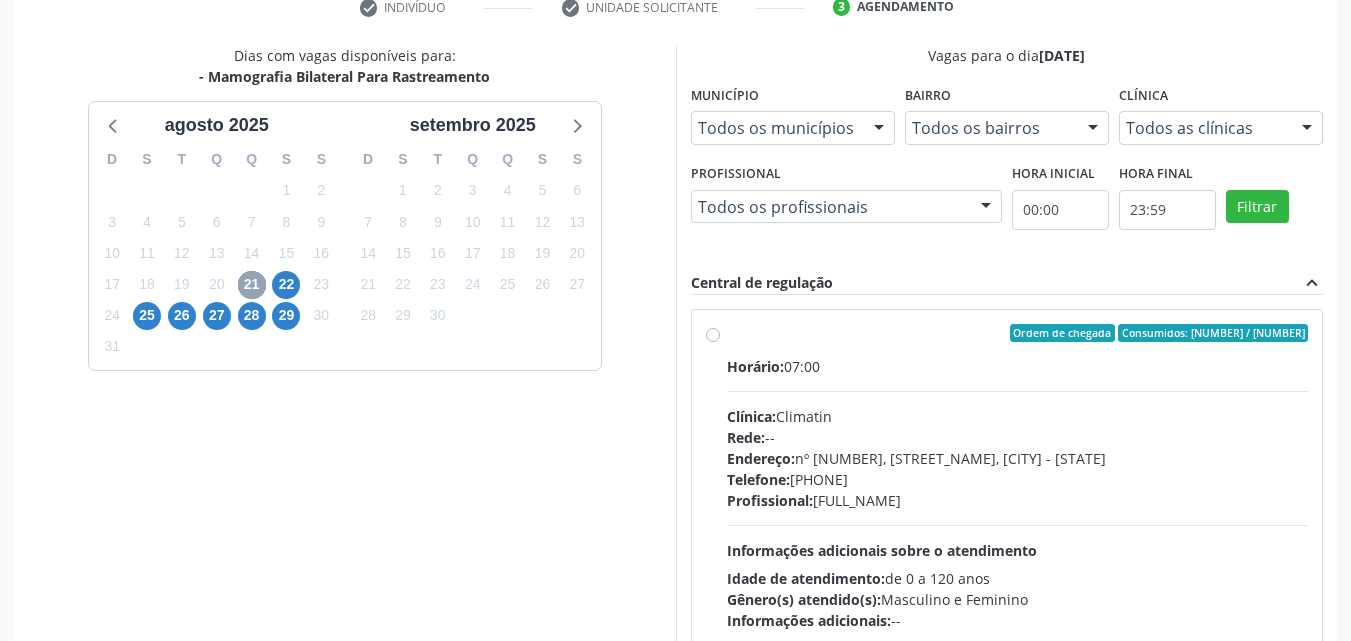 scroll, scrollTop: 429, scrollLeft: 0, axis: vertical 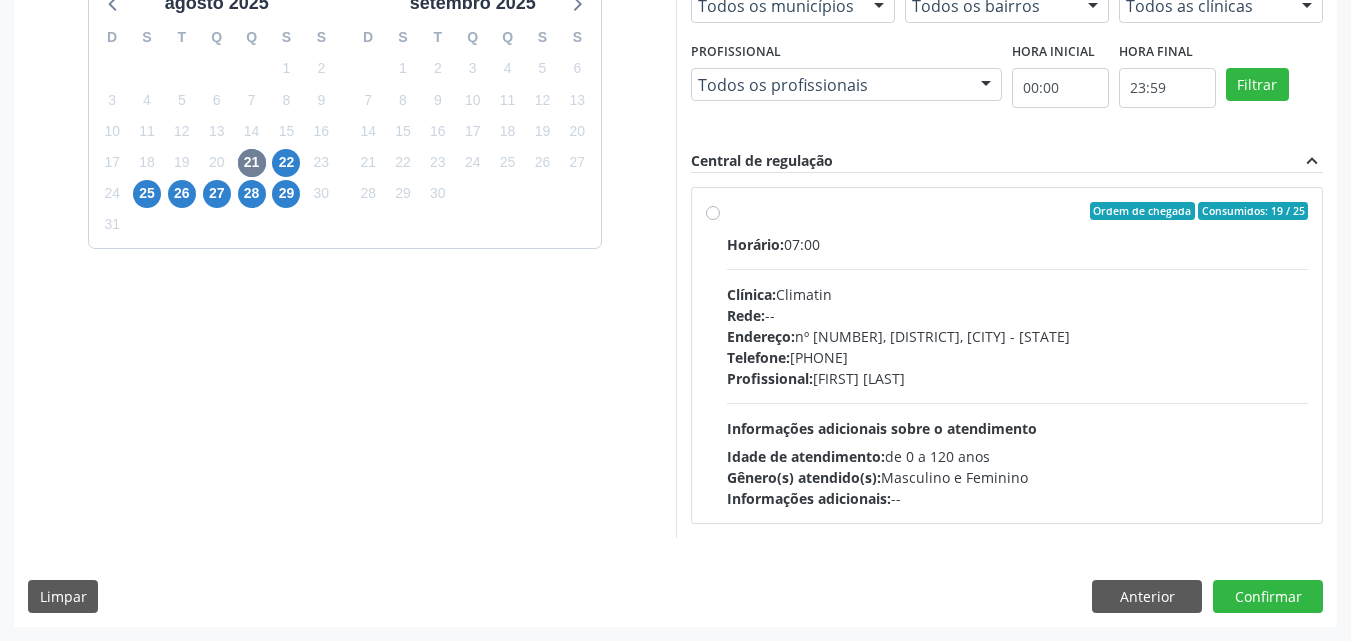 click on "Ordem de chegada
Consumidos: 19 / 25
Horário:   07:00
Clínica:  Climatin
Rede:
--
Endereço:   nº [NUMBER], [DISTRICT], [CITY] - [STATE]
Telefone:   [PHONE]
Profissional:
[FIRST] [LAST]
Informações adicionais sobre o atendimento
Idade de atendimento:
de 0 a 120 anos
Gênero(s) atendido(s):
Masculino e Feminino
Informações adicionais:
--" at bounding box center (1018, 355) 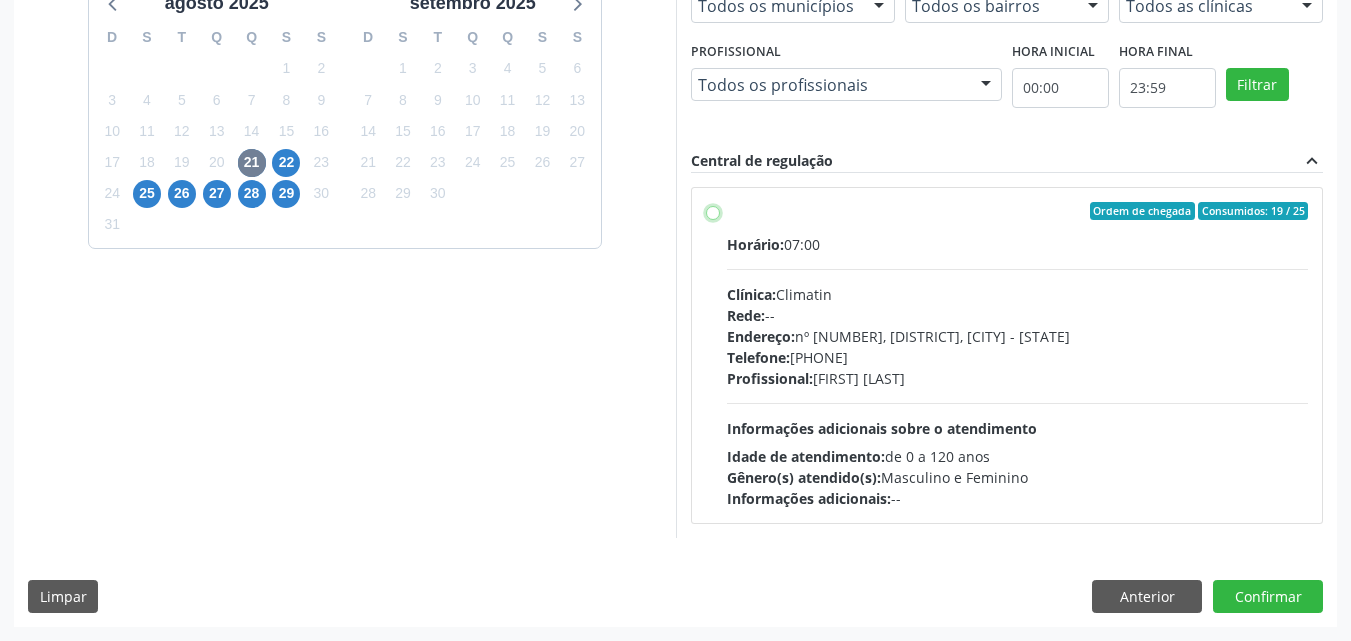 click on "Ordem de chegada
Consumidos: 19 / 25
Horário:   07:00
Clínica:  Climatin
Rede:
--
Endereço:   nº [NUMBER], [DISTRICT], [CITY] - [STATE]
Telefone:   [PHONE]
Profissional:
[FIRST] [LAST]
Informações adicionais sobre o atendimento
Idade de atendimento:
de 0 a 120 anos
Gênero(s) atendido(s):
Masculino e Feminino
Informações adicionais:
--" at bounding box center [713, 211] 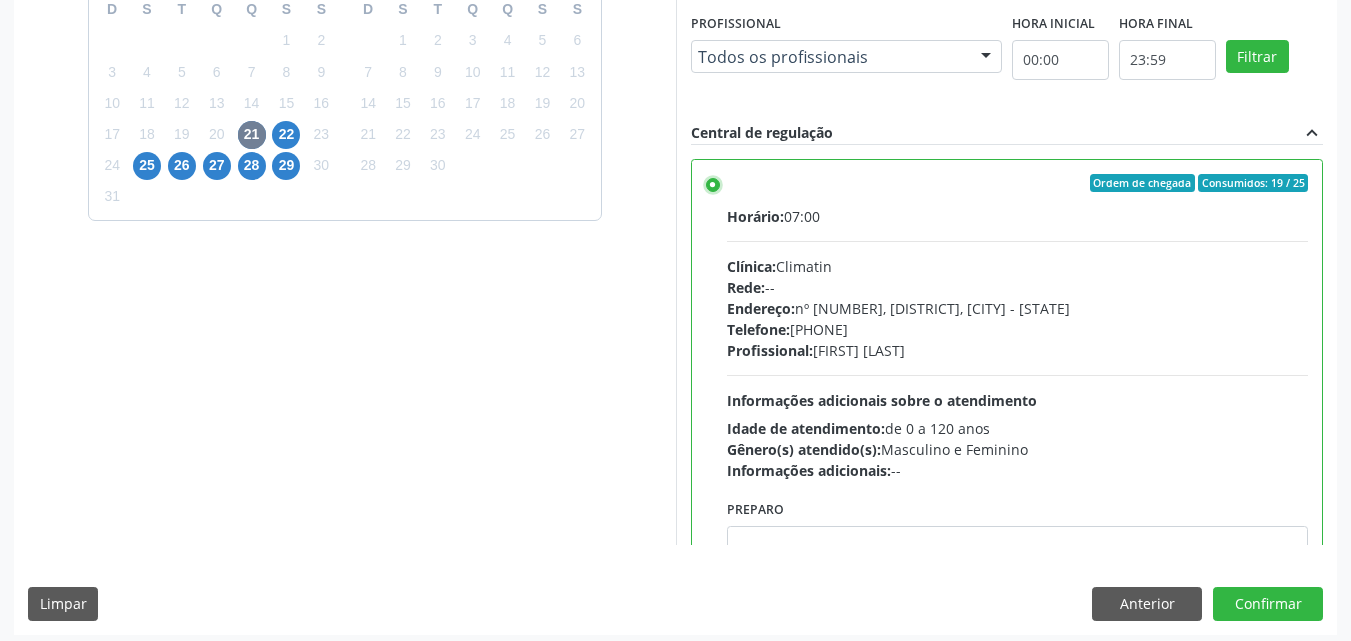 scroll, scrollTop: 554, scrollLeft: 0, axis: vertical 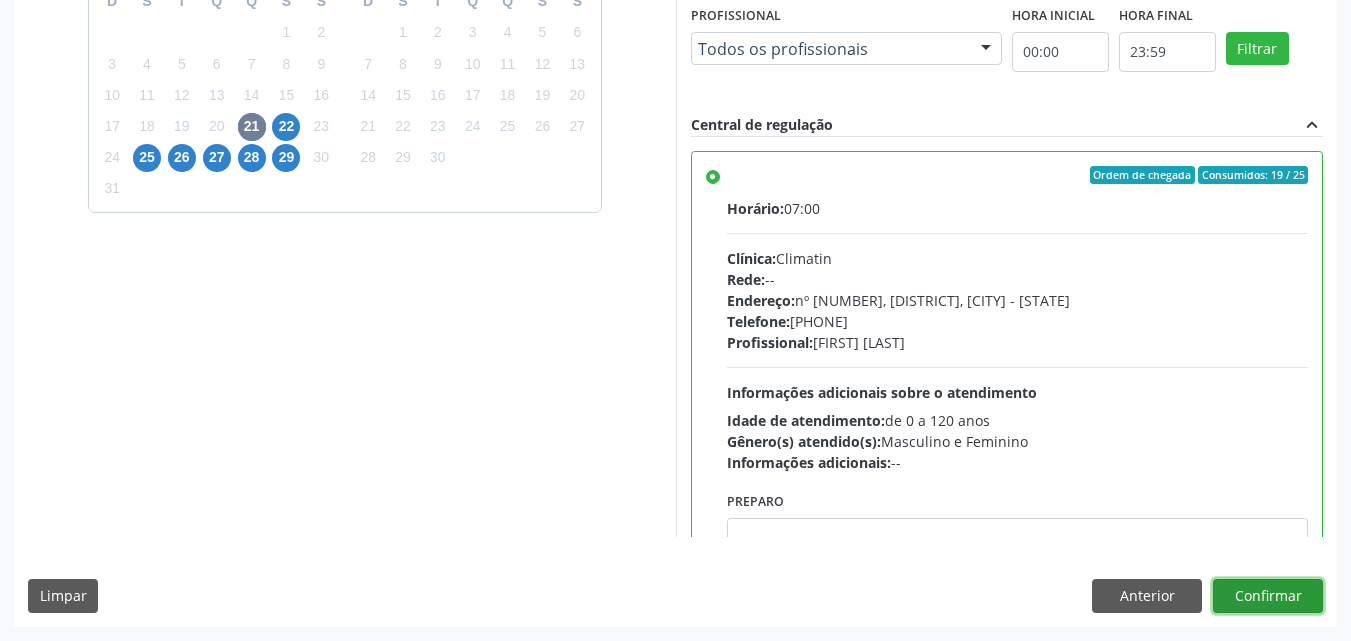 click on "Confirmar" at bounding box center [1268, 596] 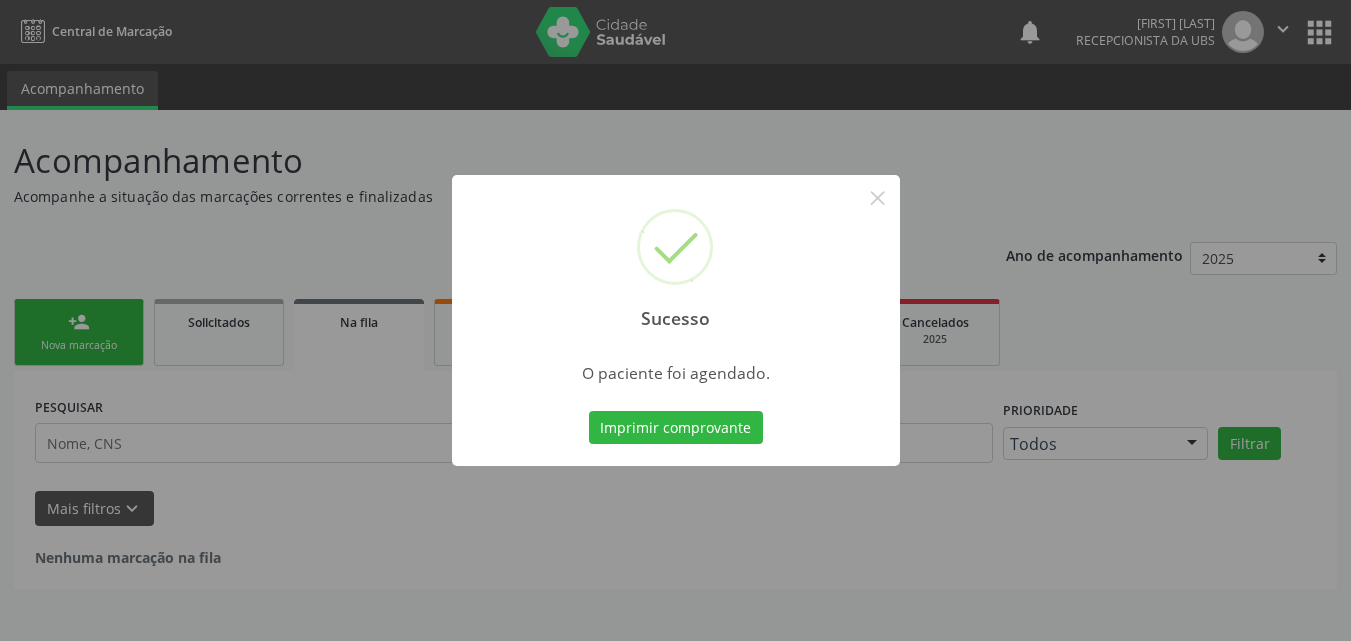 scroll, scrollTop: 0, scrollLeft: 0, axis: both 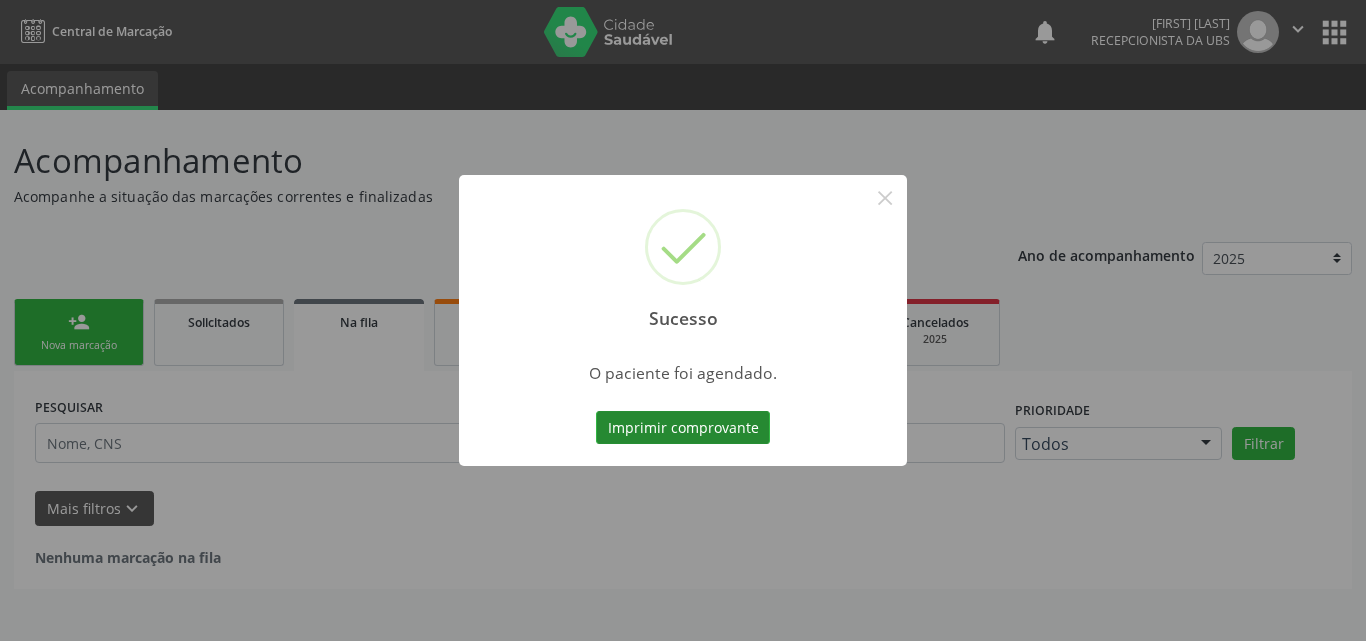click on "Imprimir comprovante" at bounding box center (683, 428) 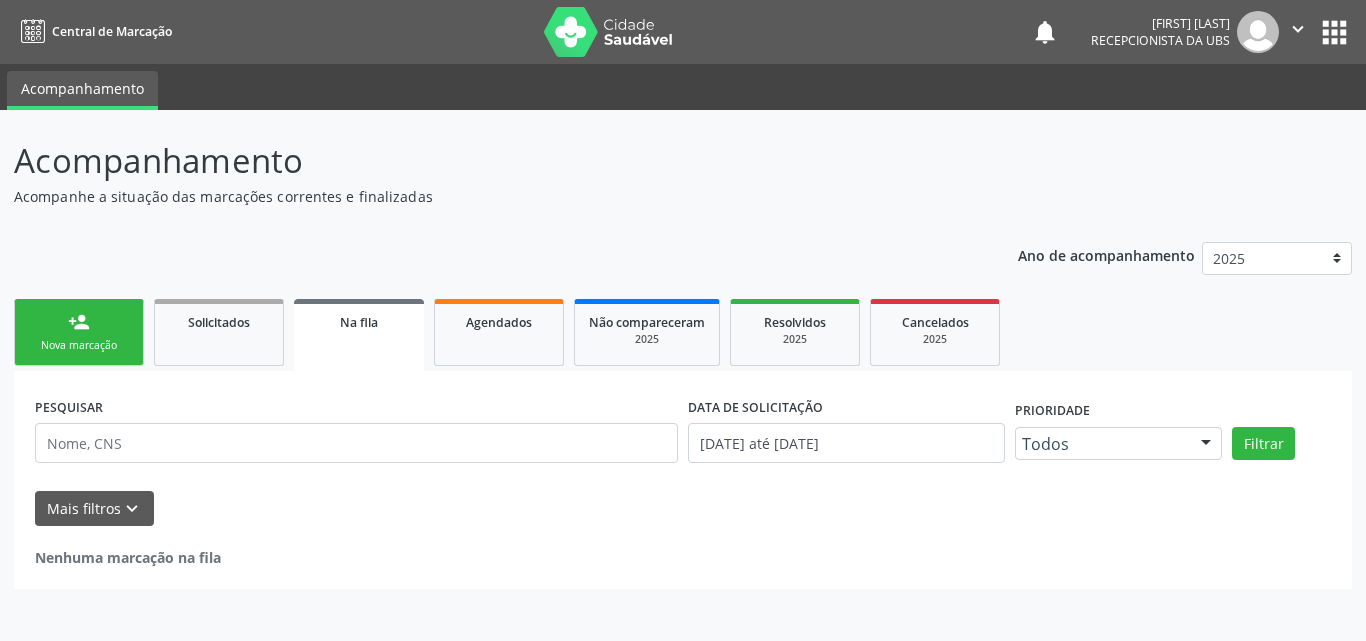click on "Nova marcação" at bounding box center [79, 345] 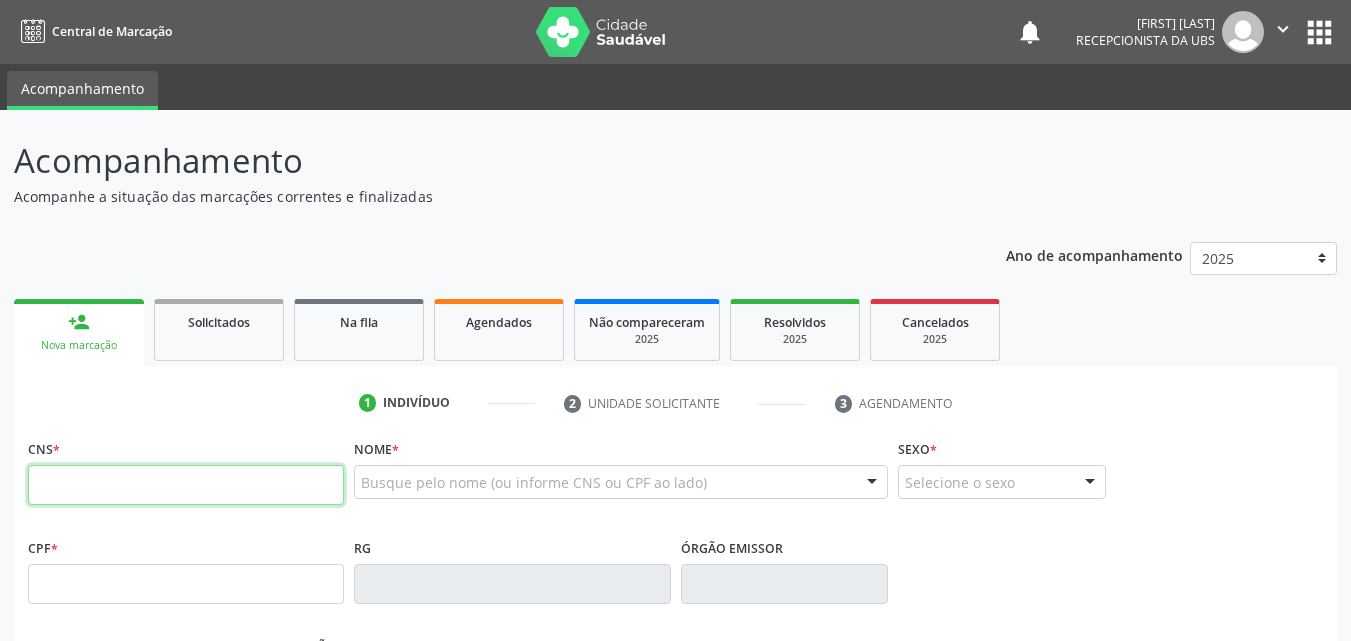 click at bounding box center (186, 485) 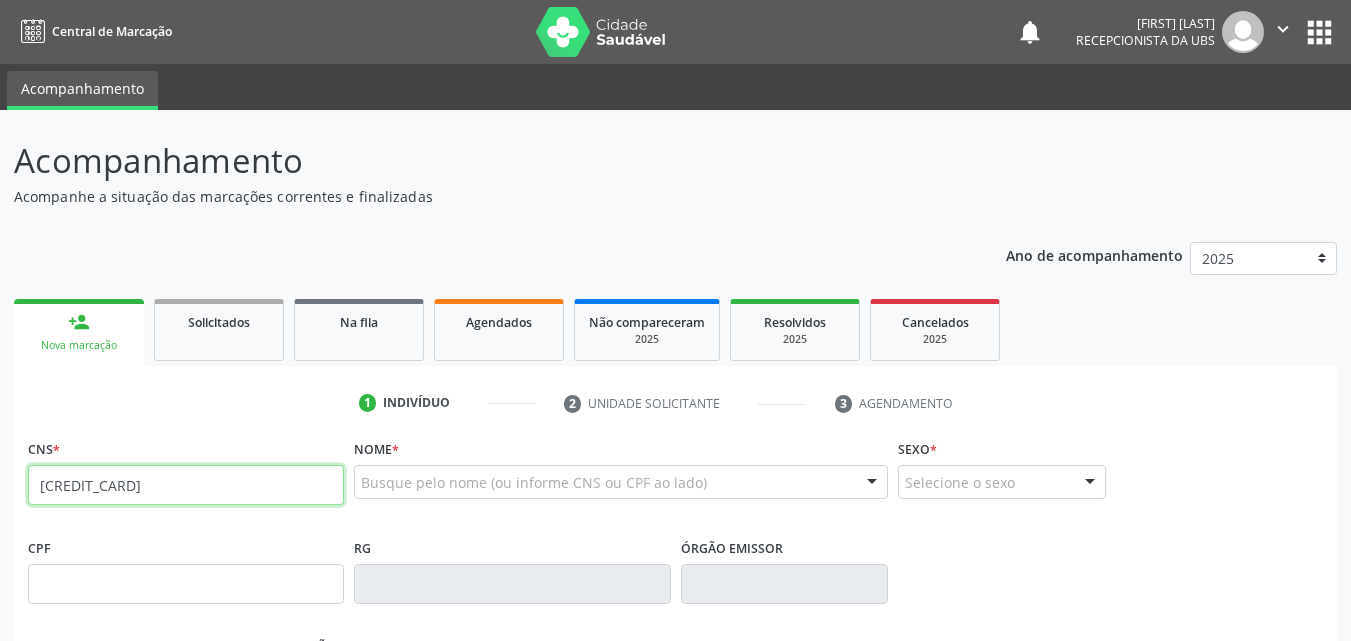 type on "[CNS]" 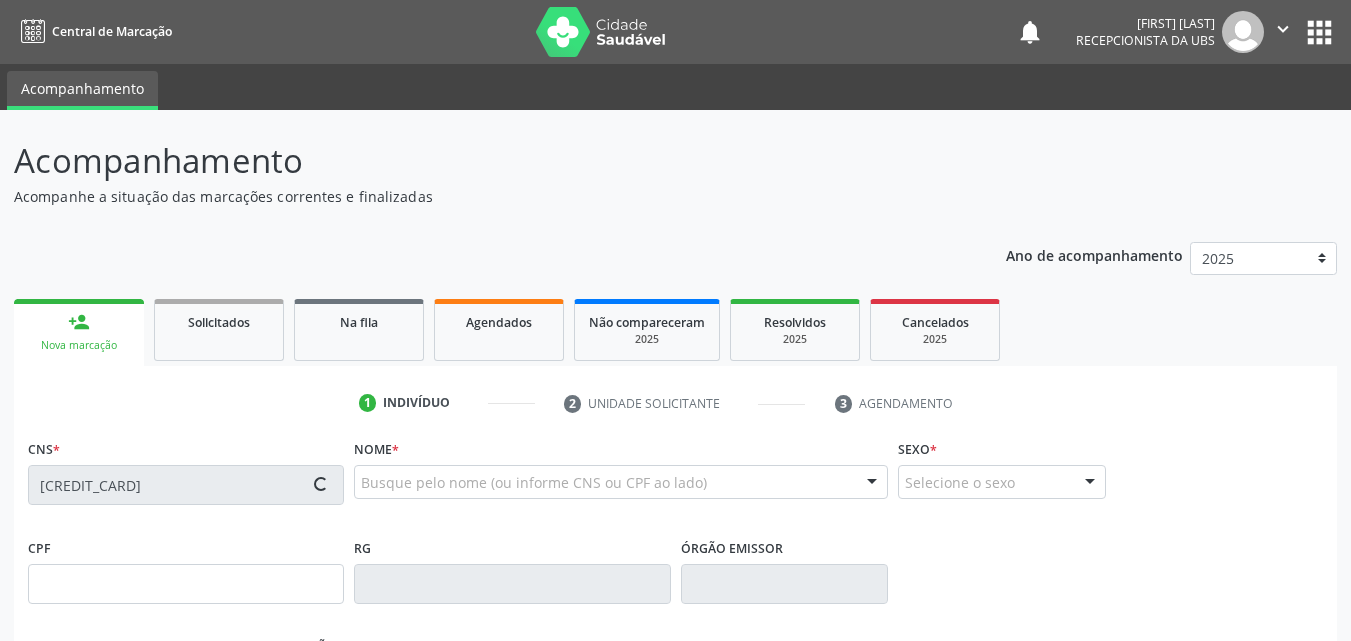 type on "[CPF]" 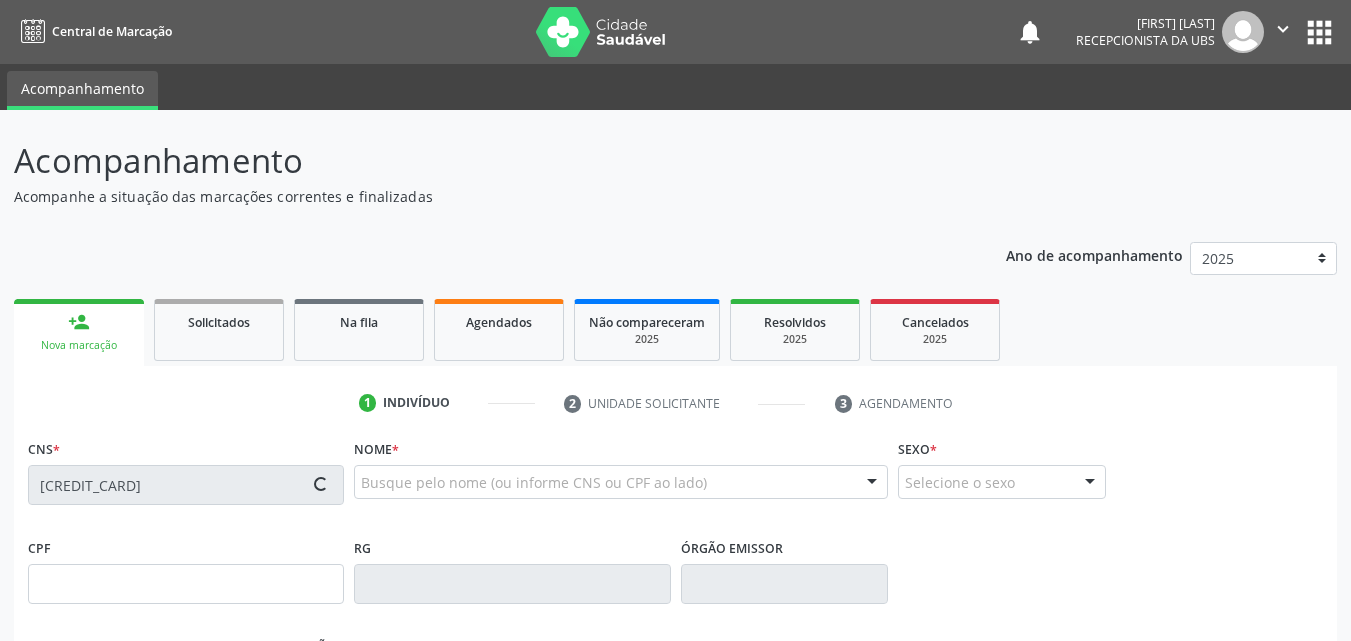 type on "[DATE]" 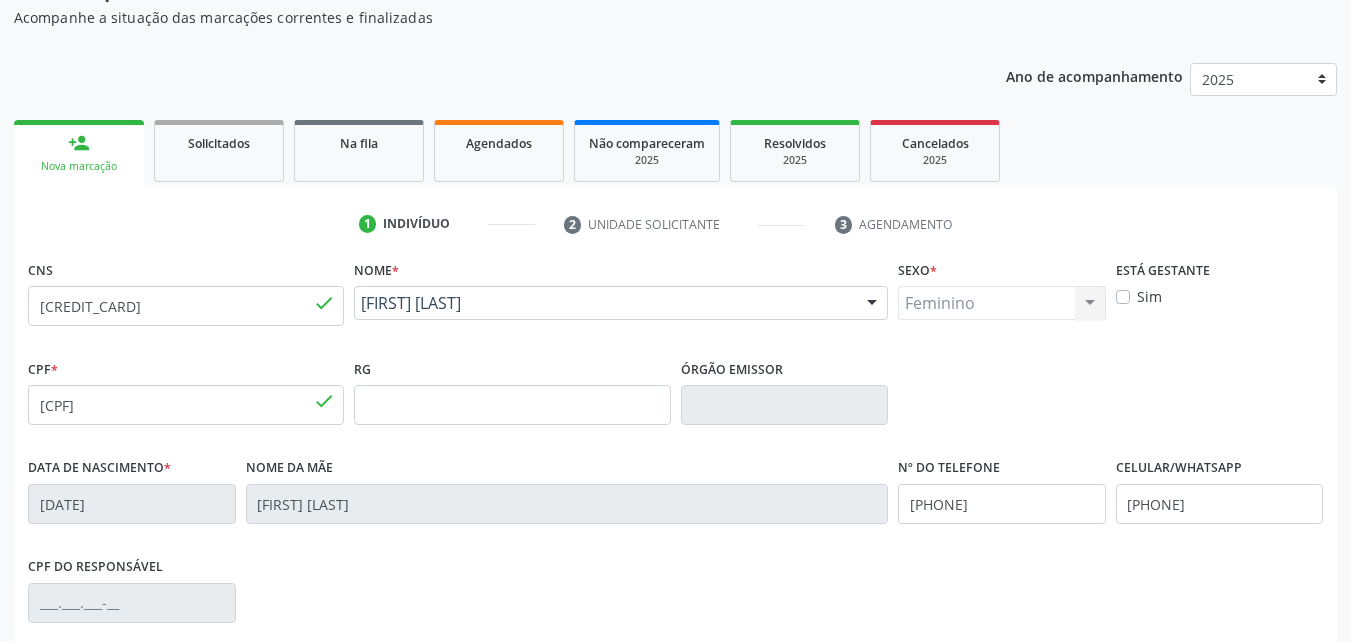scroll, scrollTop: 200, scrollLeft: 0, axis: vertical 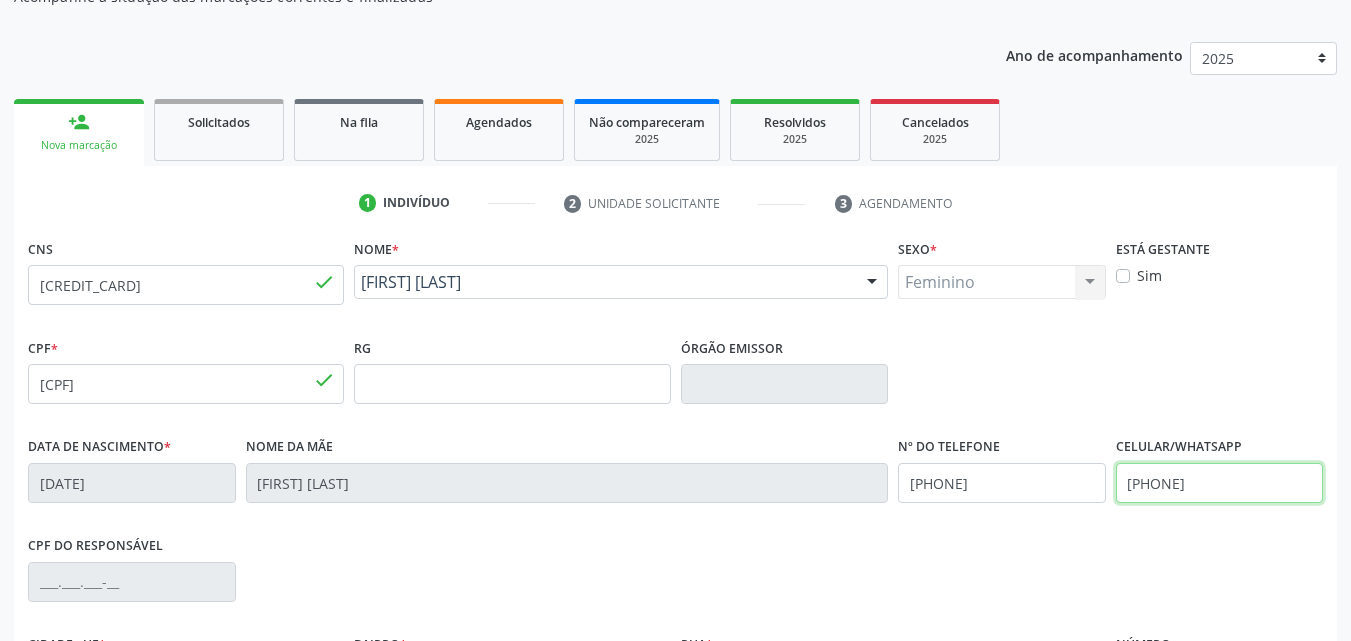 click on "[PHONE]" at bounding box center (1220, 483) 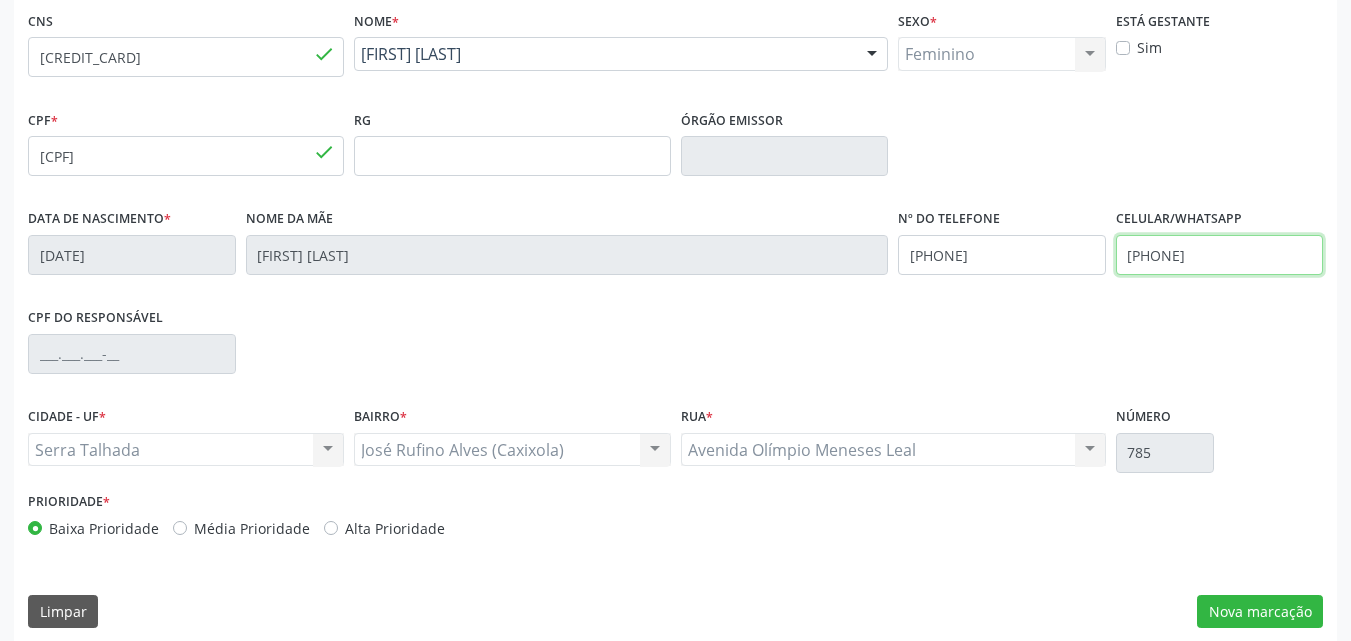 scroll, scrollTop: 443, scrollLeft: 0, axis: vertical 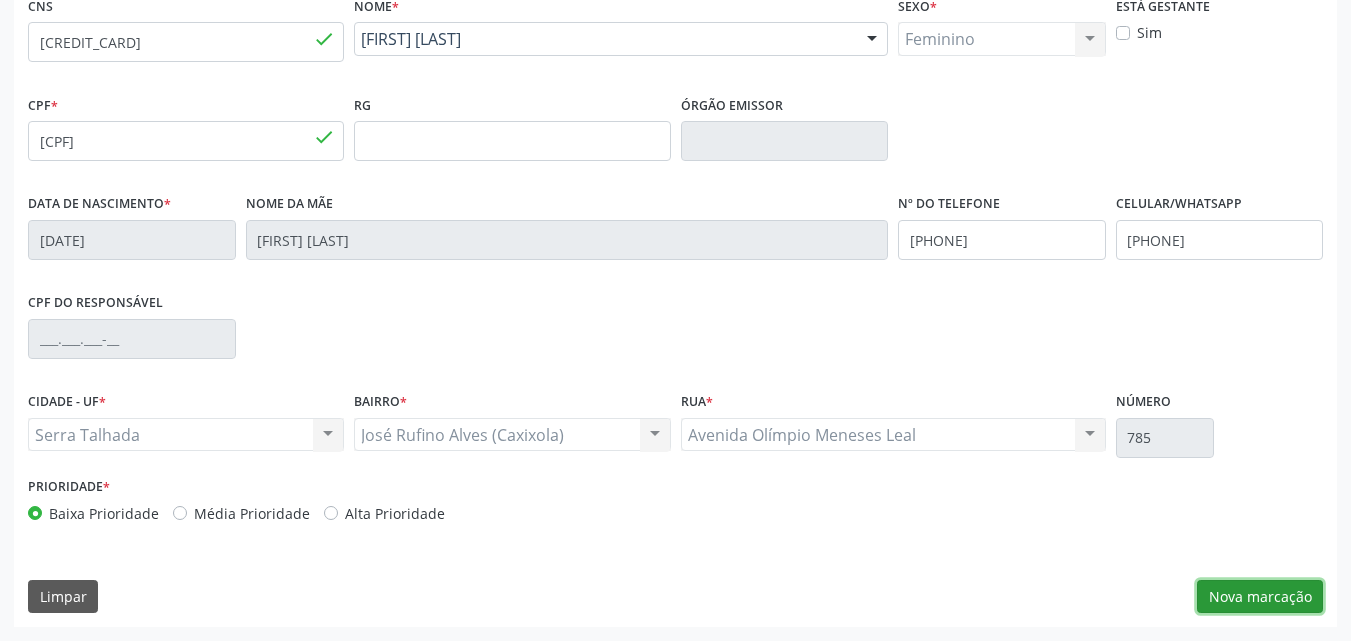 click on "Nova marcação" at bounding box center [1260, 597] 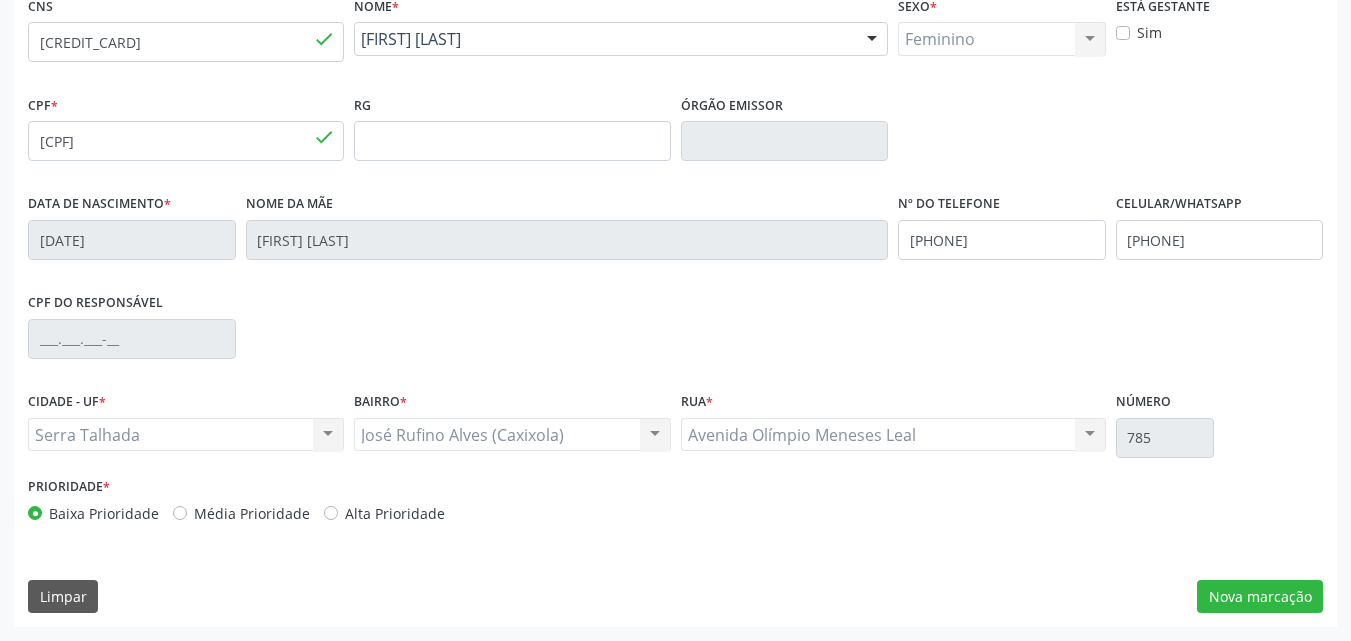 scroll, scrollTop: 265, scrollLeft: 0, axis: vertical 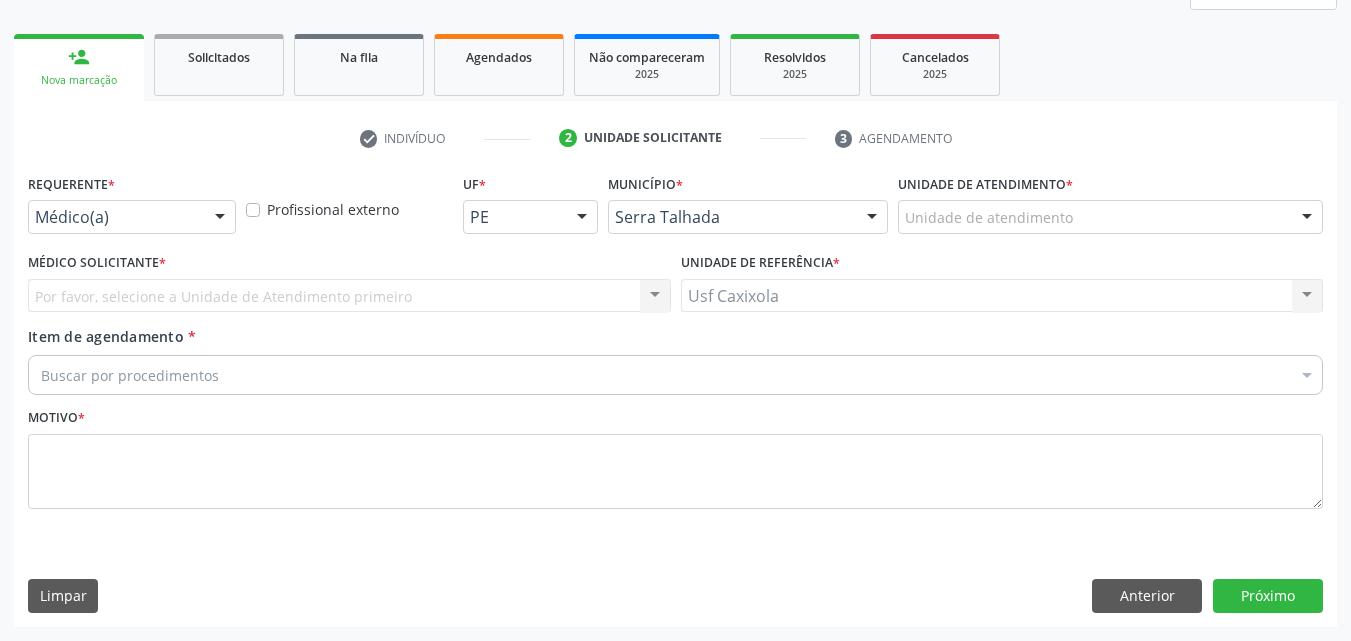 click at bounding box center [220, 218] 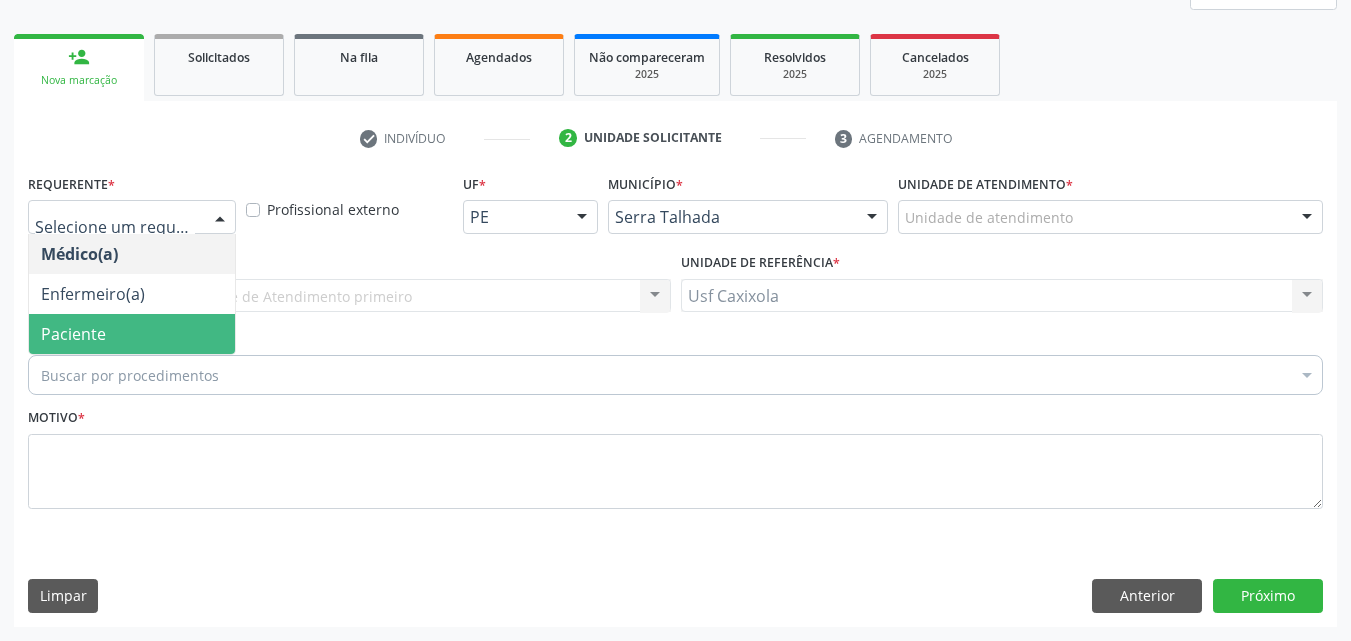 click on "Paciente" at bounding box center [132, 334] 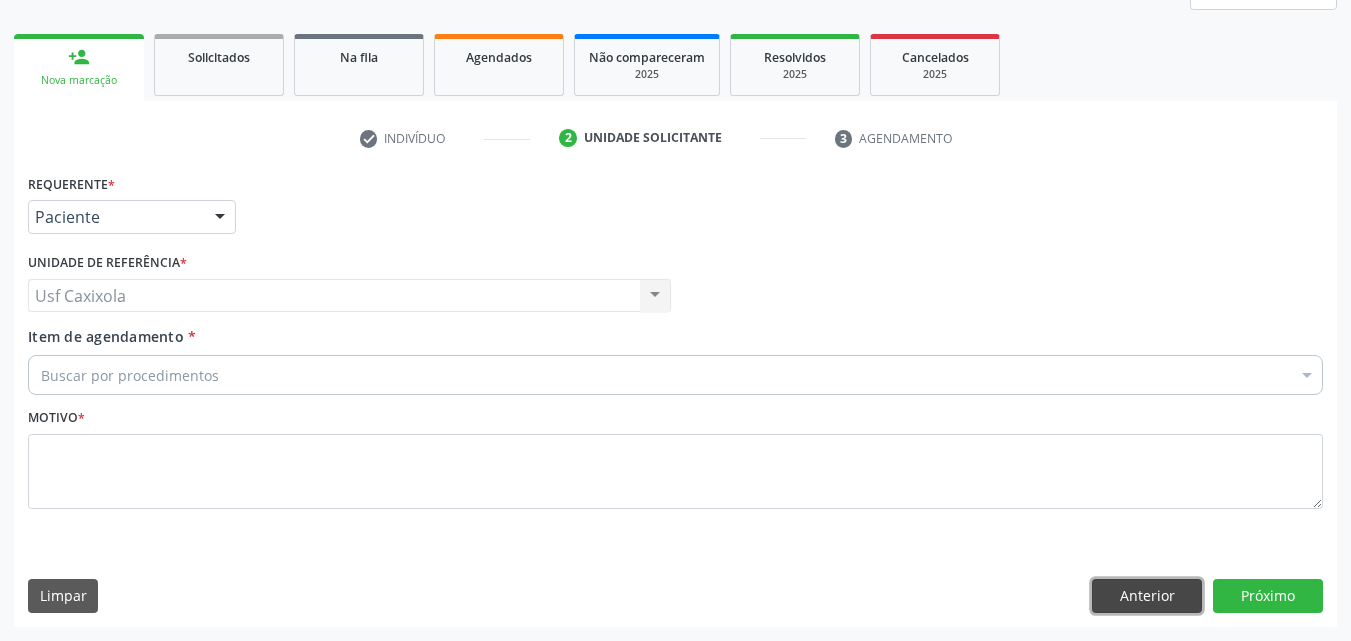 click on "Anterior" at bounding box center [1147, 596] 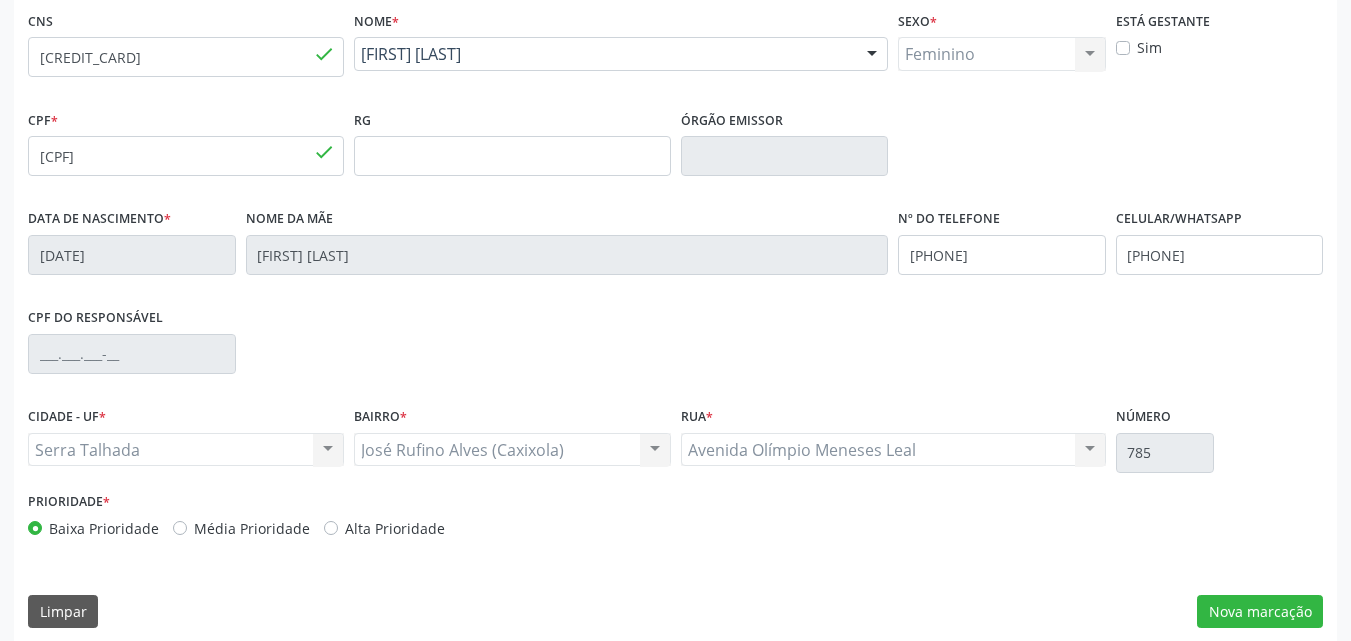 scroll, scrollTop: 443, scrollLeft: 0, axis: vertical 